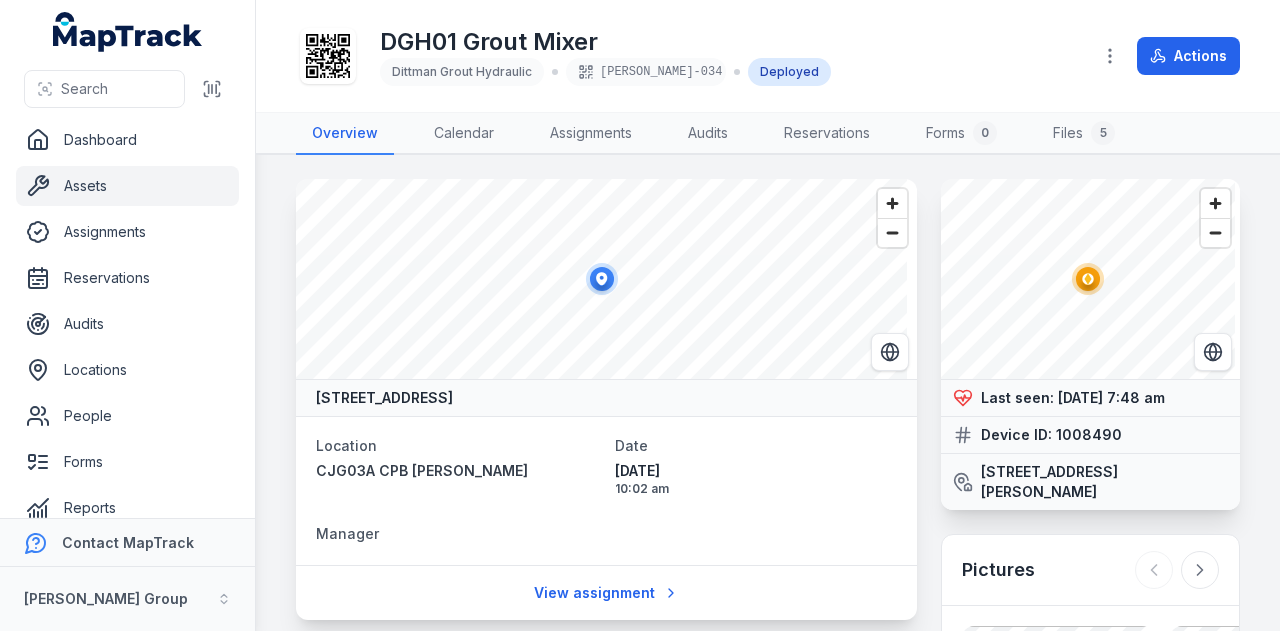 scroll, scrollTop: 0, scrollLeft: 0, axis: both 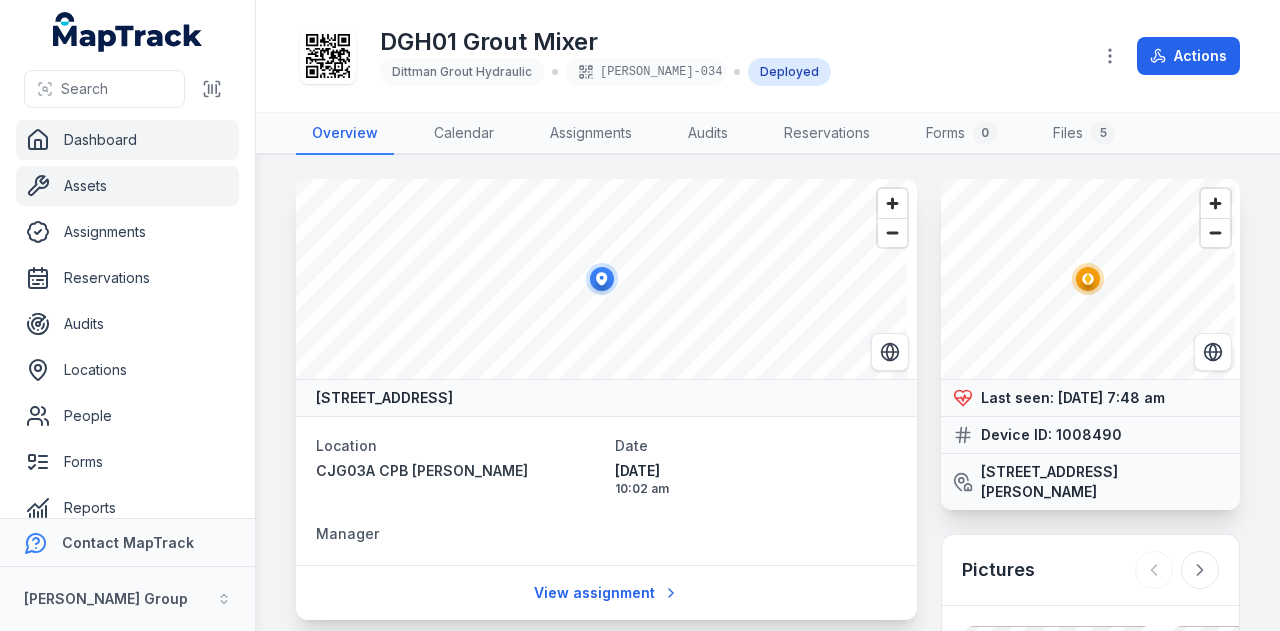 click on "Dashboard" at bounding box center (127, 140) 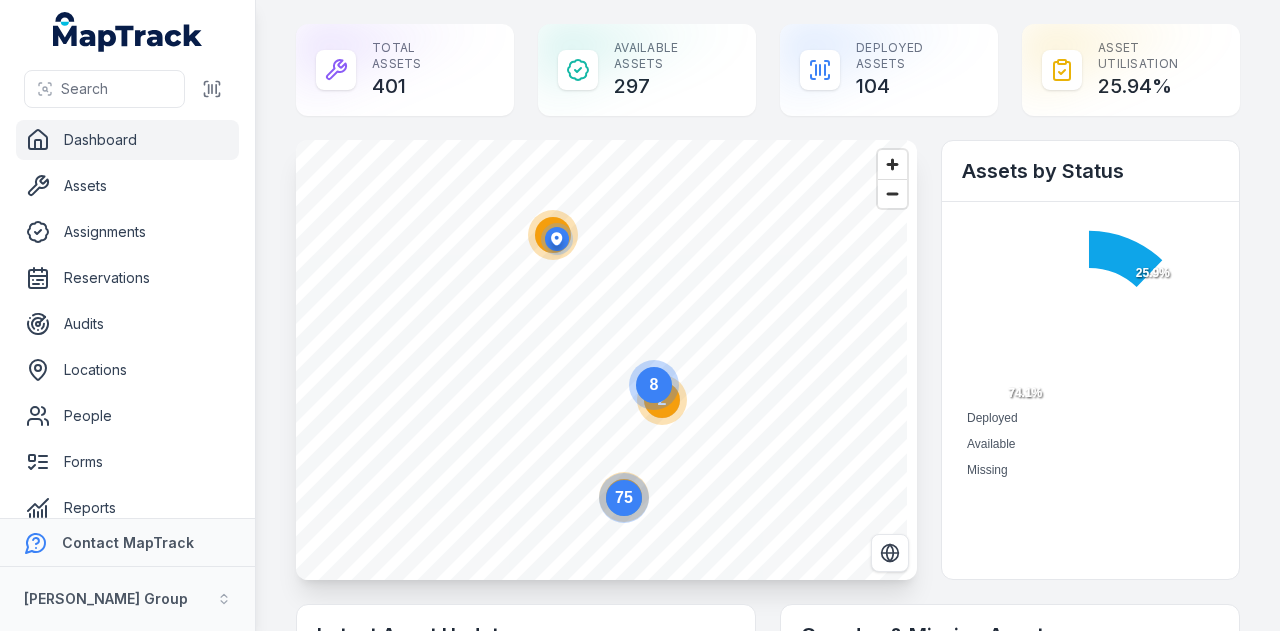 scroll, scrollTop: 0, scrollLeft: 0, axis: both 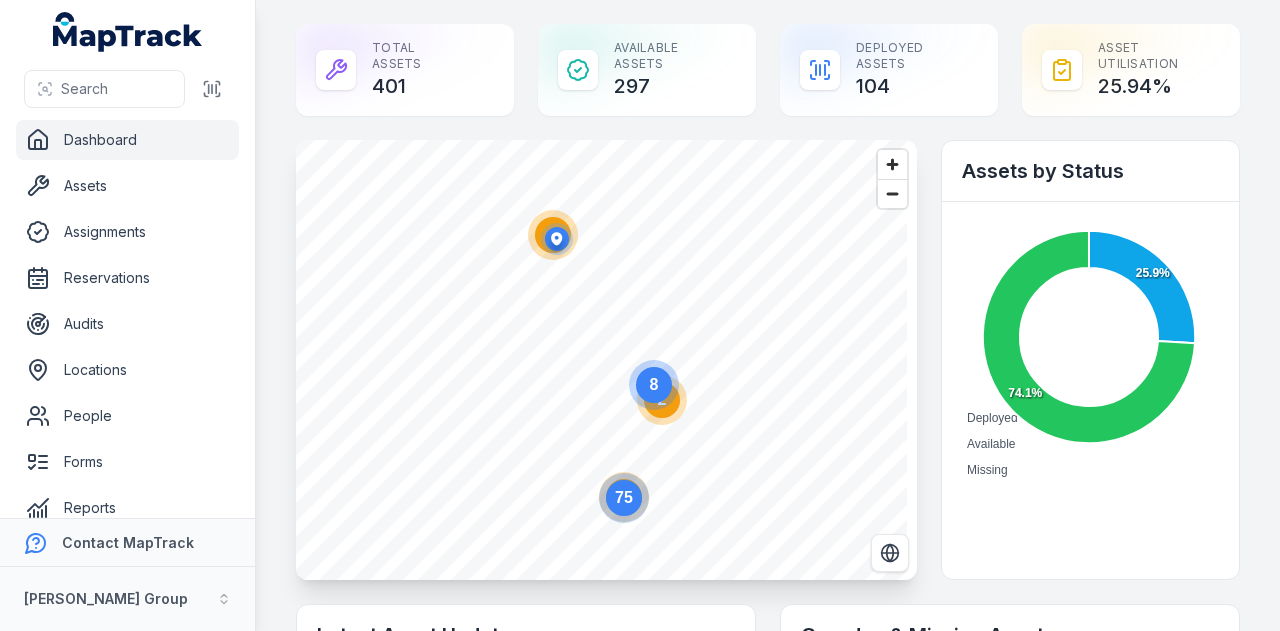 click on "75" 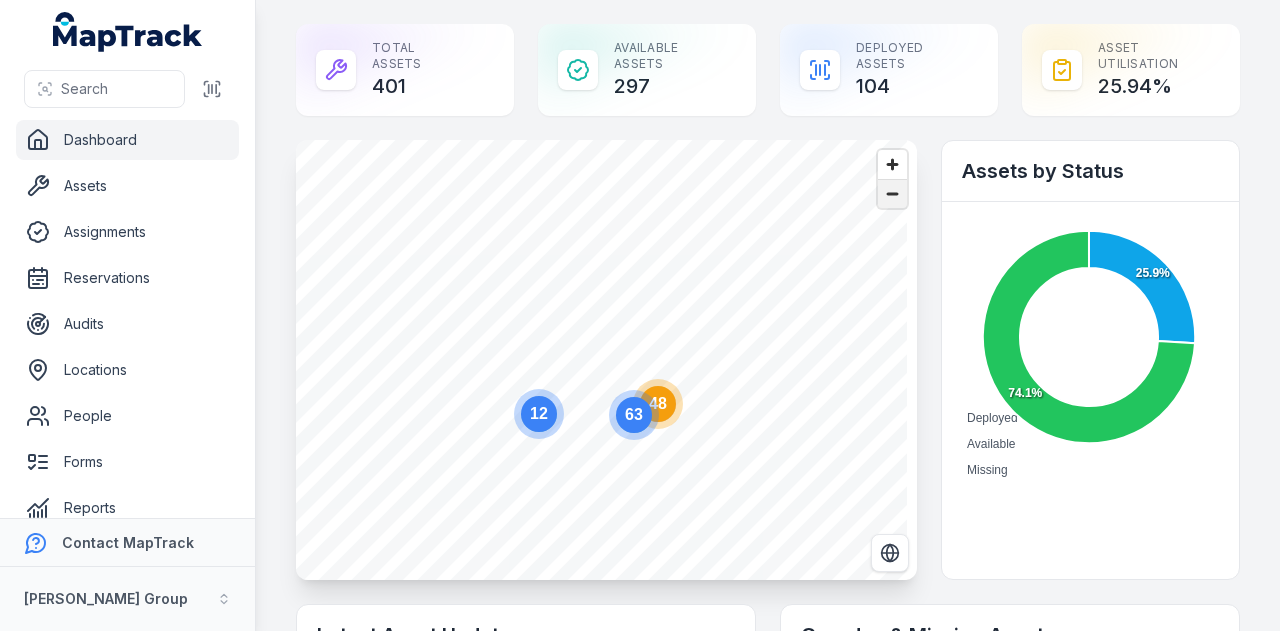 click at bounding box center (892, 194) 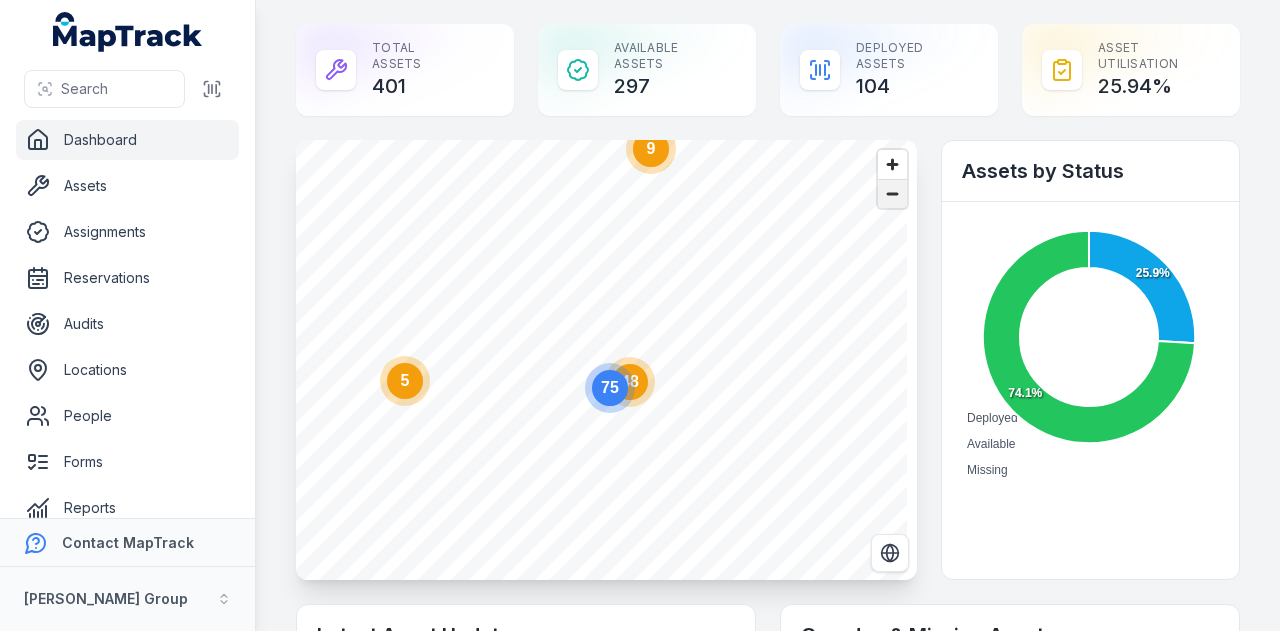 click at bounding box center (892, 194) 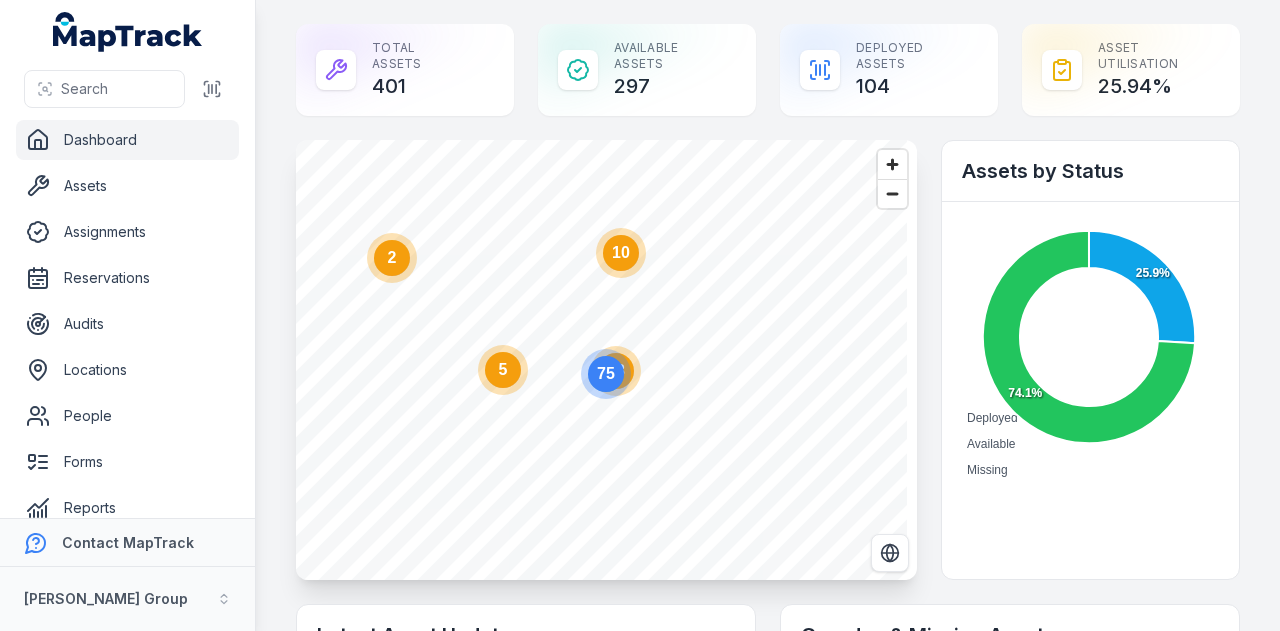 click on "10" 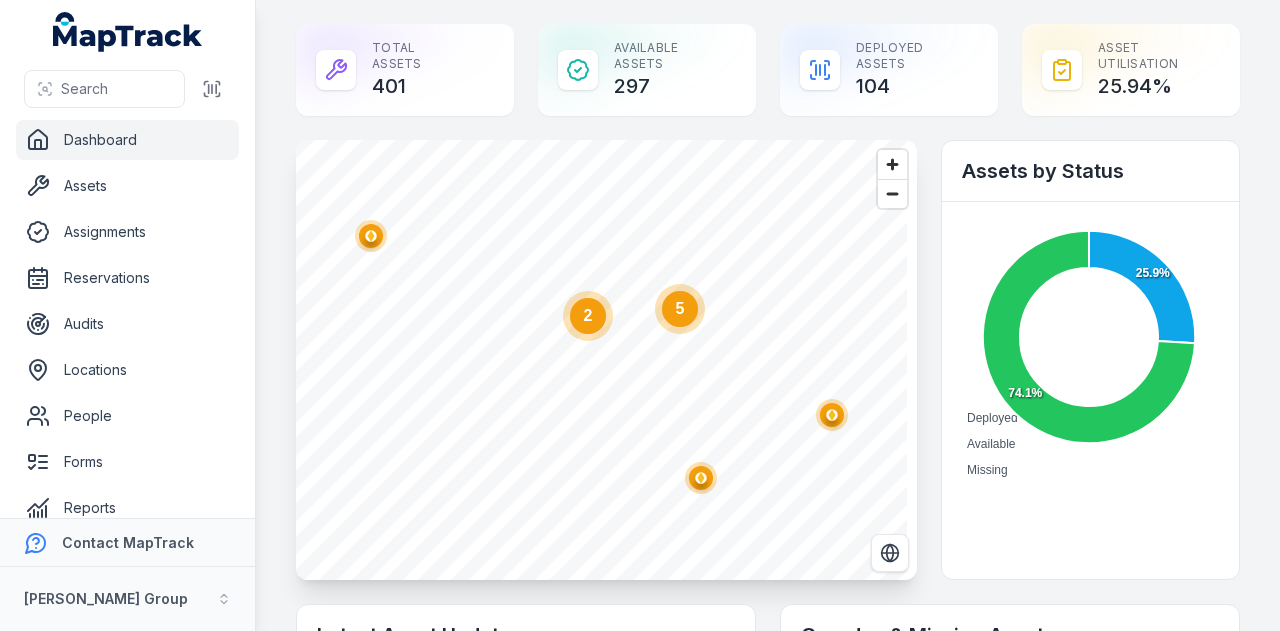 click 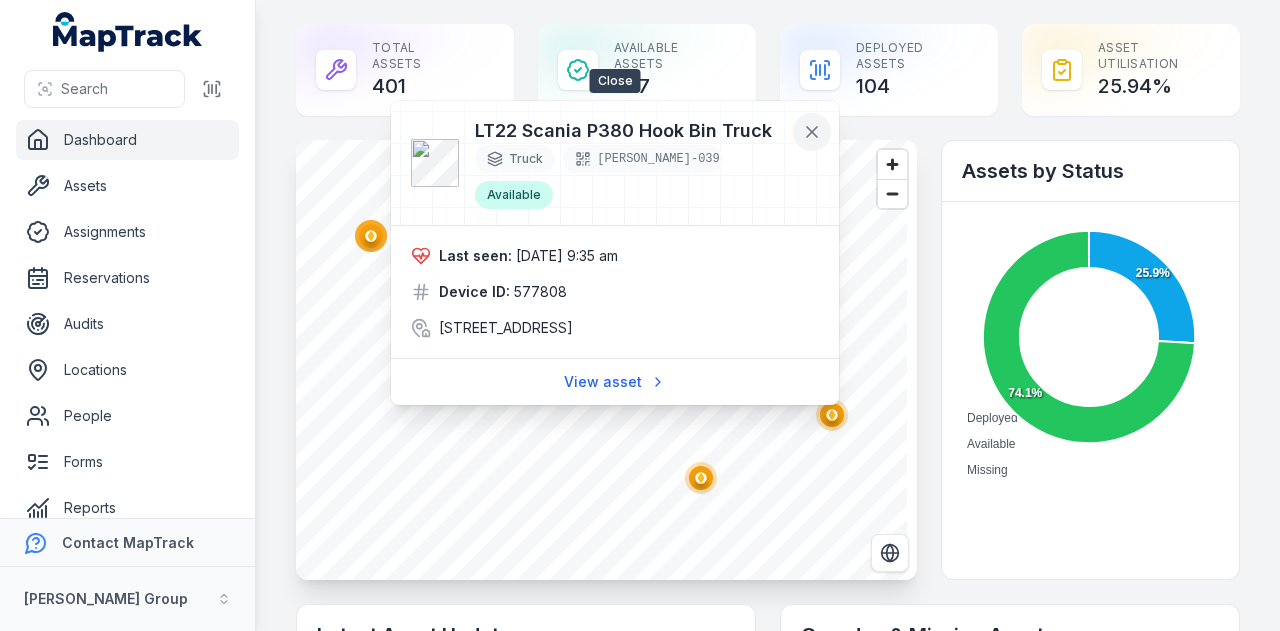 click at bounding box center (812, 132) 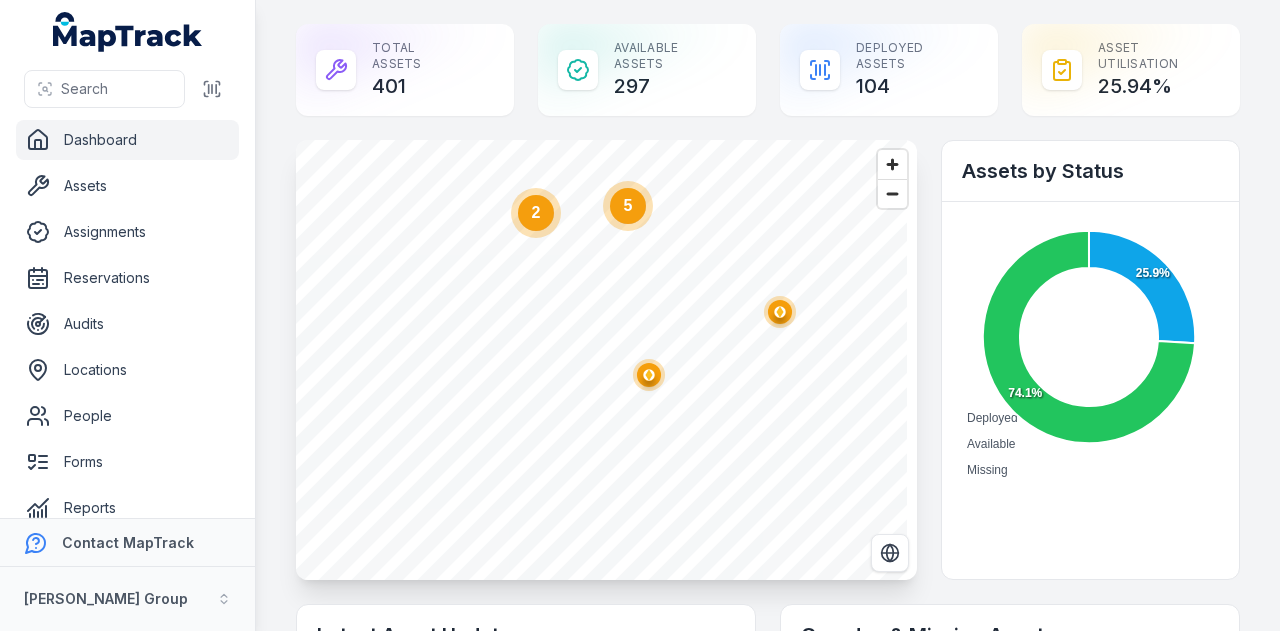 click 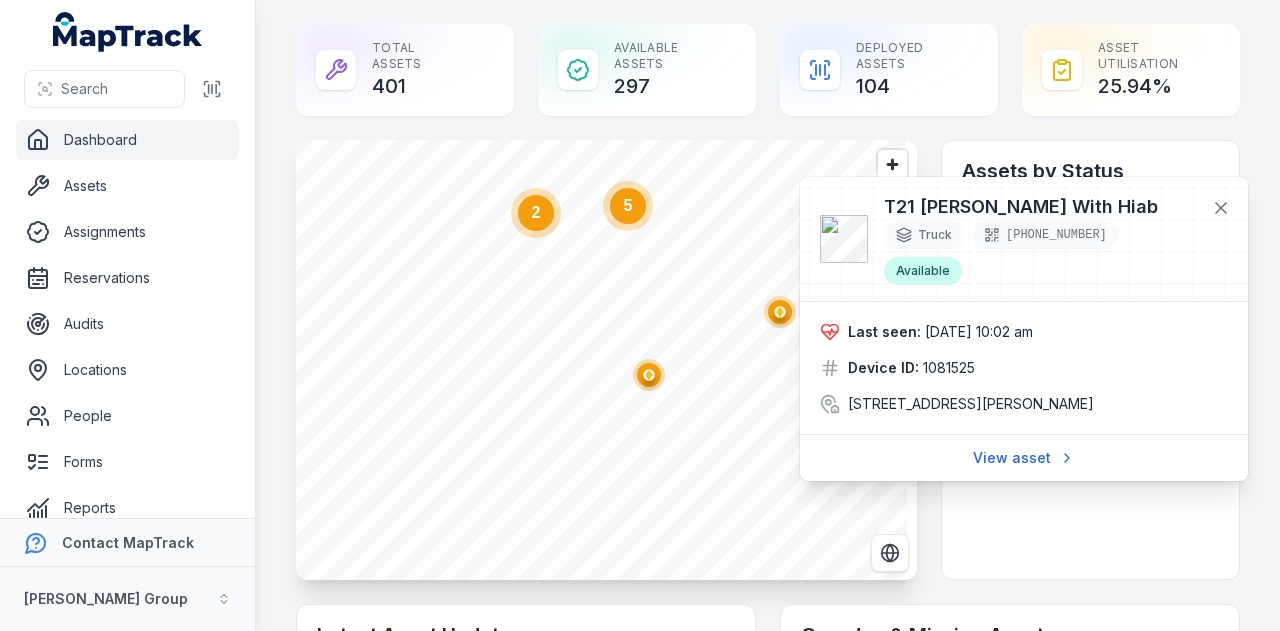 click 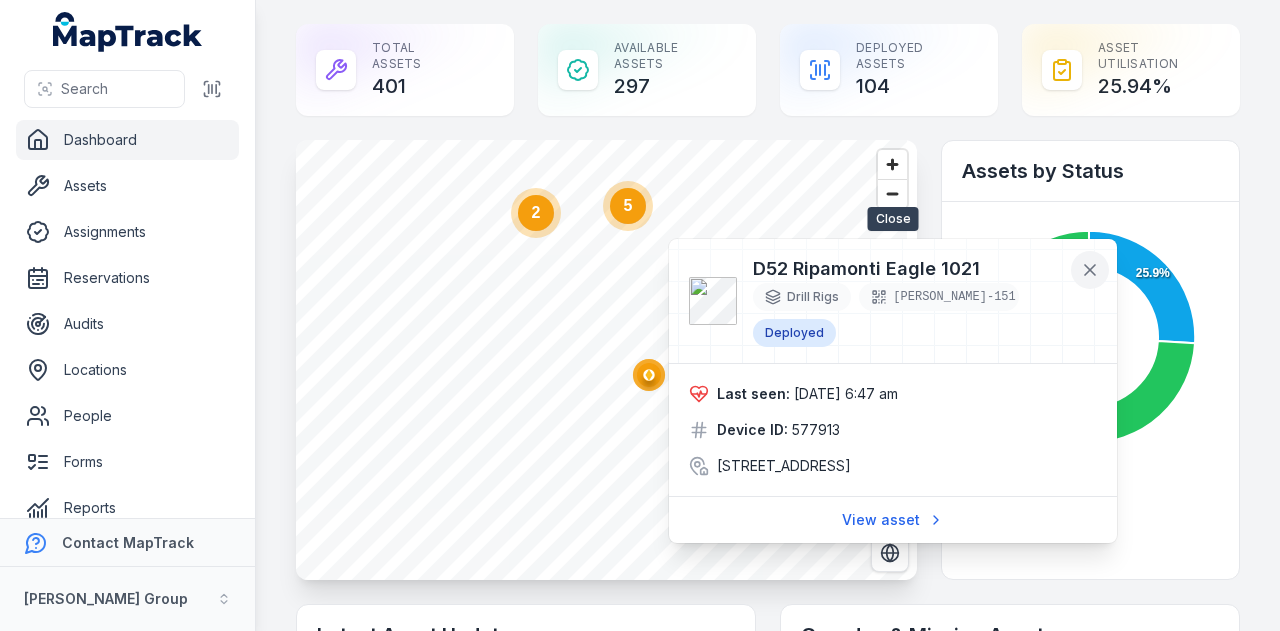 click 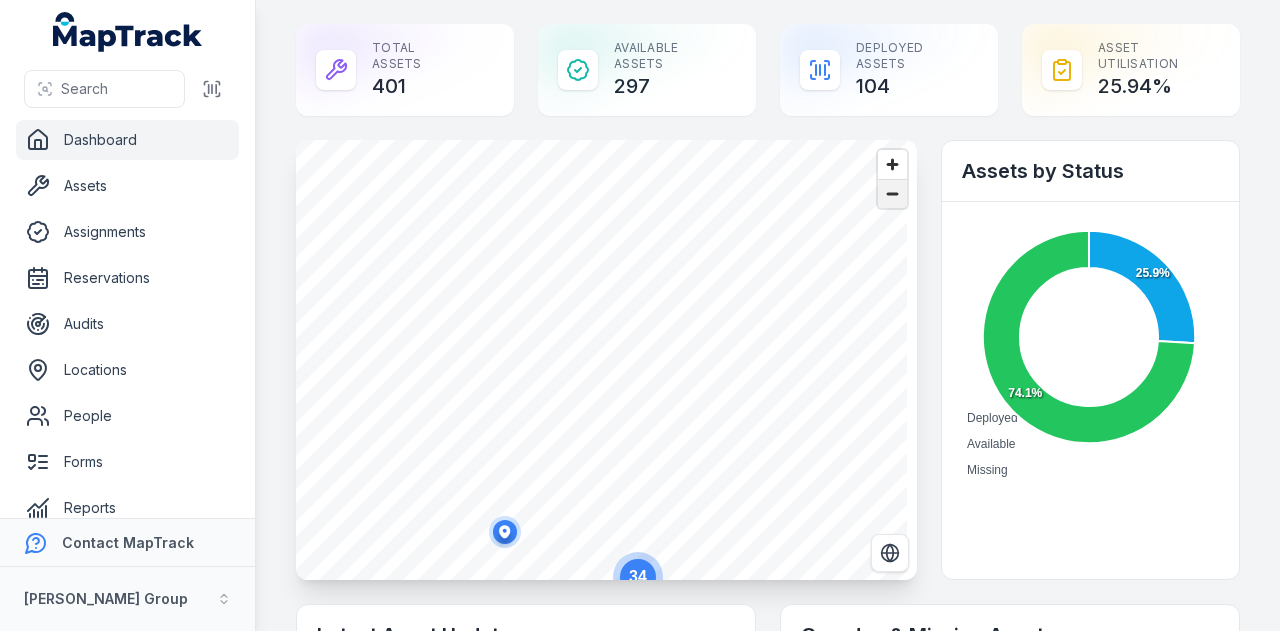 click at bounding box center (892, 194) 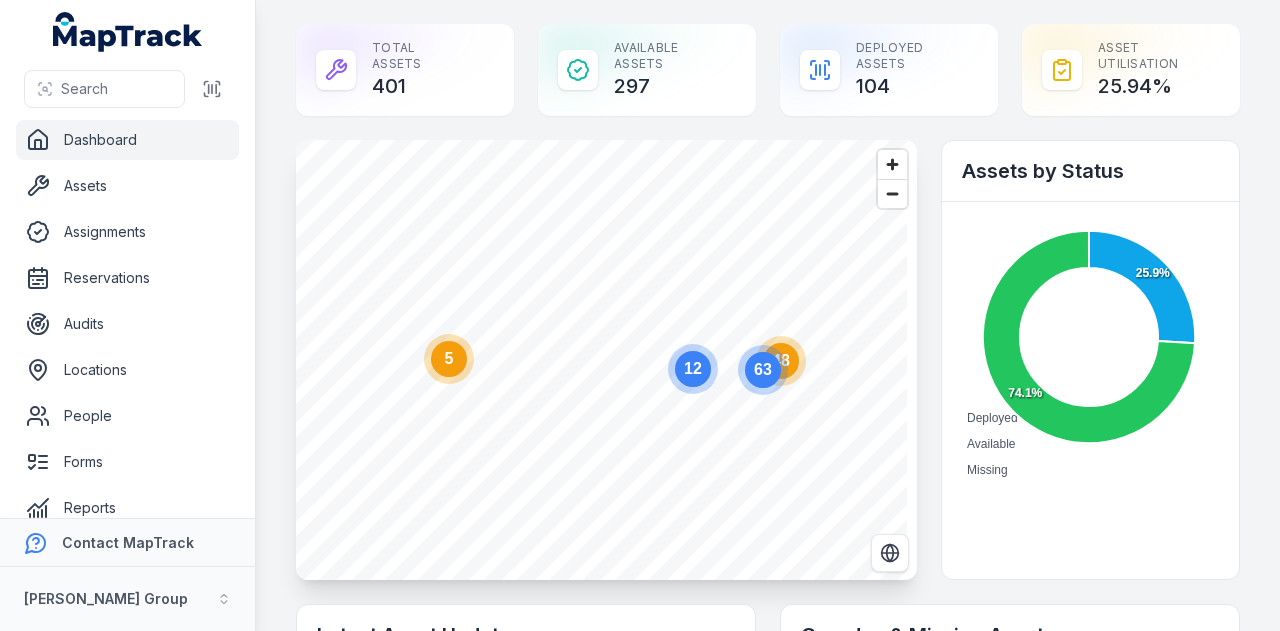 click 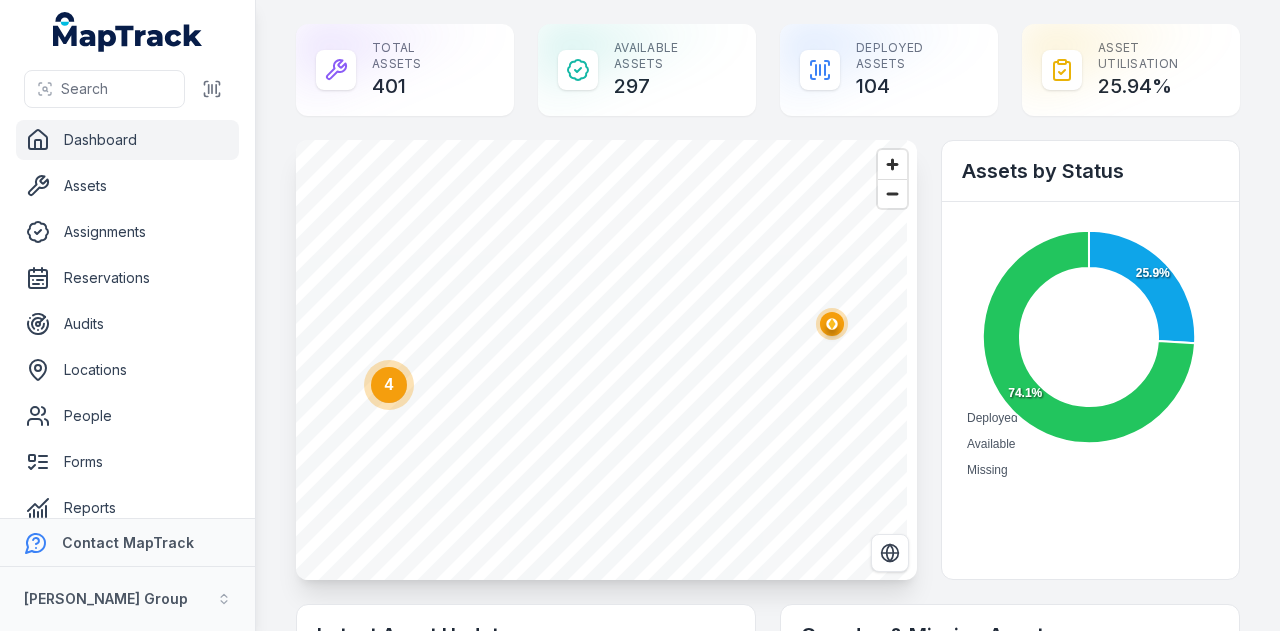 click on "4" 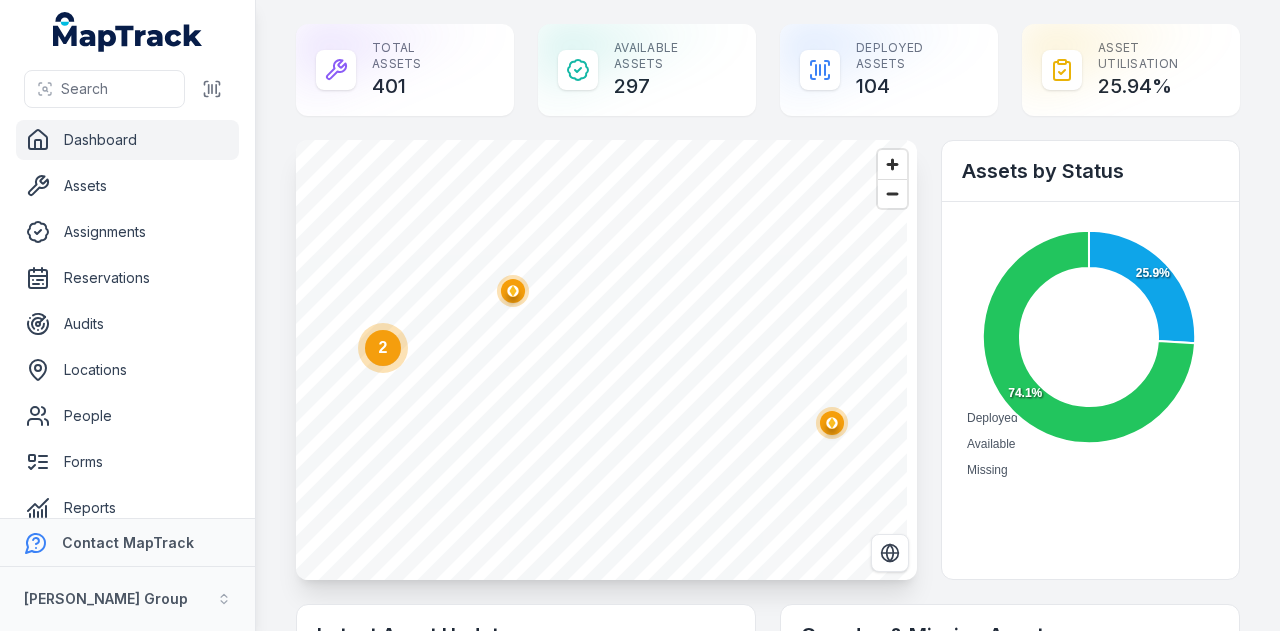 click 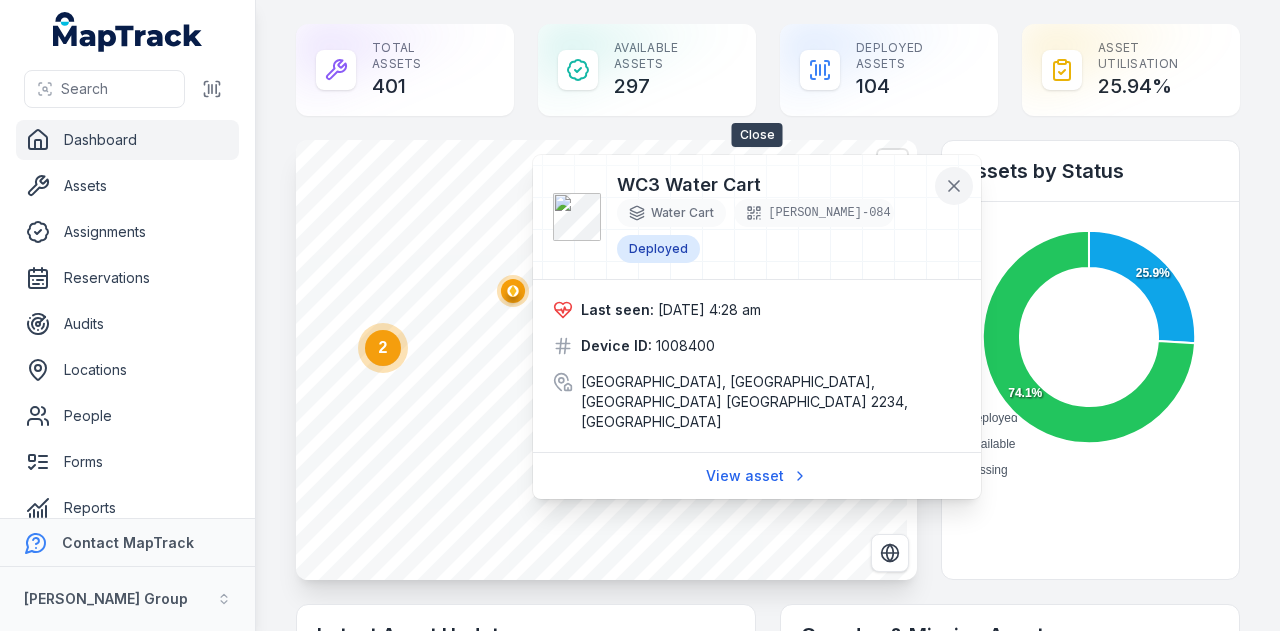 click at bounding box center (954, 186) 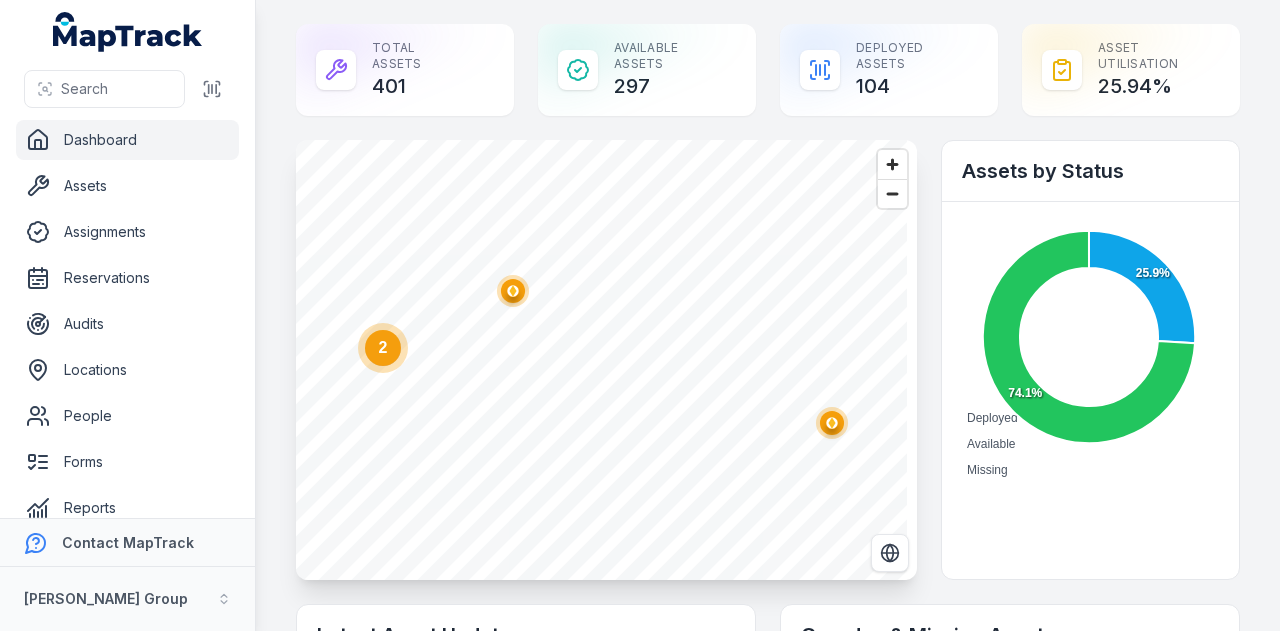 click 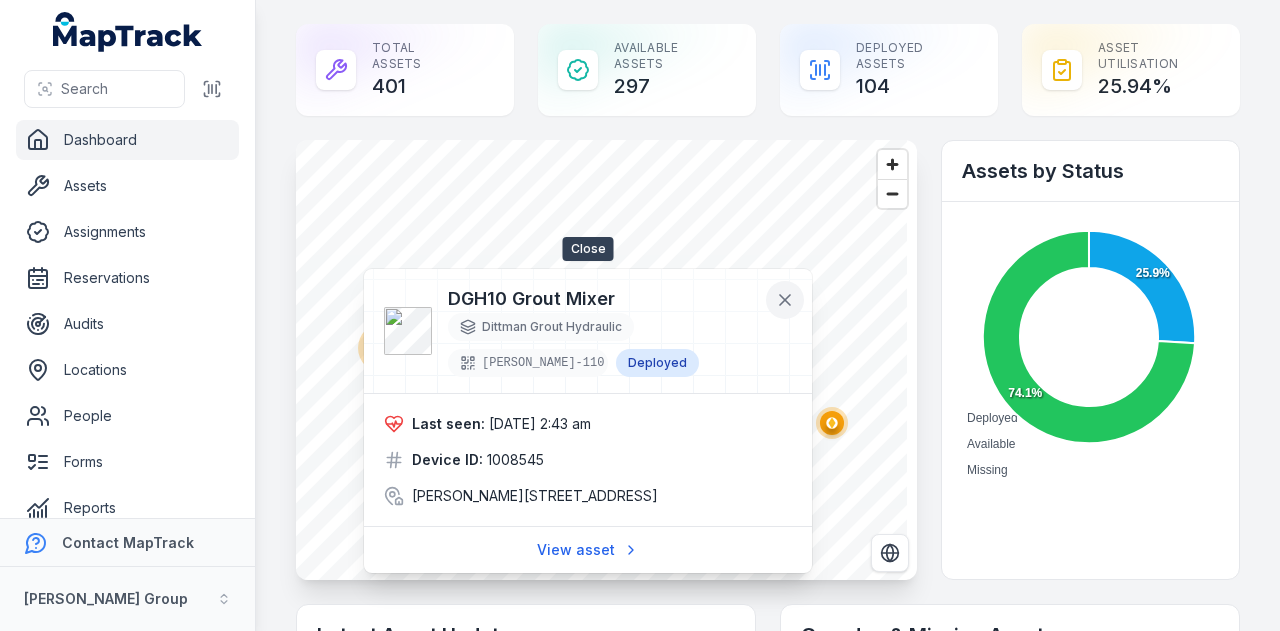 click 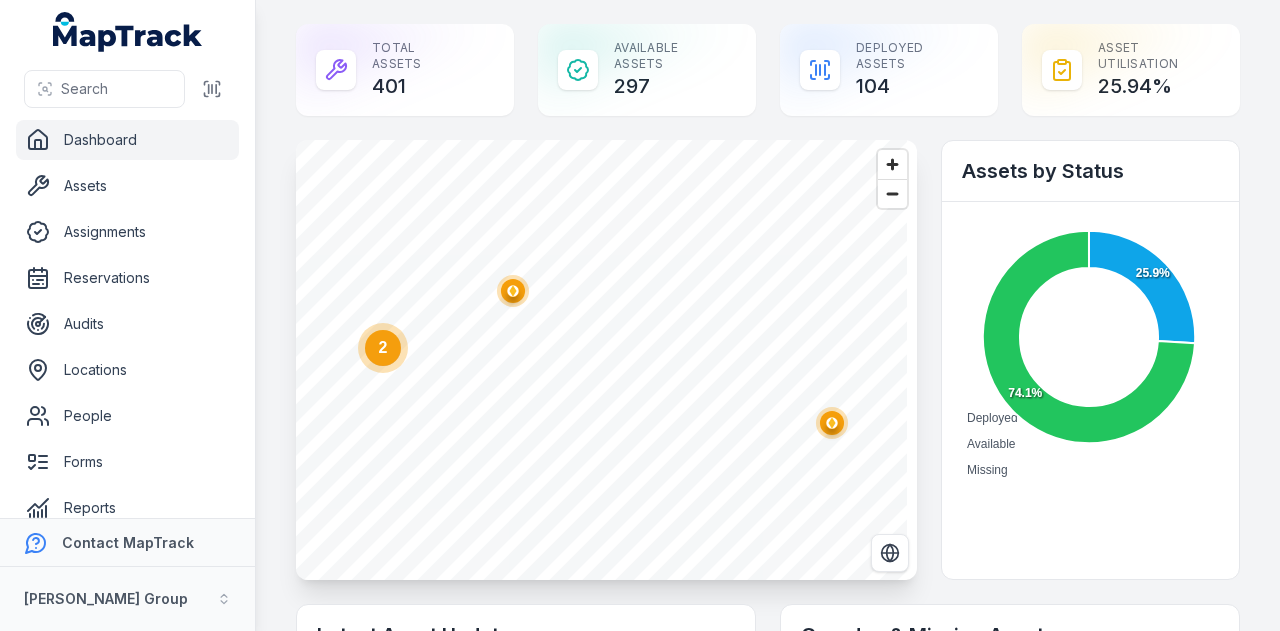 click on "2" 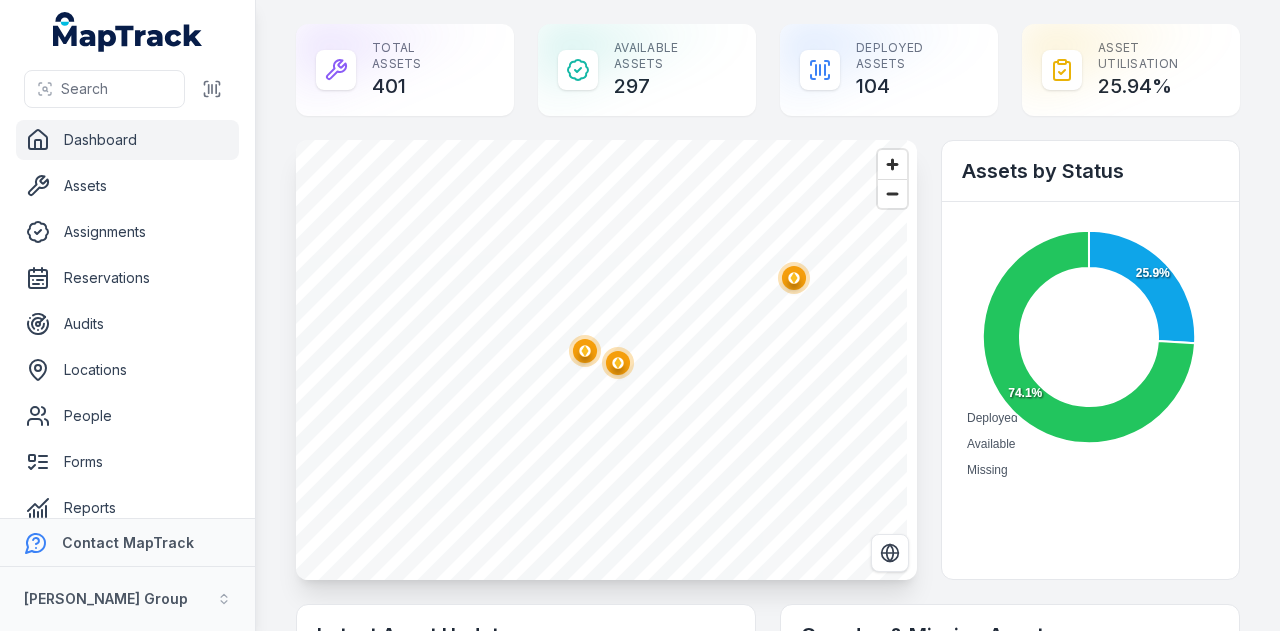 click 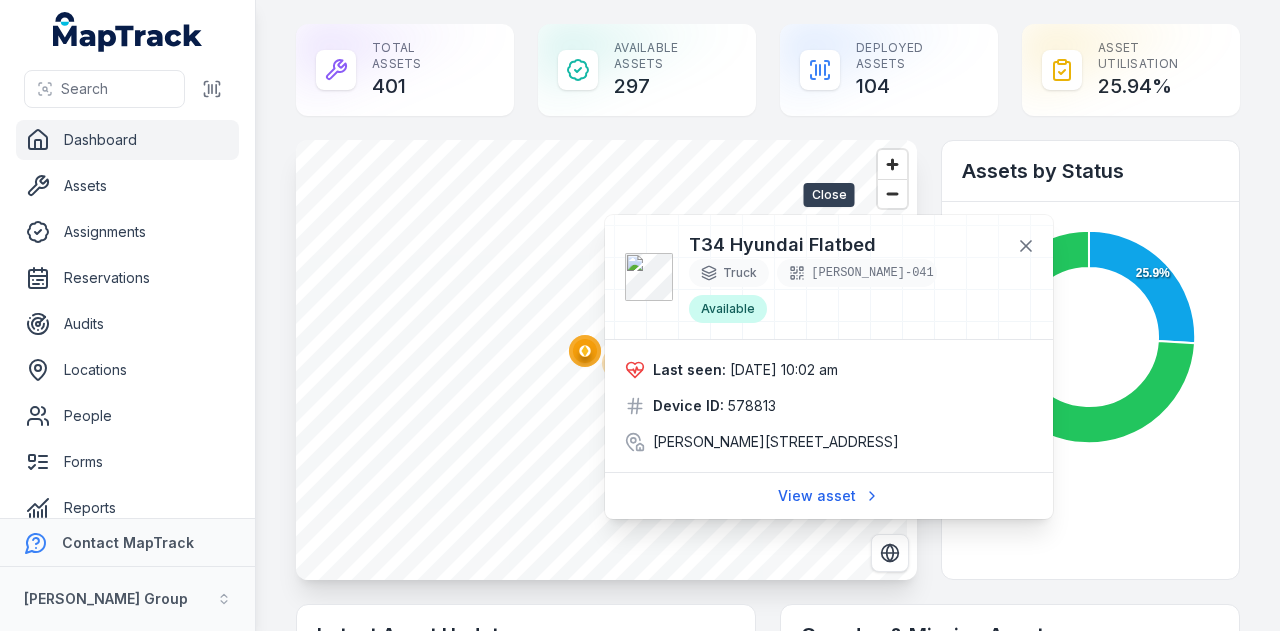 drag, startPoint x: 1023, startPoint y: 247, endPoint x: 796, endPoint y: 300, distance: 233.10513 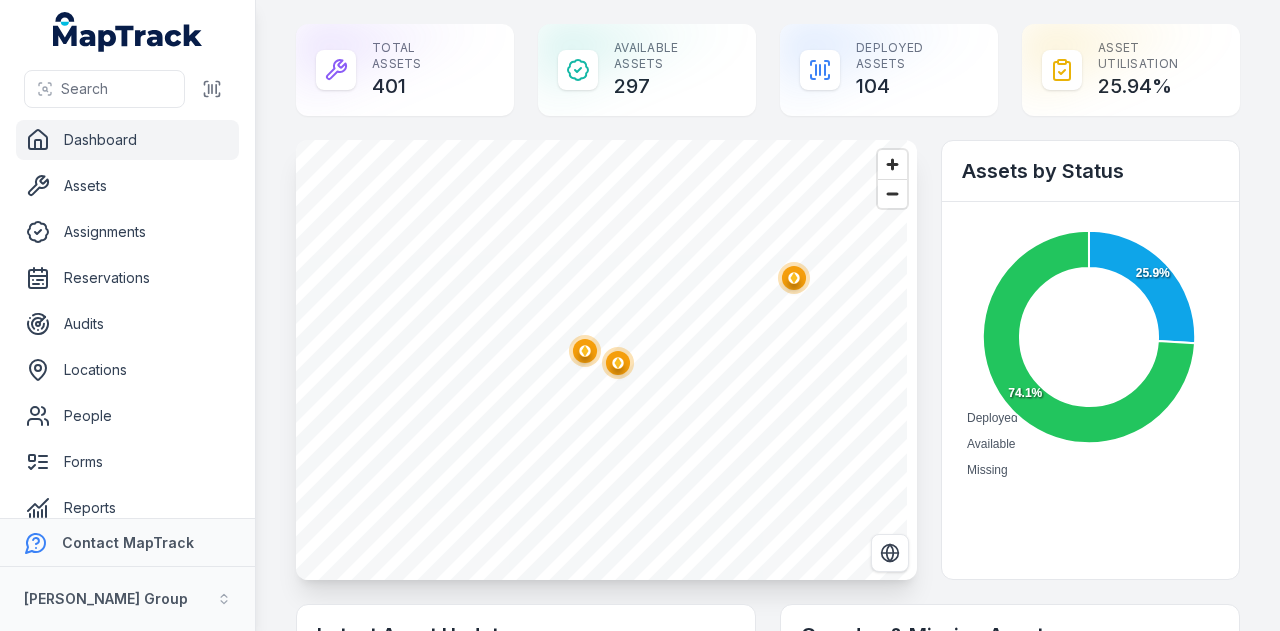click 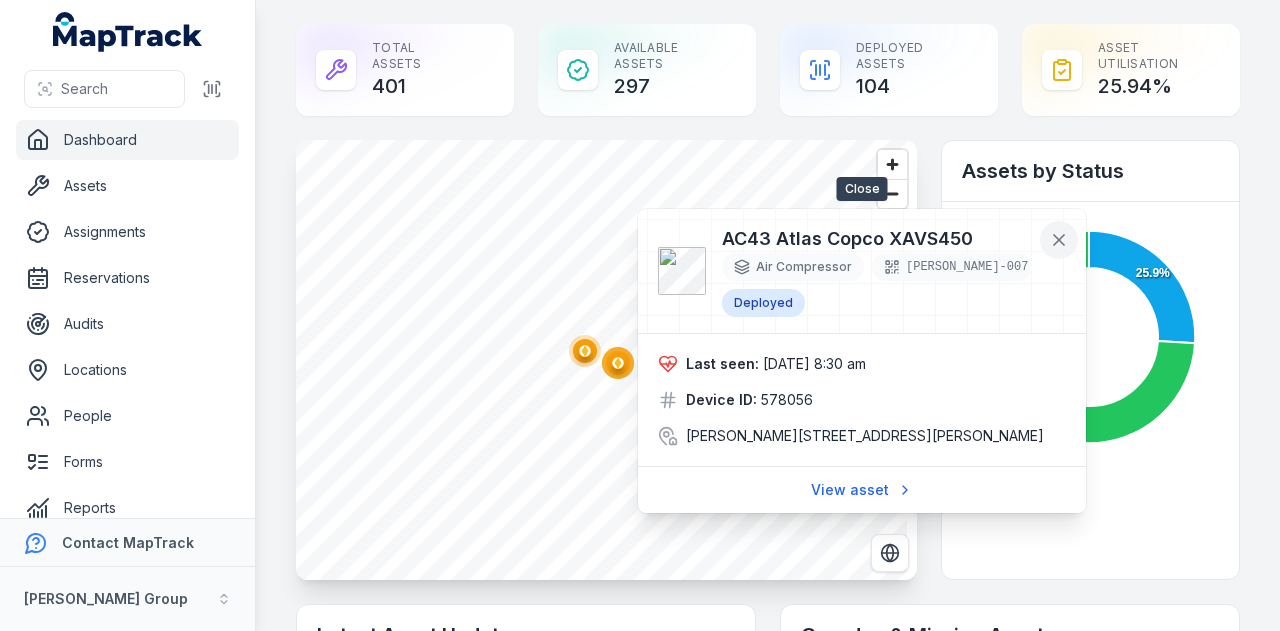 click 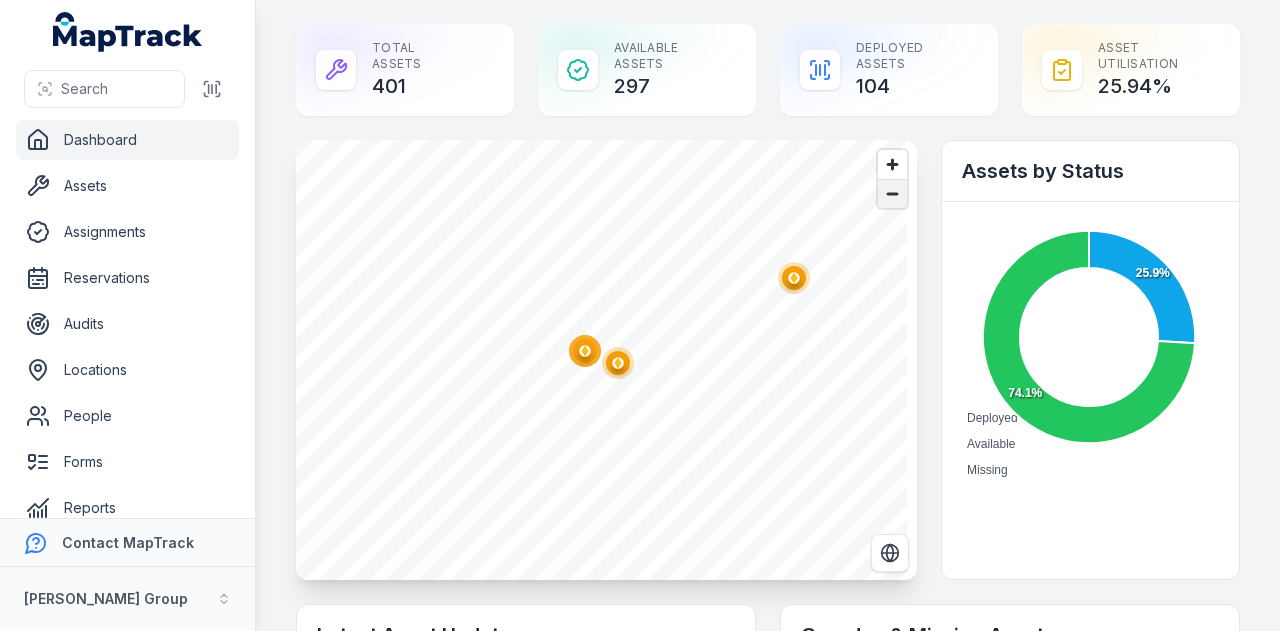click at bounding box center (892, 194) 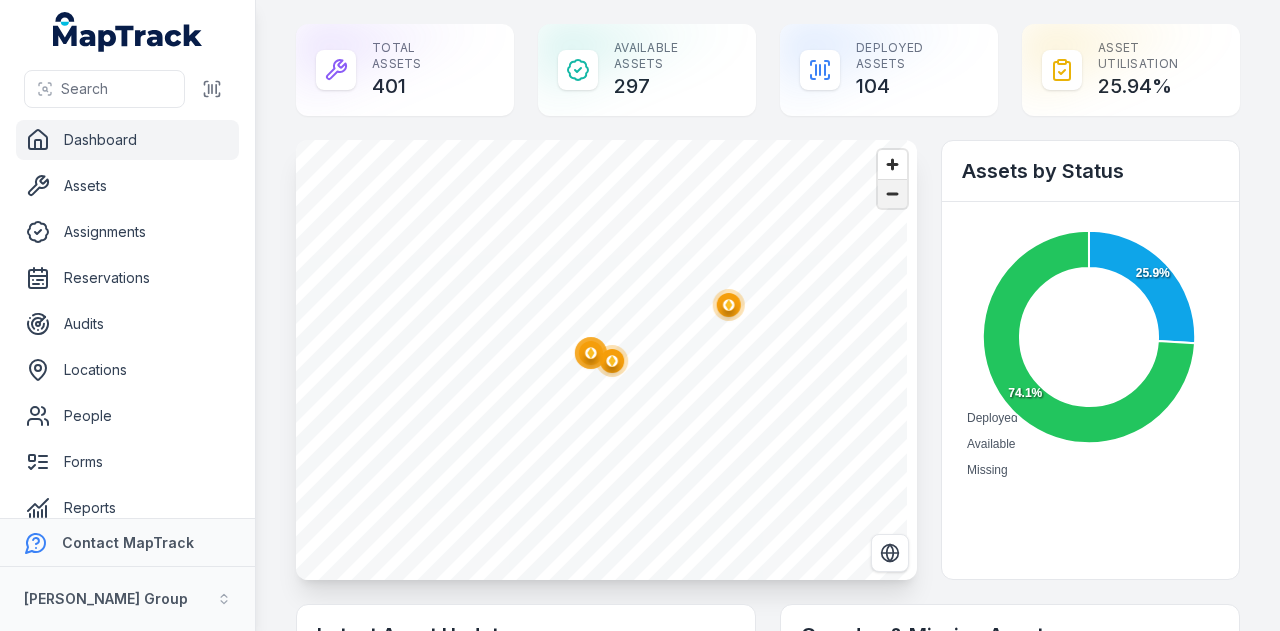 click at bounding box center (892, 194) 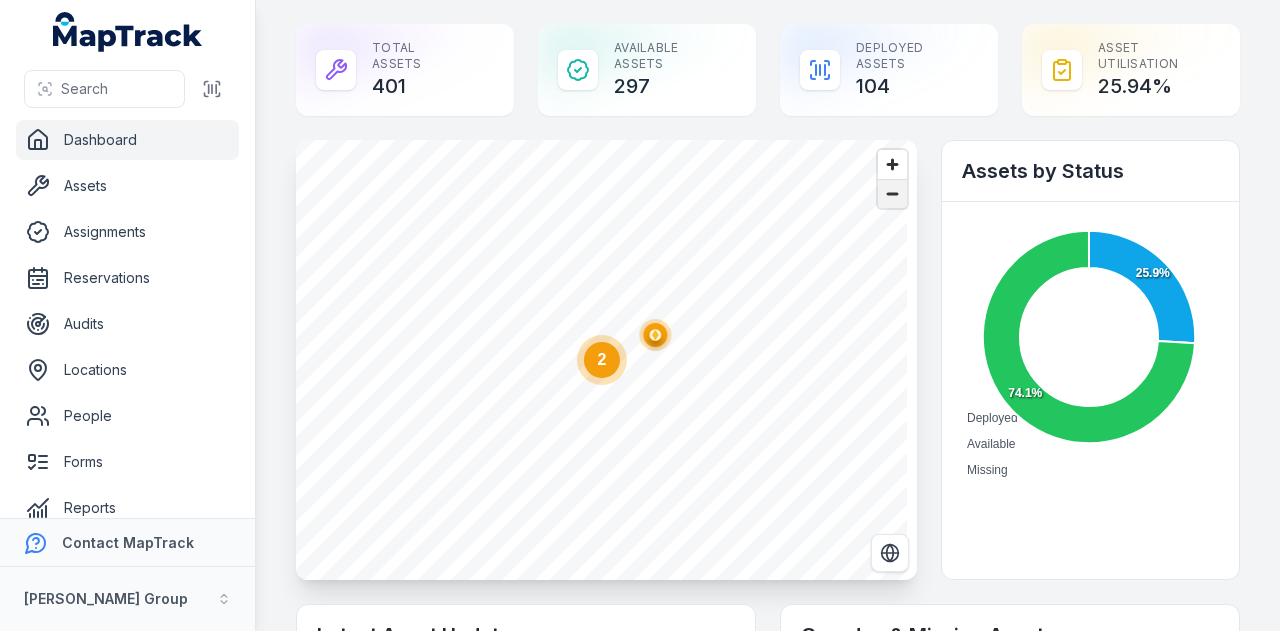 click at bounding box center (892, 194) 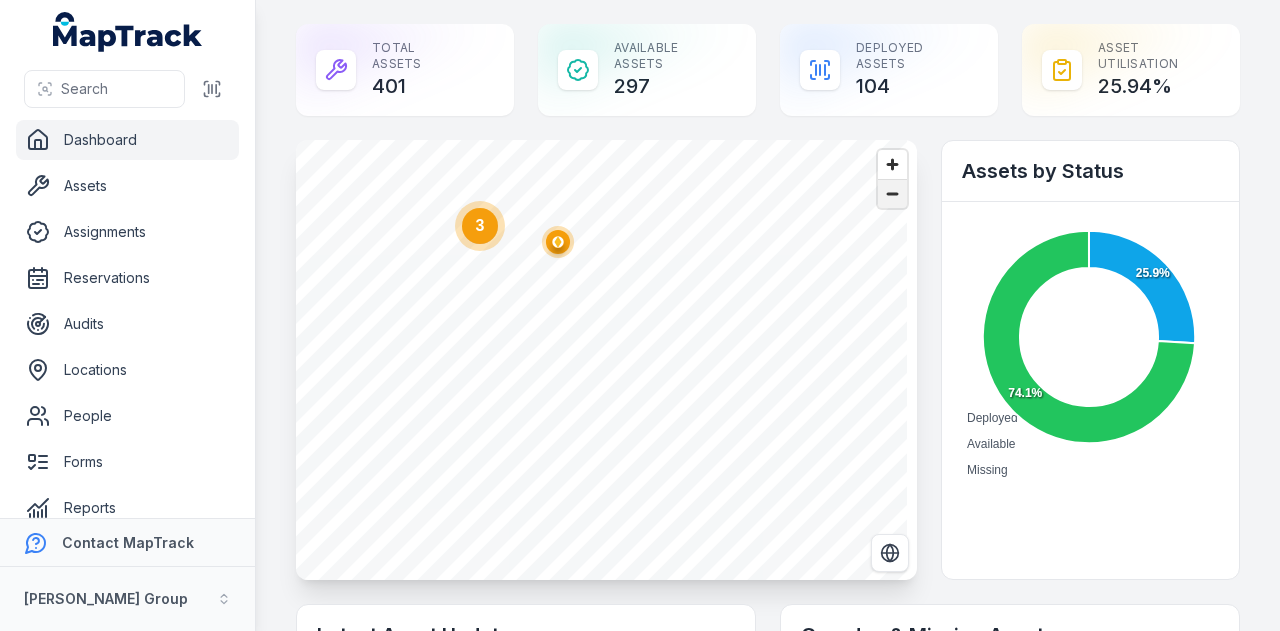click at bounding box center (892, 194) 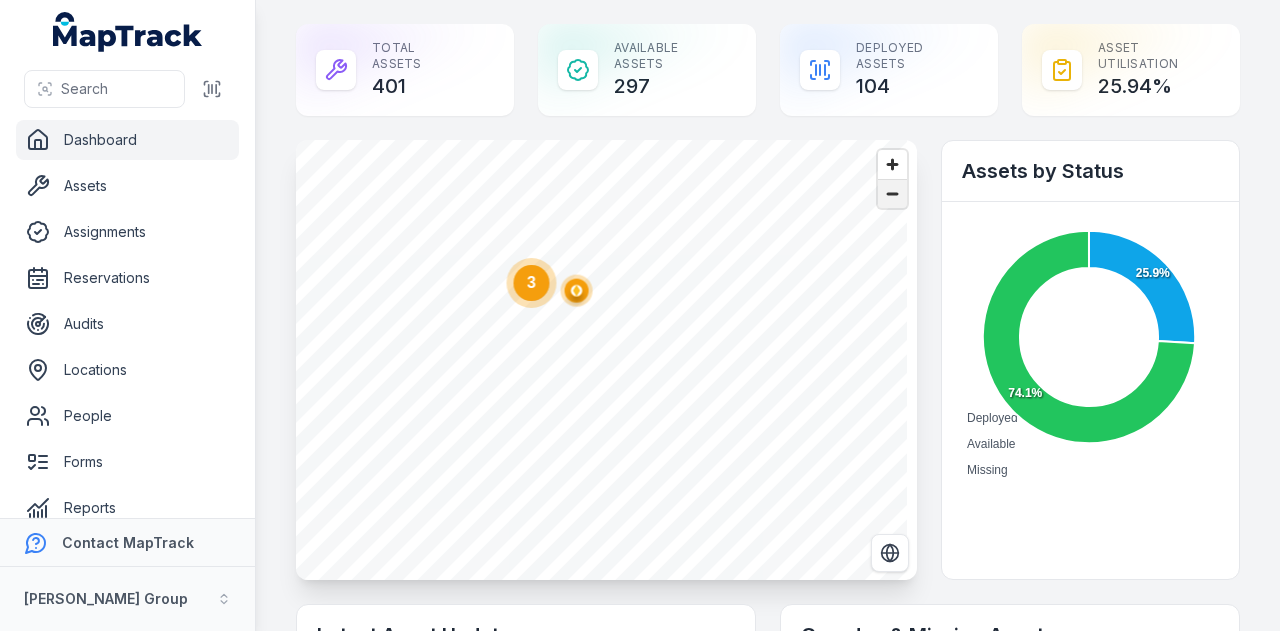 click at bounding box center [892, 194] 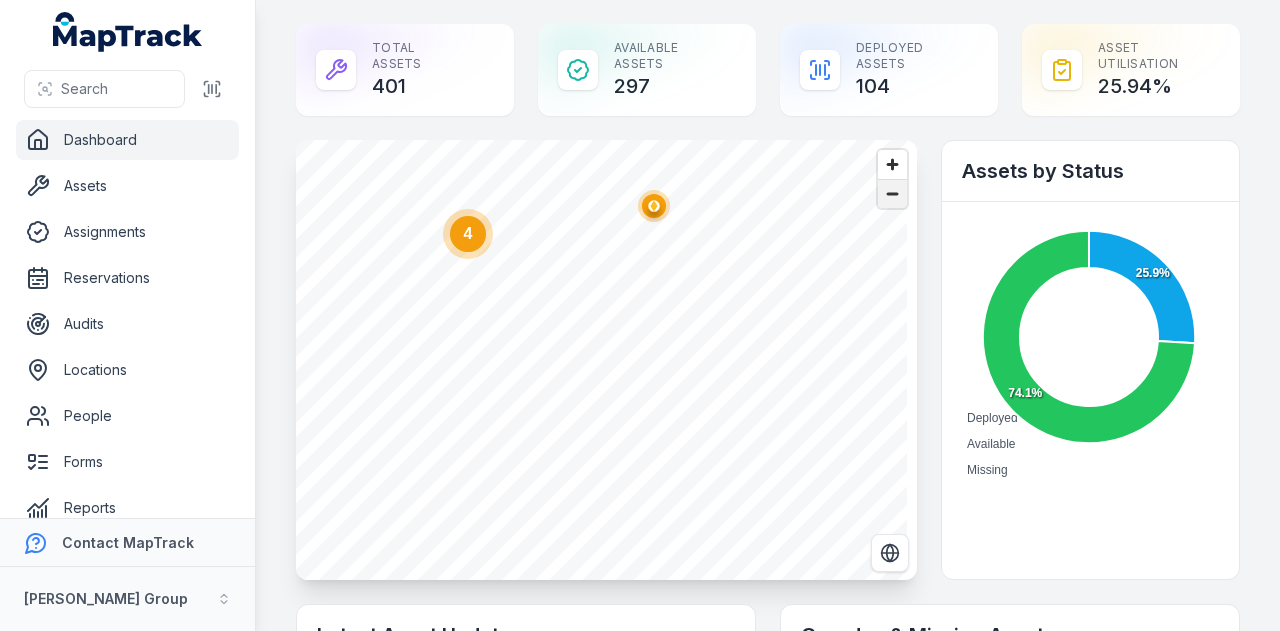 click at bounding box center [892, 194] 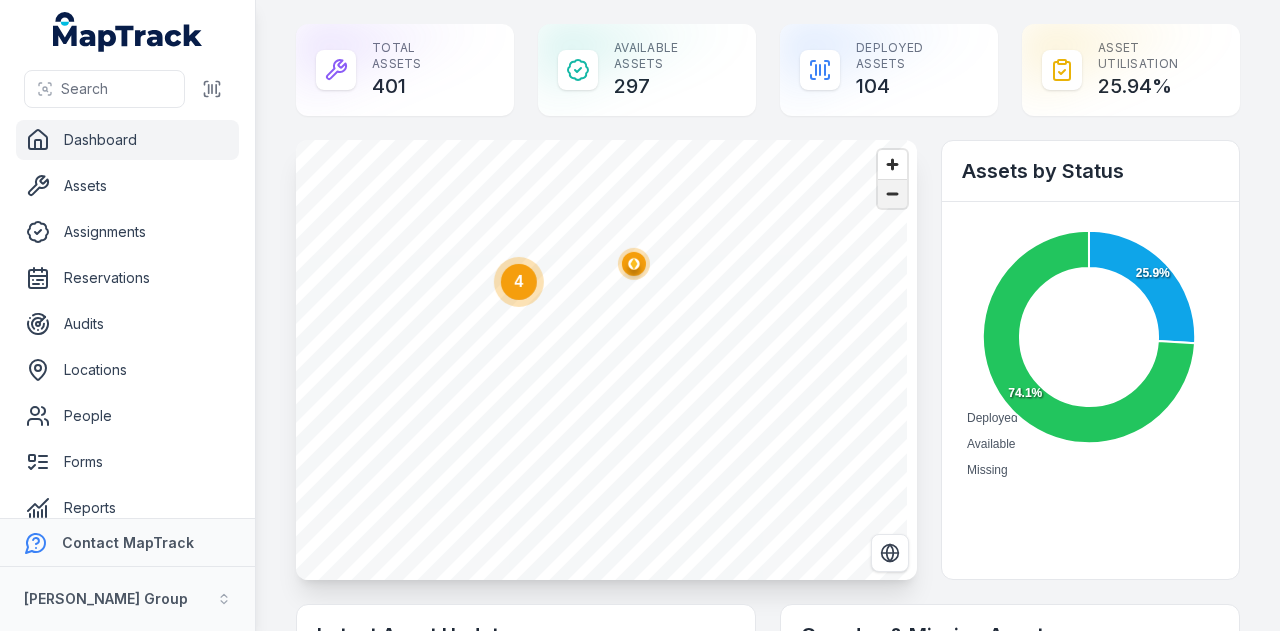 click at bounding box center (892, 194) 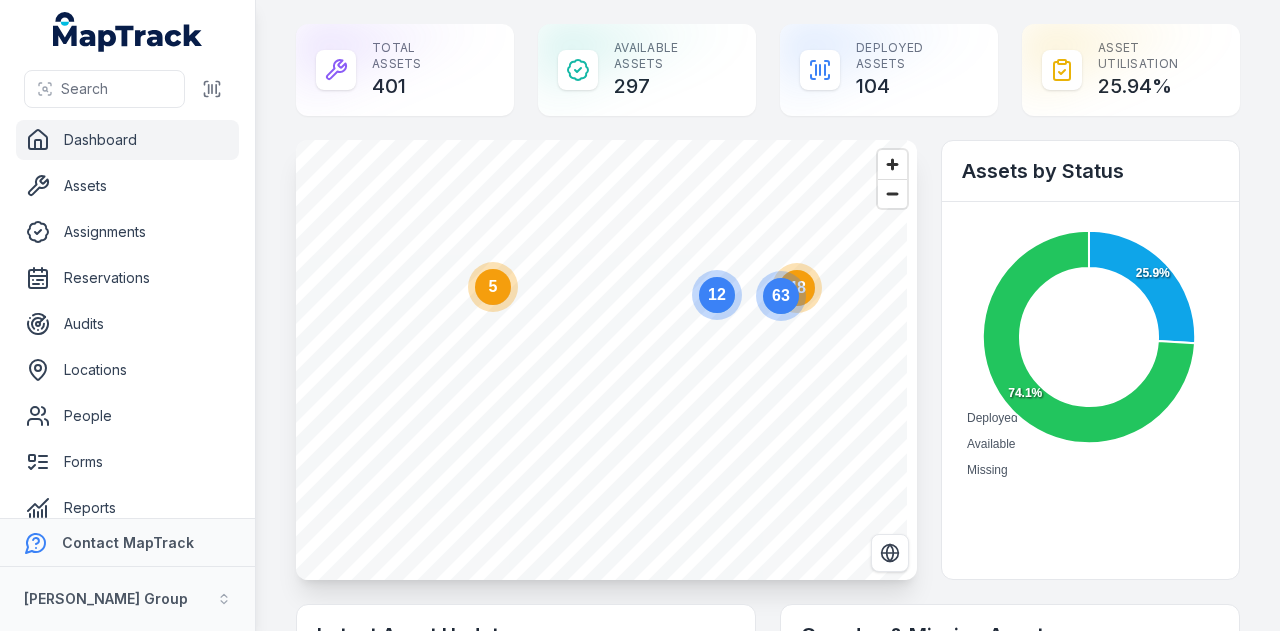 click on "63" 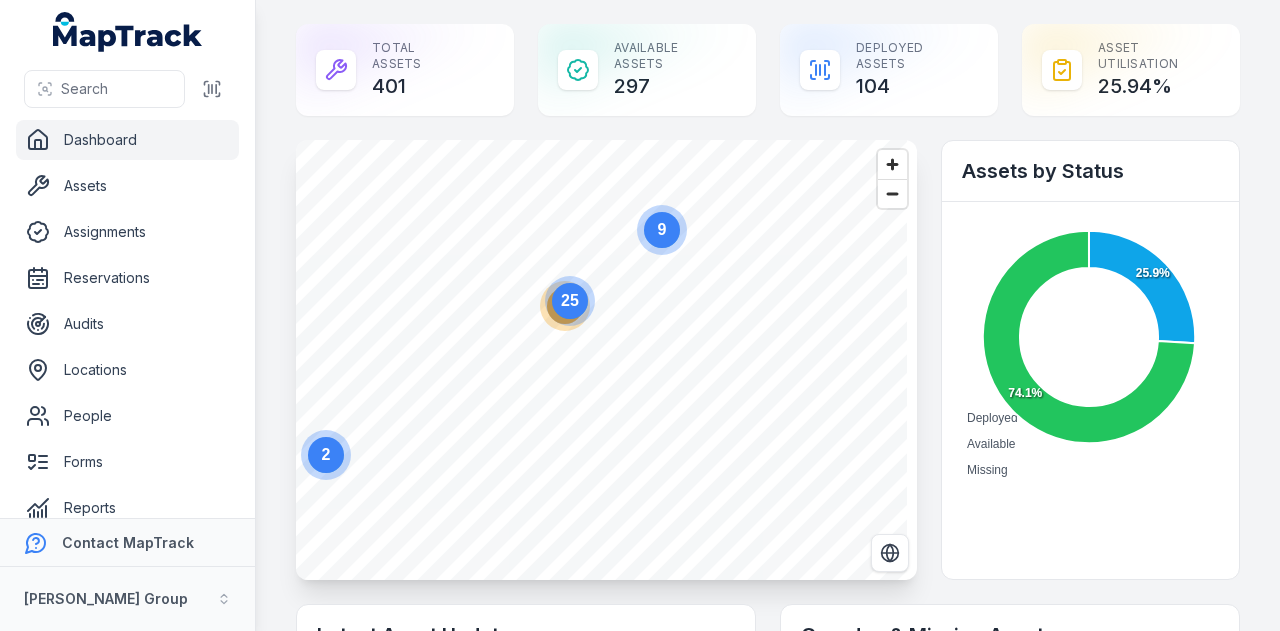 click 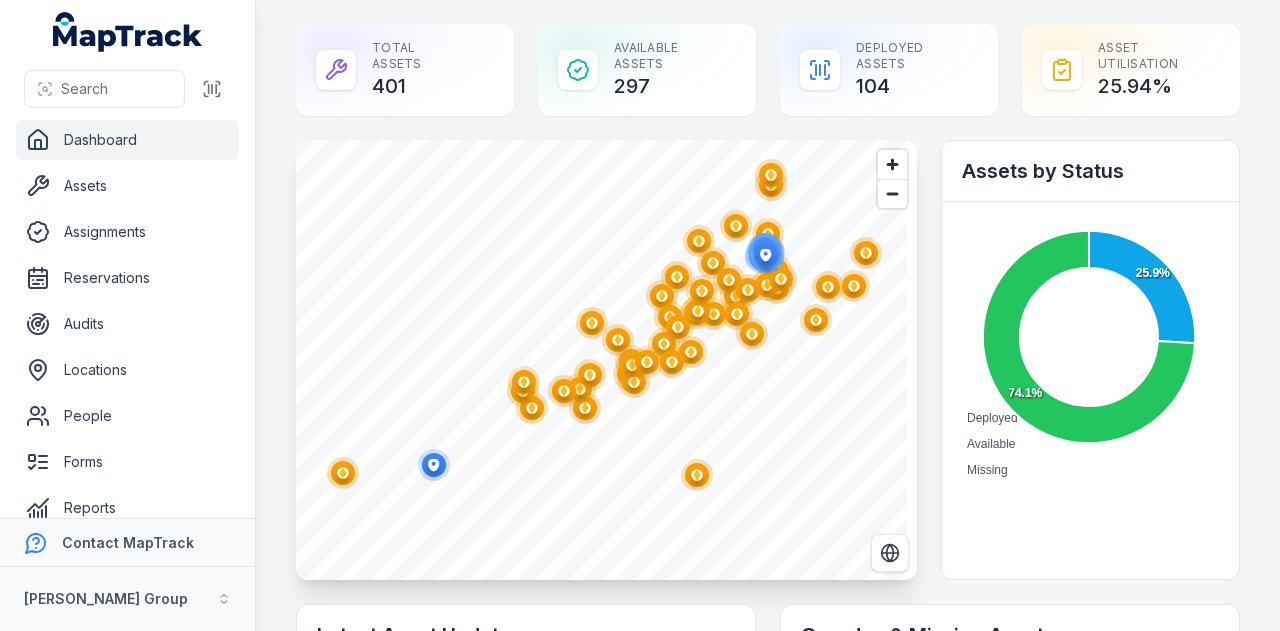 click 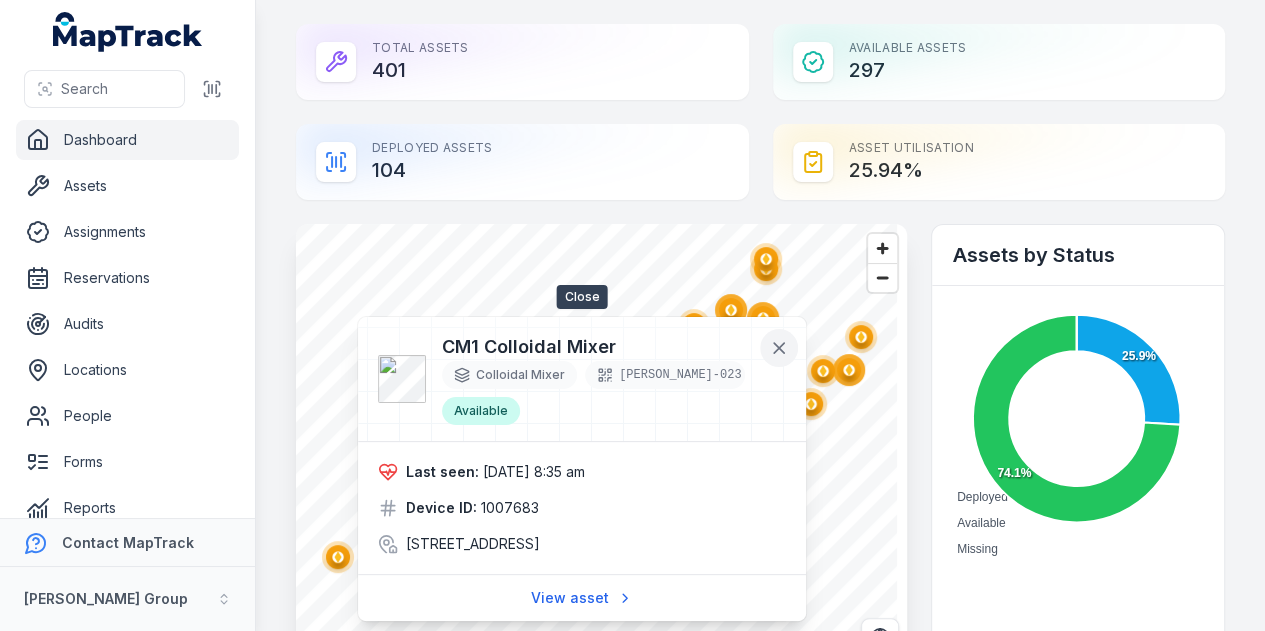 click 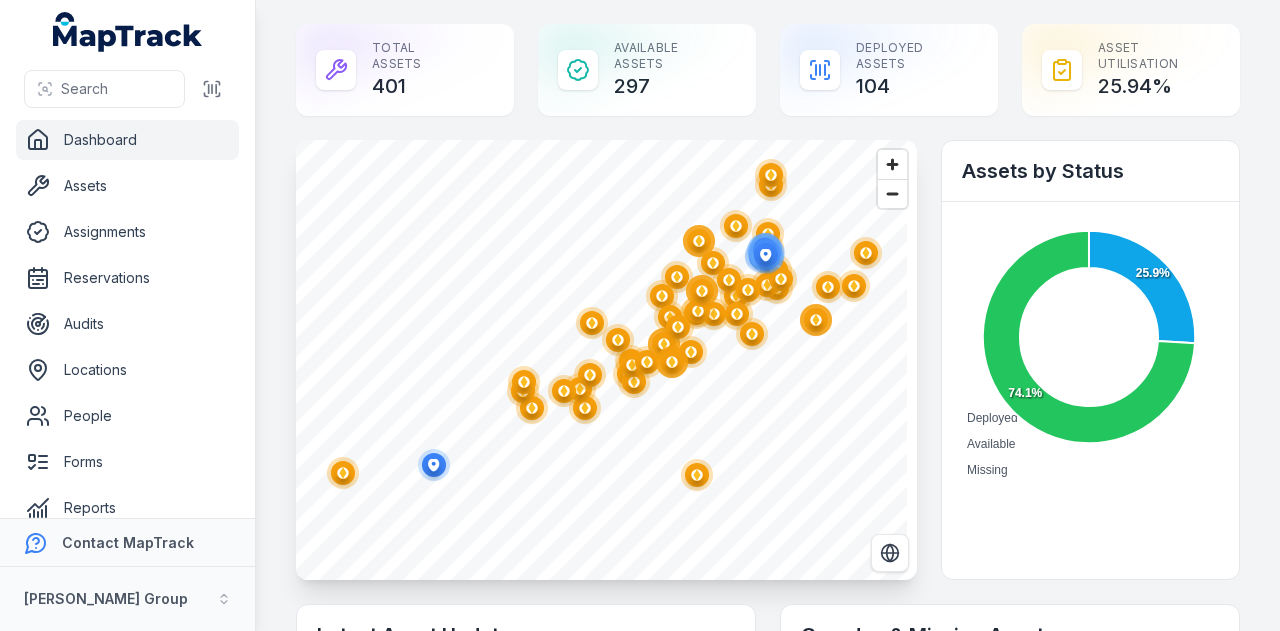 click 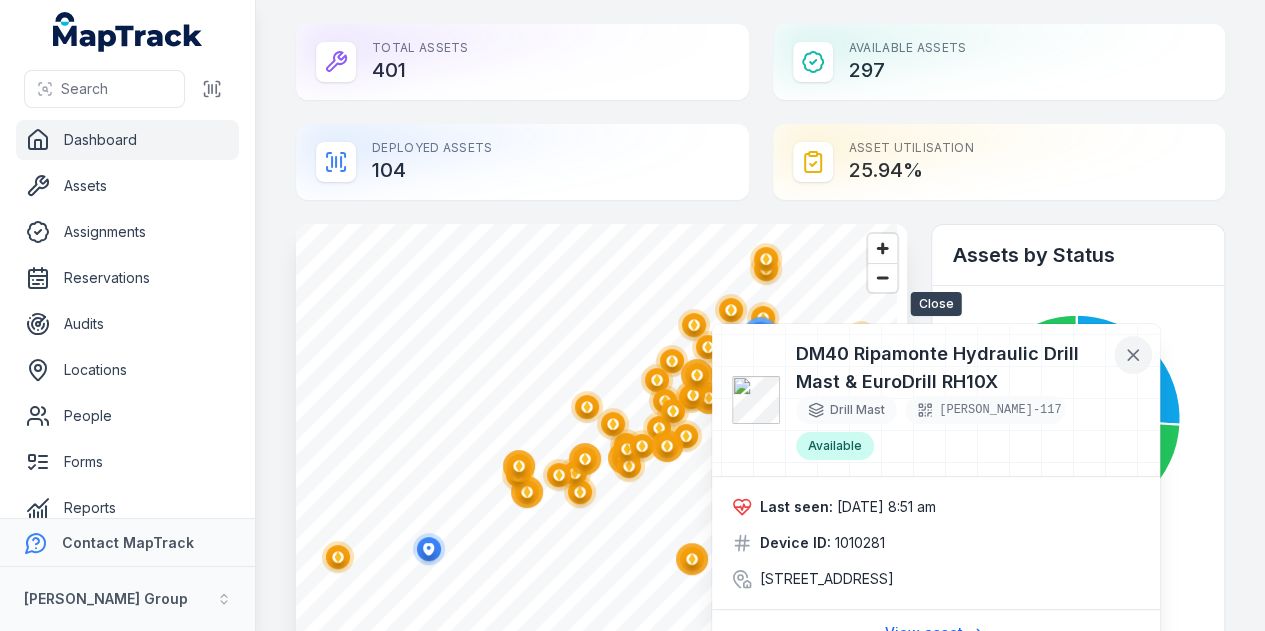 click 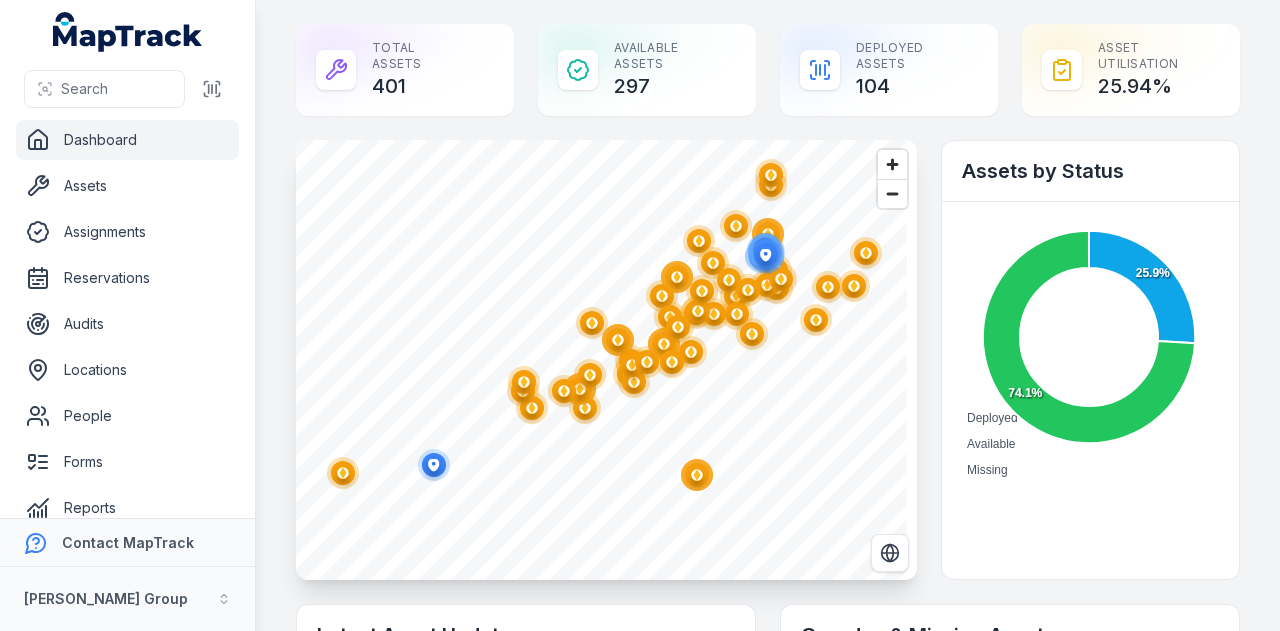 click 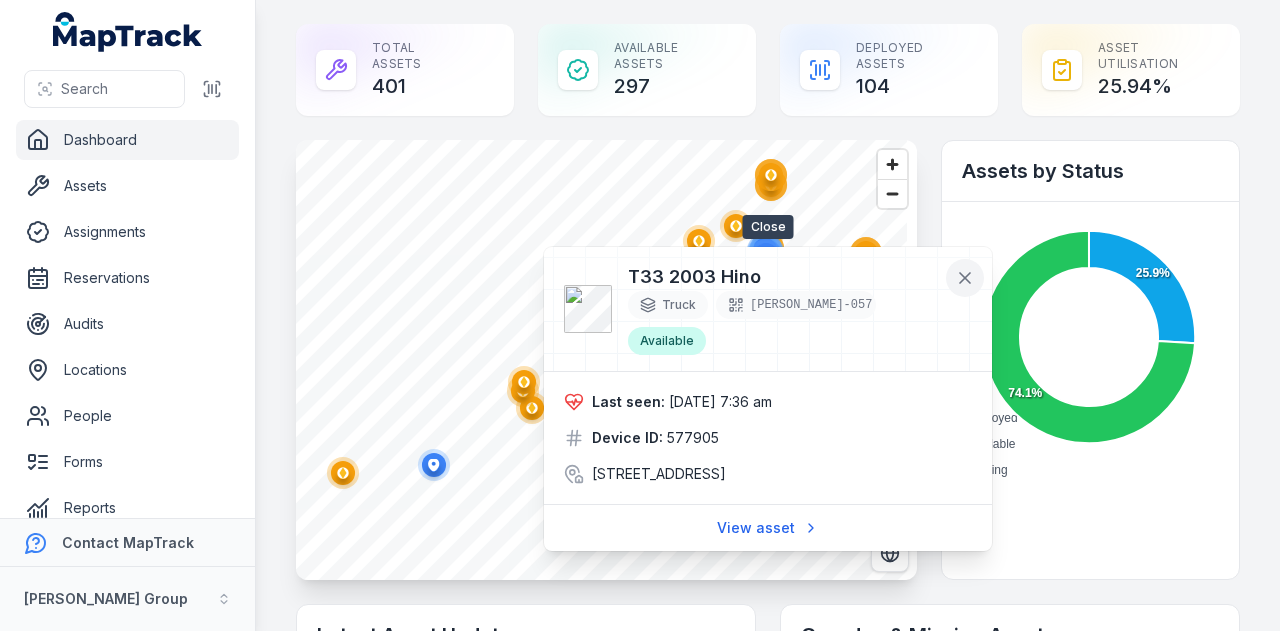 click 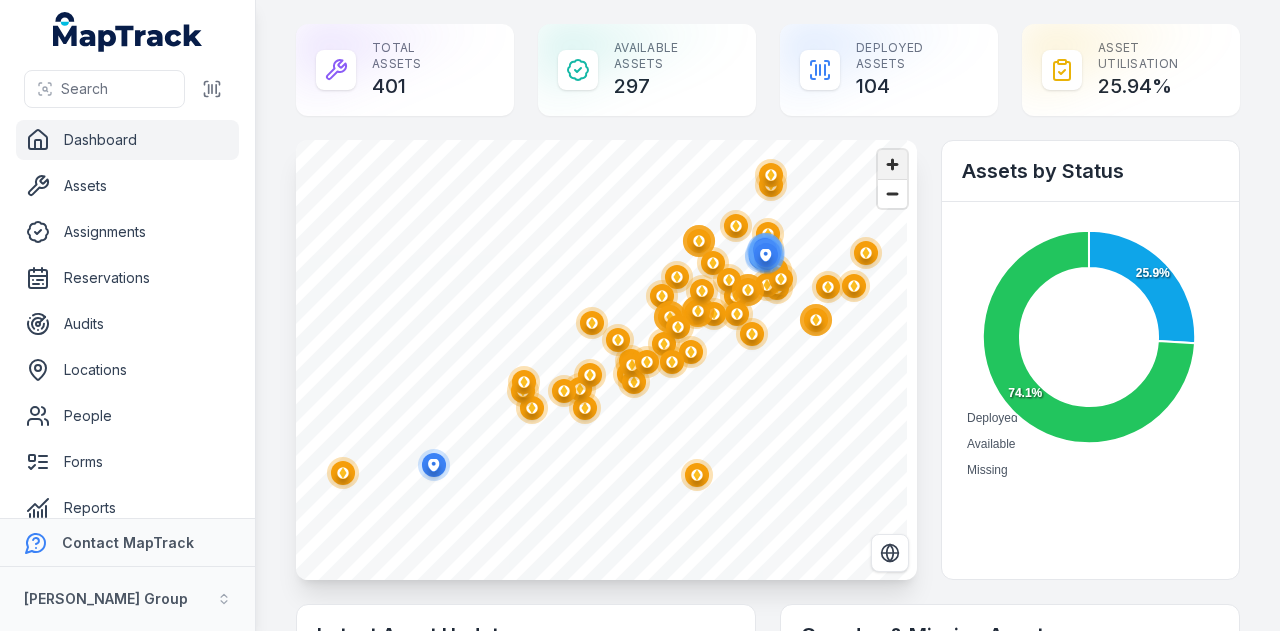 click at bounding box center (892, 164) 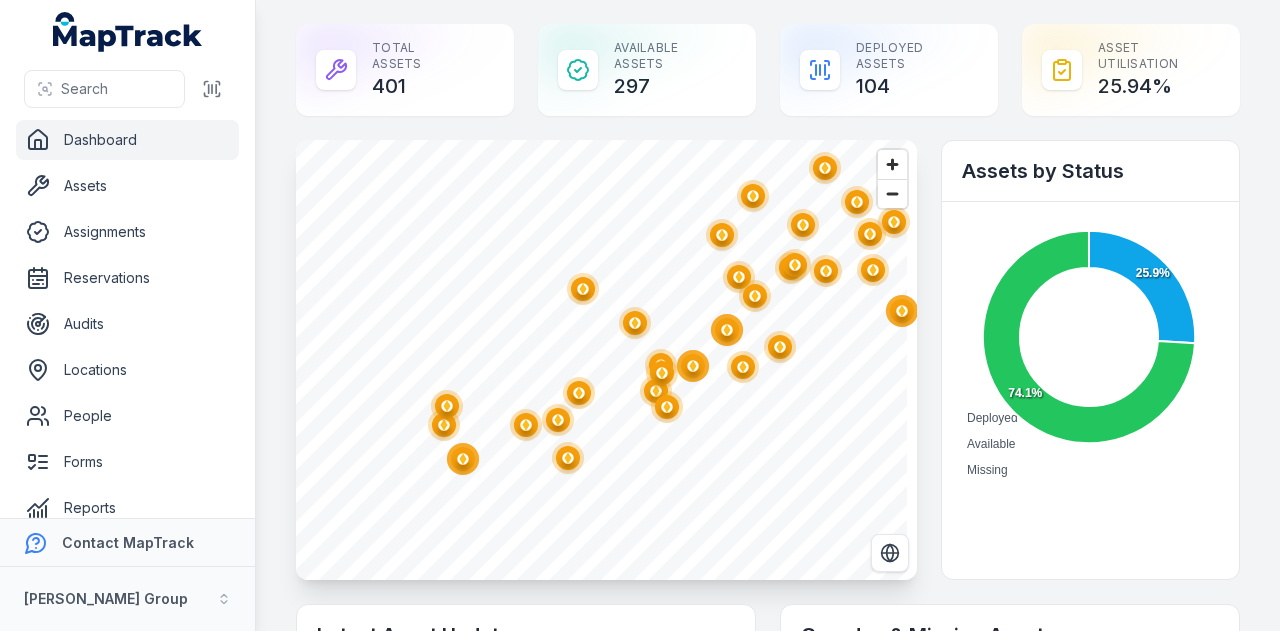 click on "@keyframes ping-animation {
0% {
transform: scale(0.8);
opacity: 0.5;
}
100% {
transform: scale(1.5);
opacity: 0;
}
}
.ping {
animation: ping-animation 1s linear;
transform-origin: center;
}" at bounding box center [447, 409] 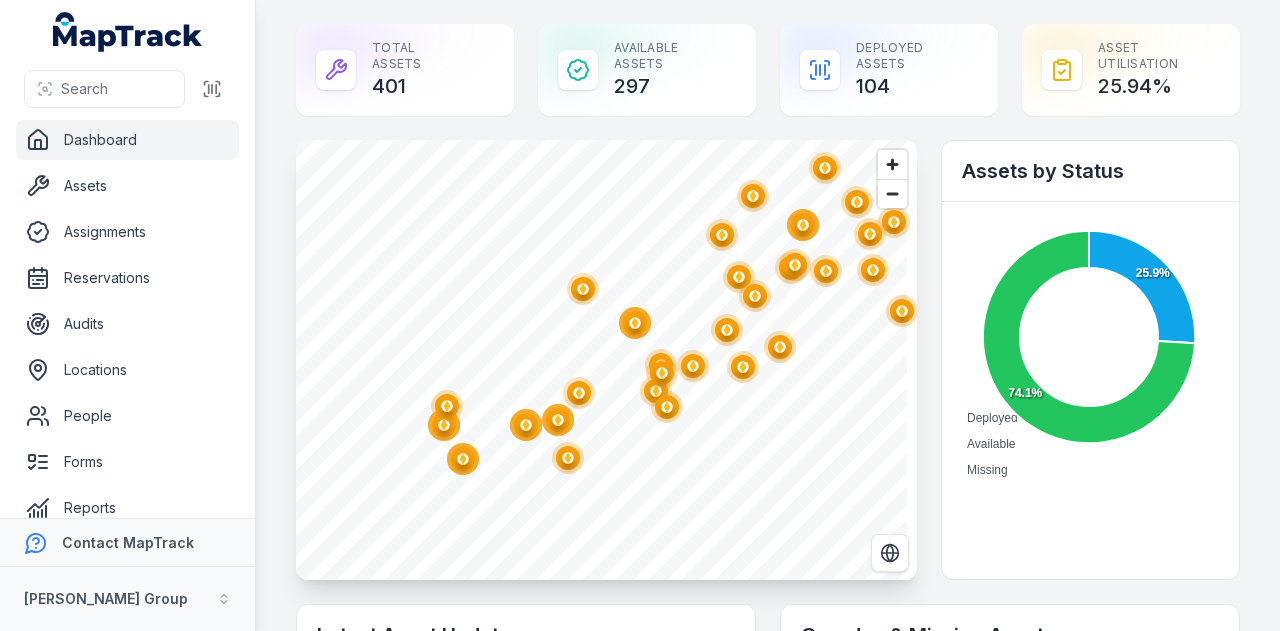 click on "@keyframes ping-animation {
0% {
transform: scale(0.8);
opacity: 0.5;
}
100% {
transform: scale(1.5);
opacity: 0;
}
}
.ping {
animation: ping-animation 1s linear;
transform-origin: center;
}" at bounding box center (447, 409) 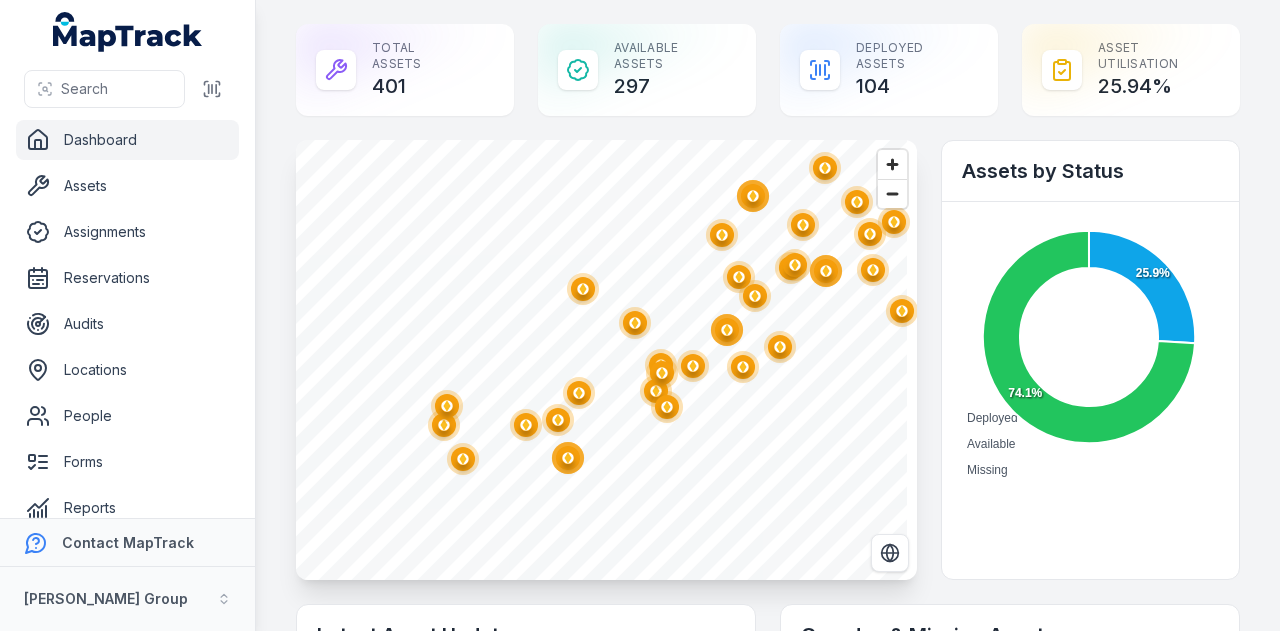 click 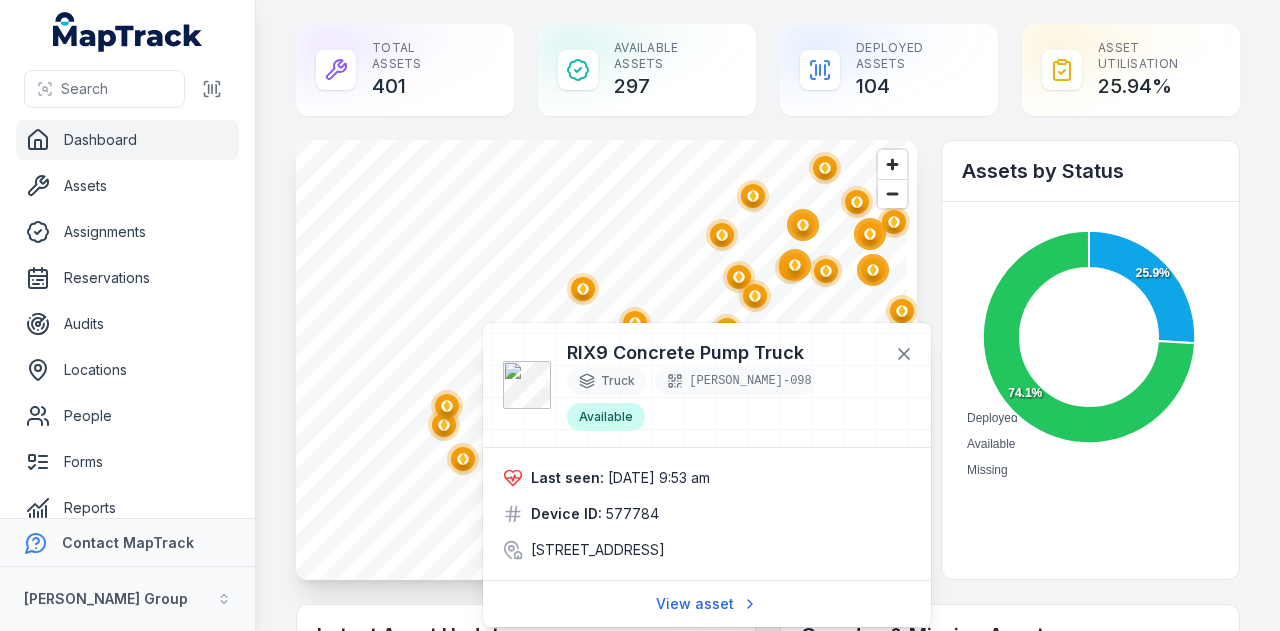 click 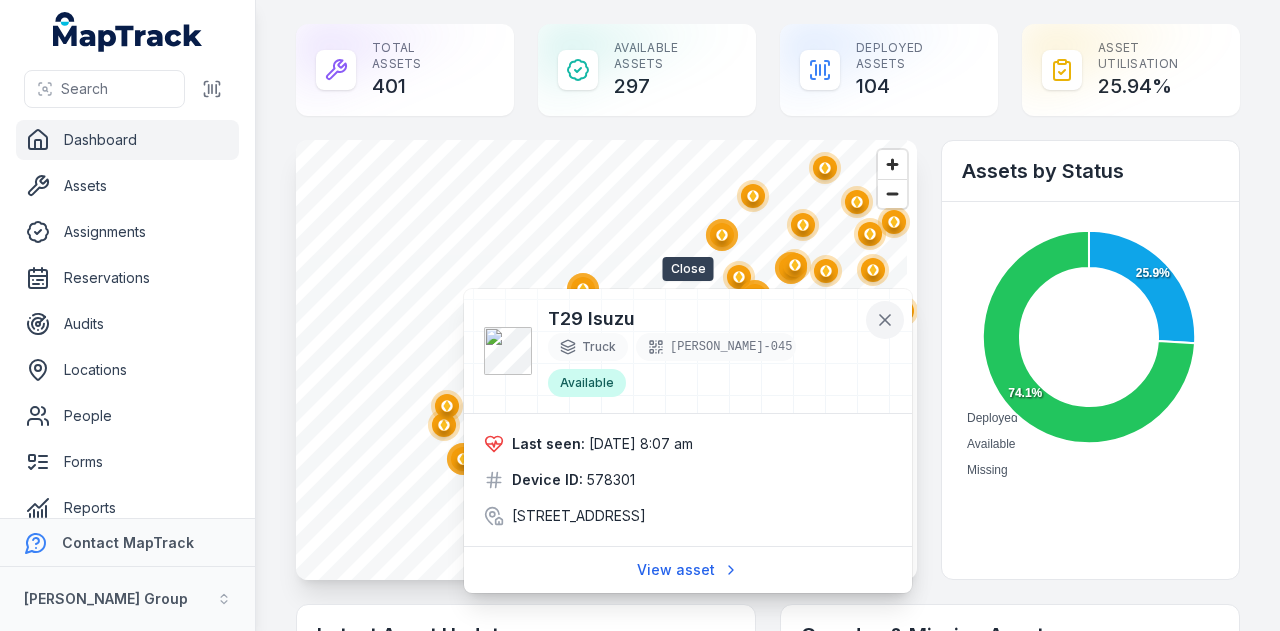 click 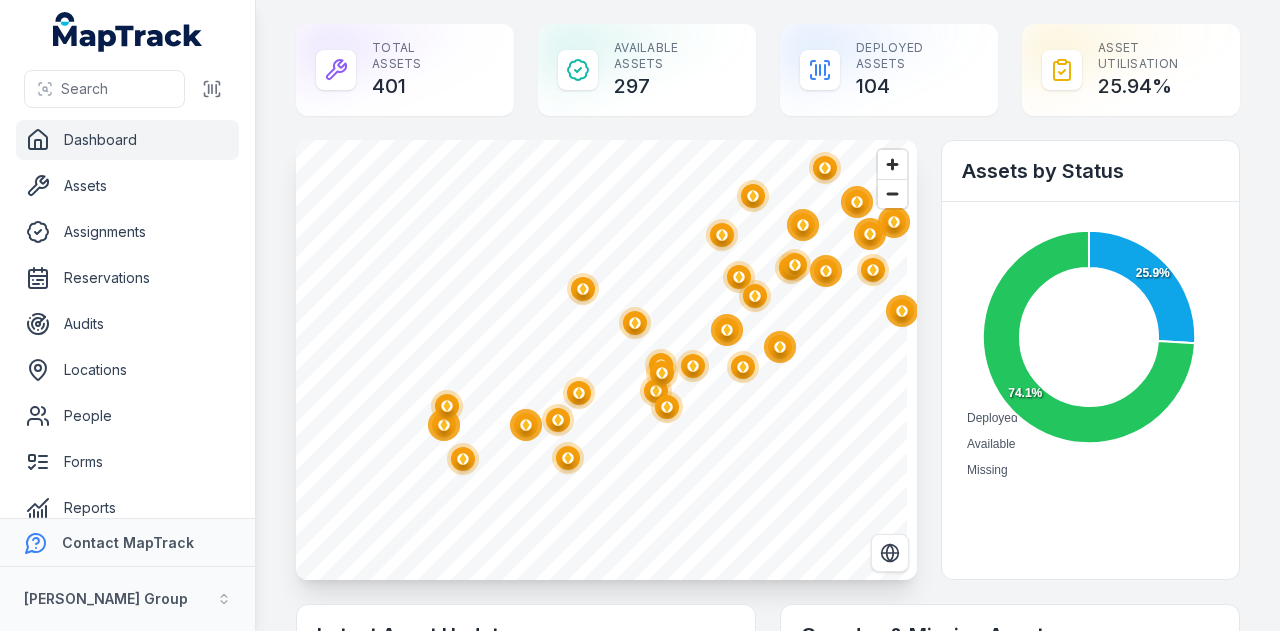 click 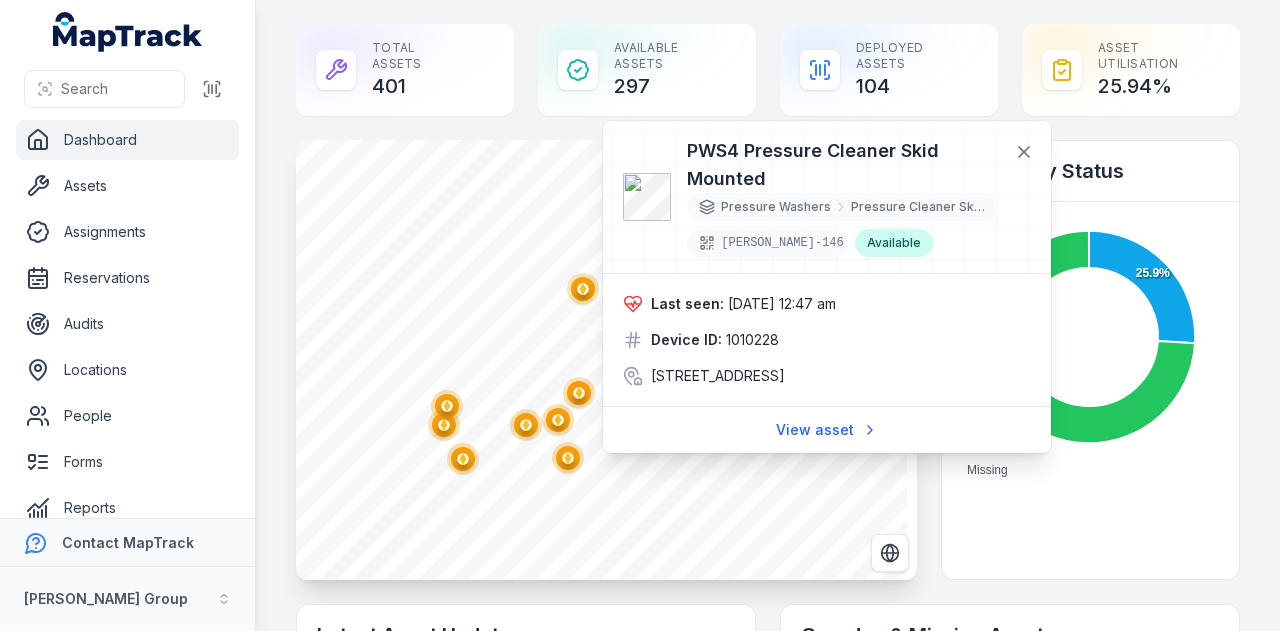 click 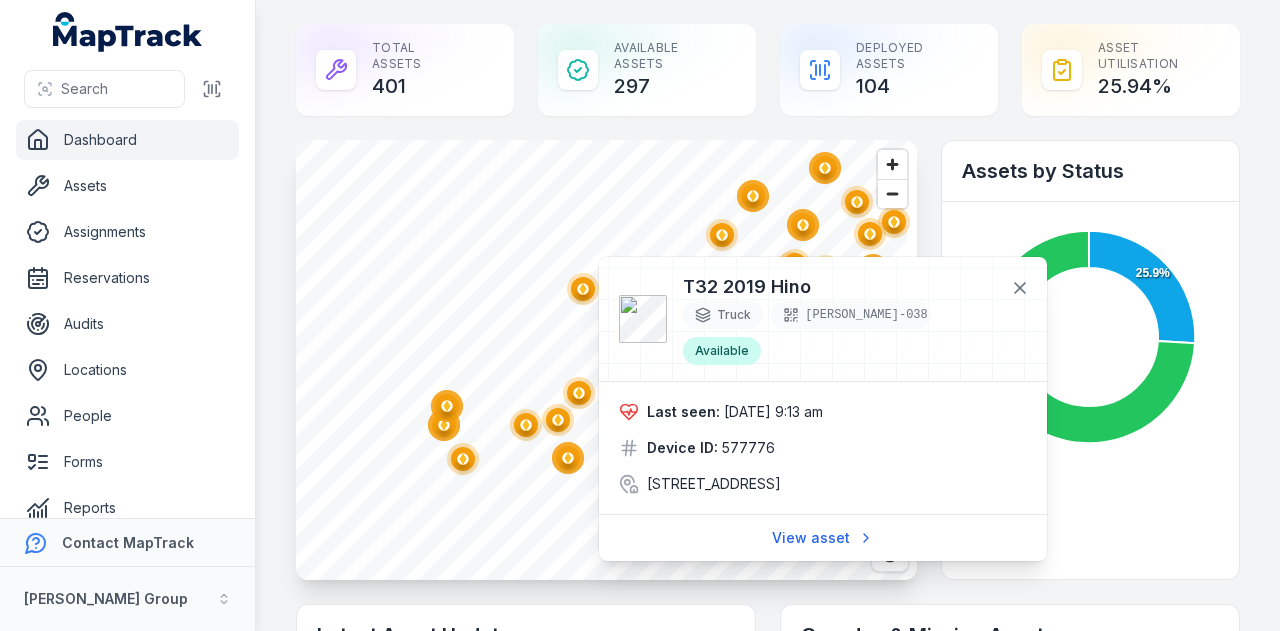 click 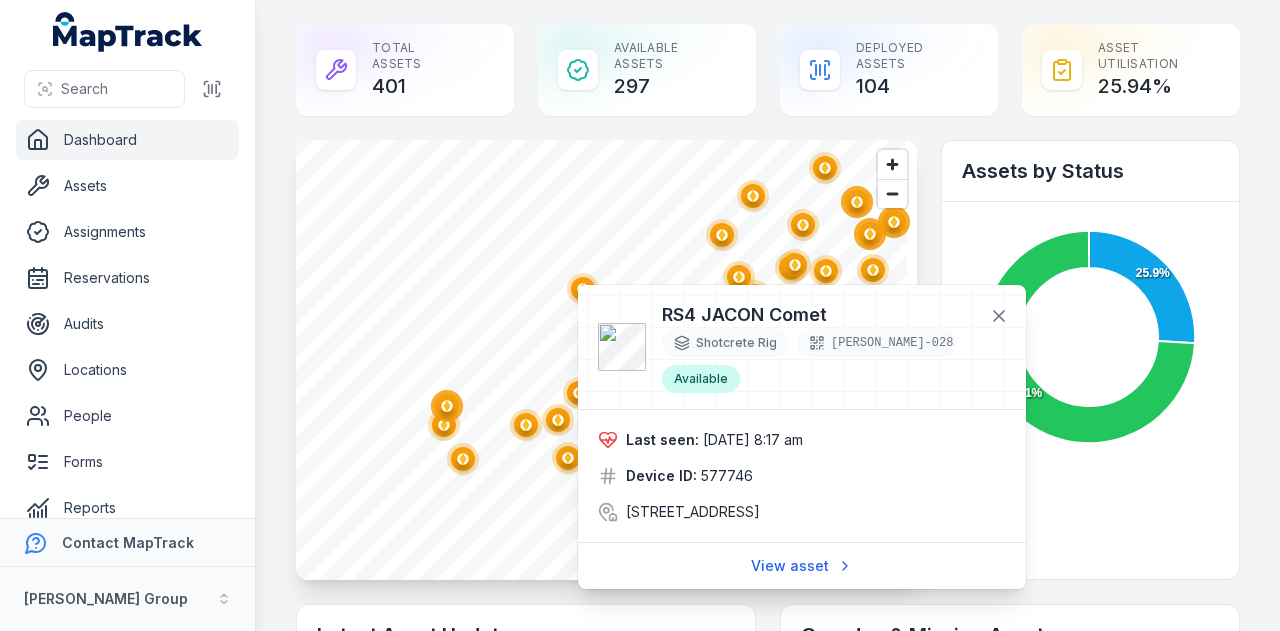 click 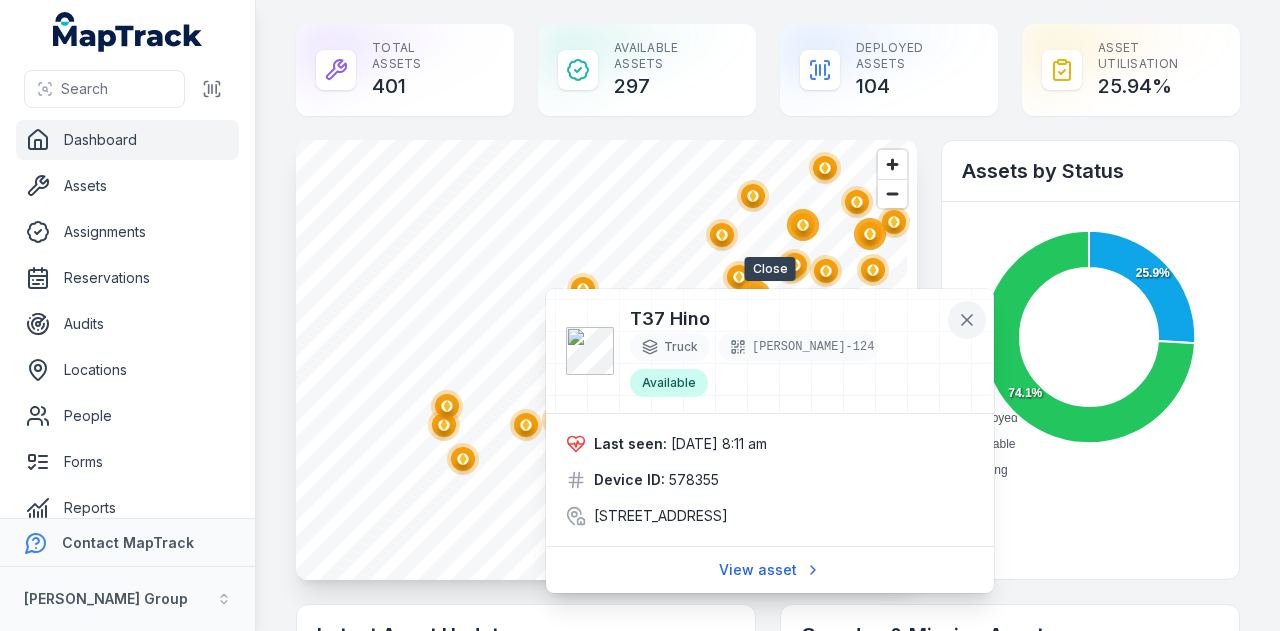 click 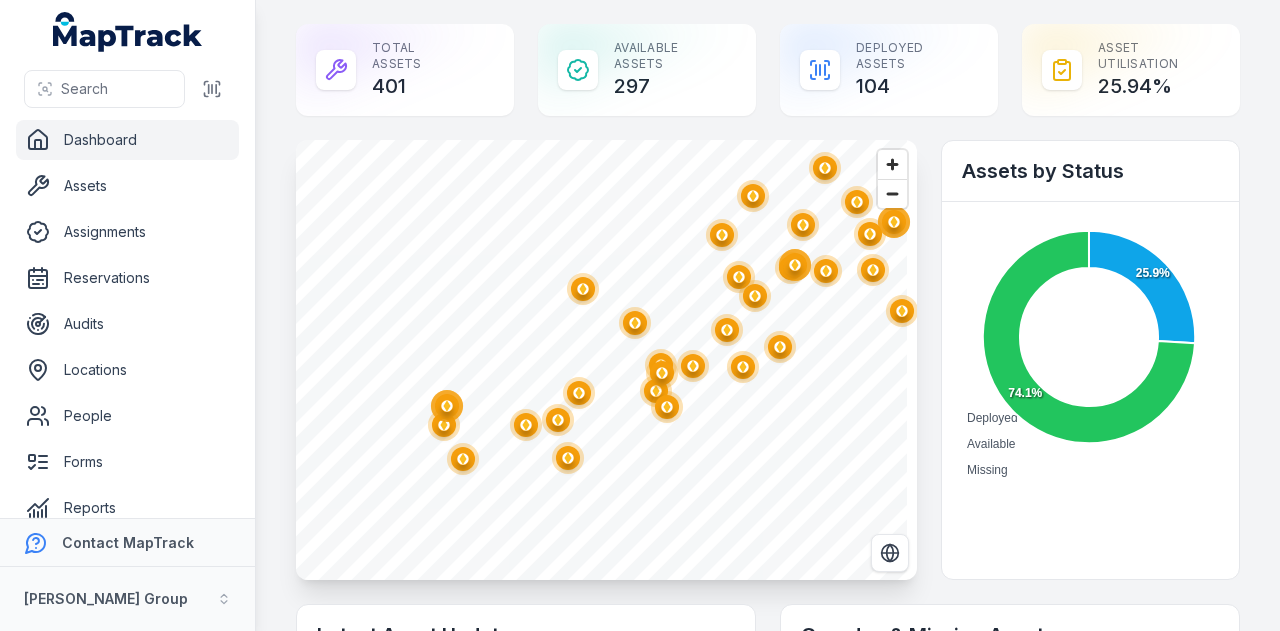 click 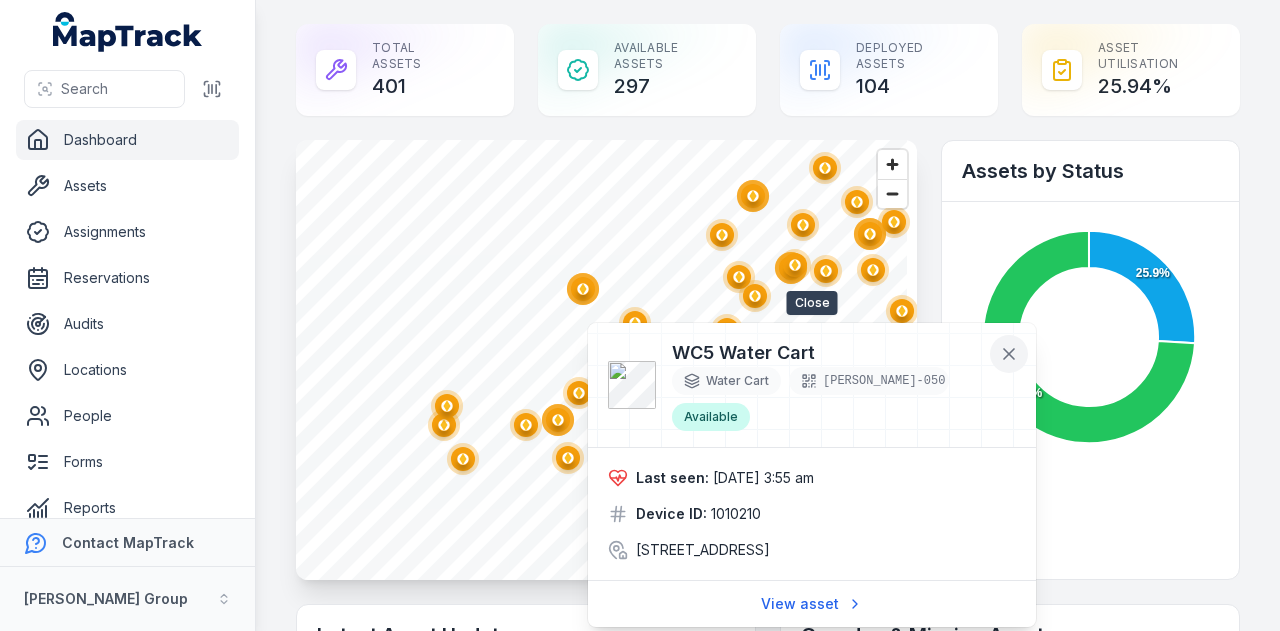 click 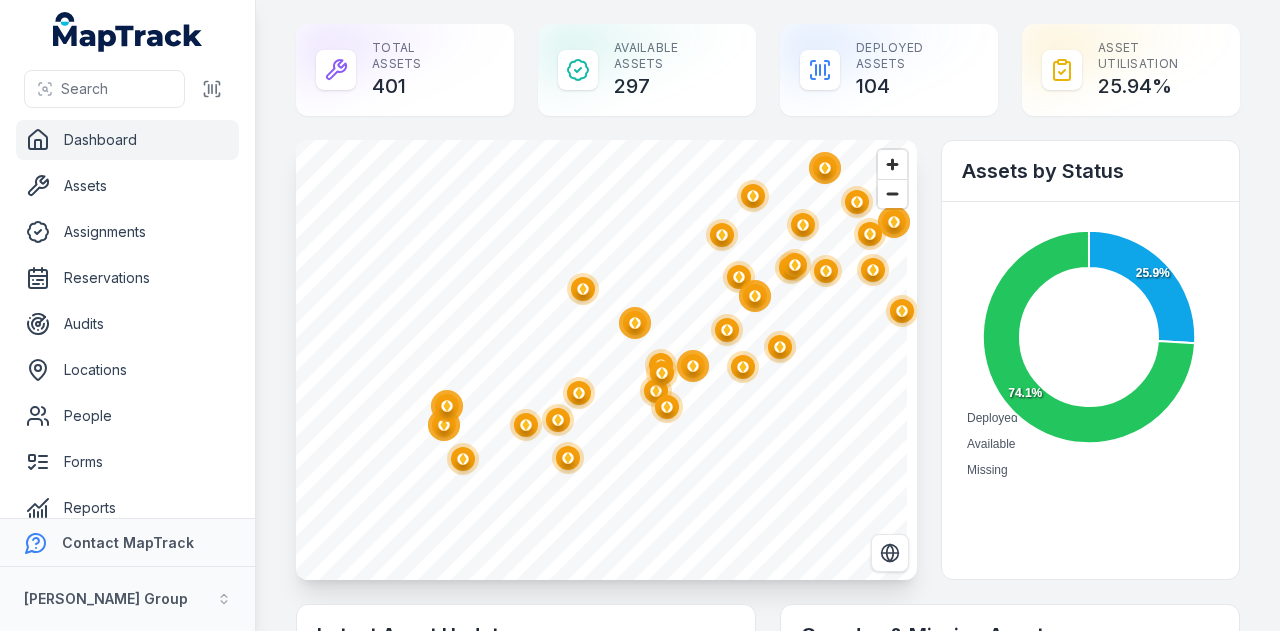 click 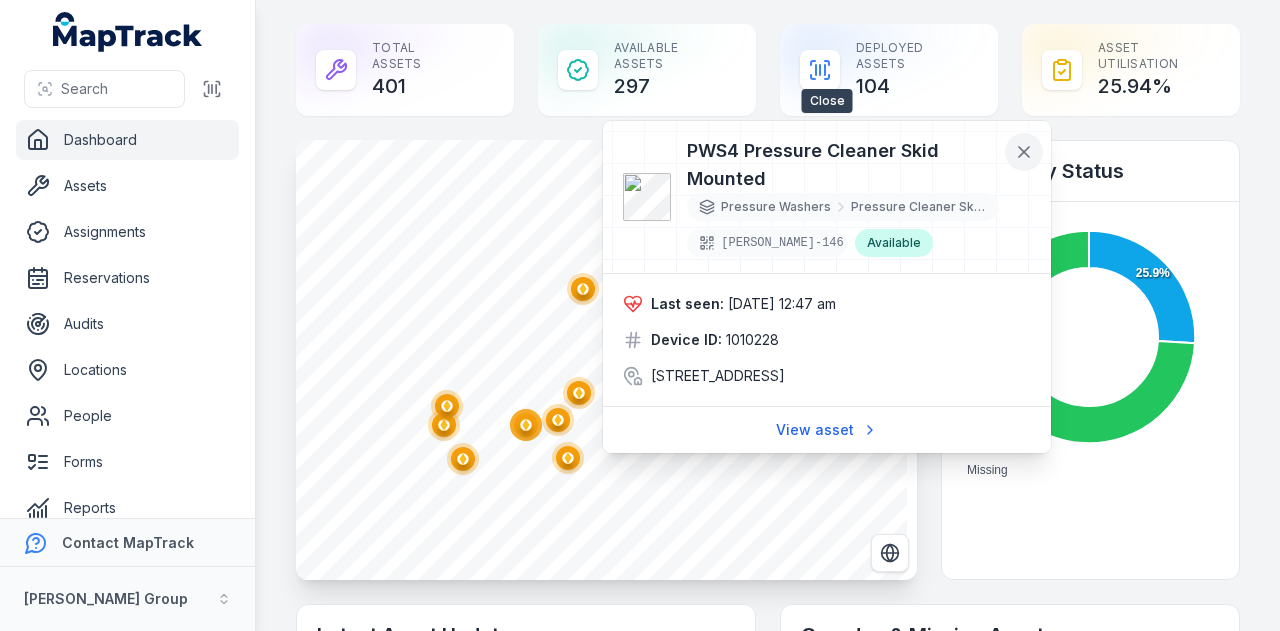 click 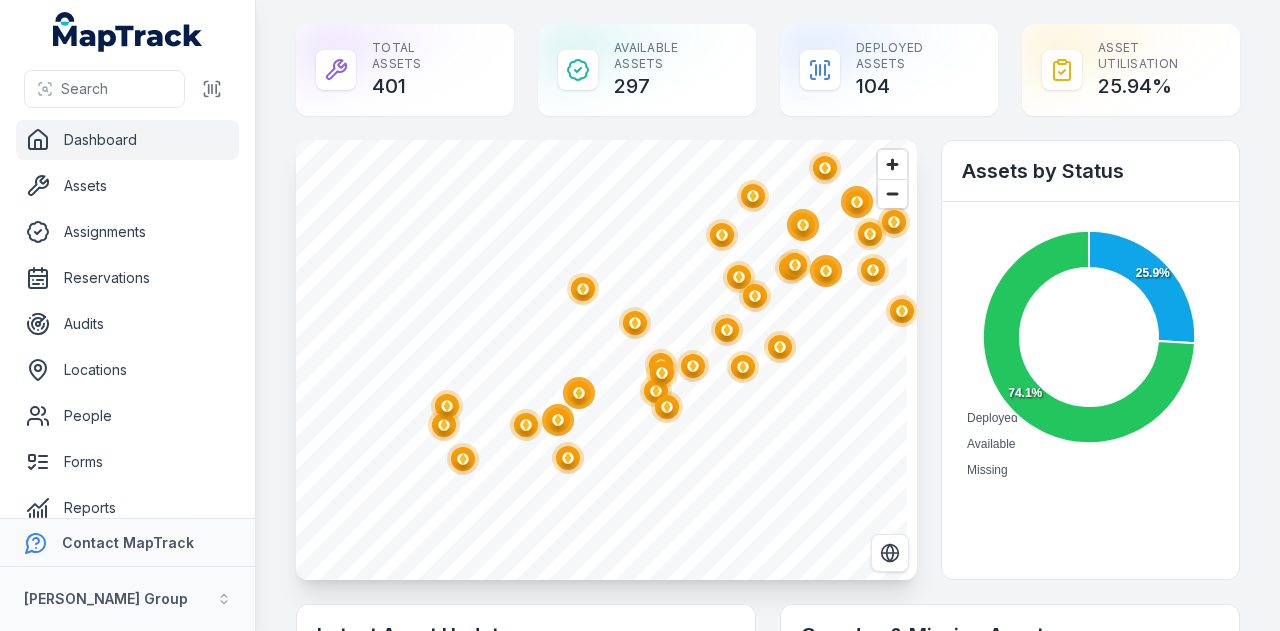 click 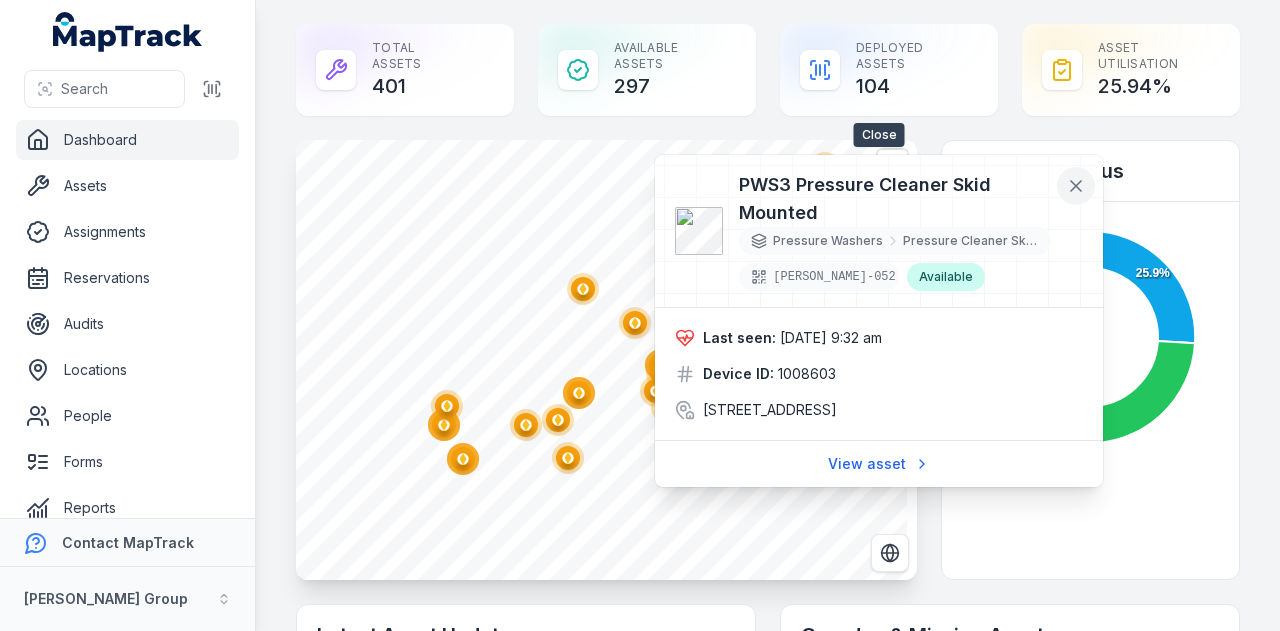 click 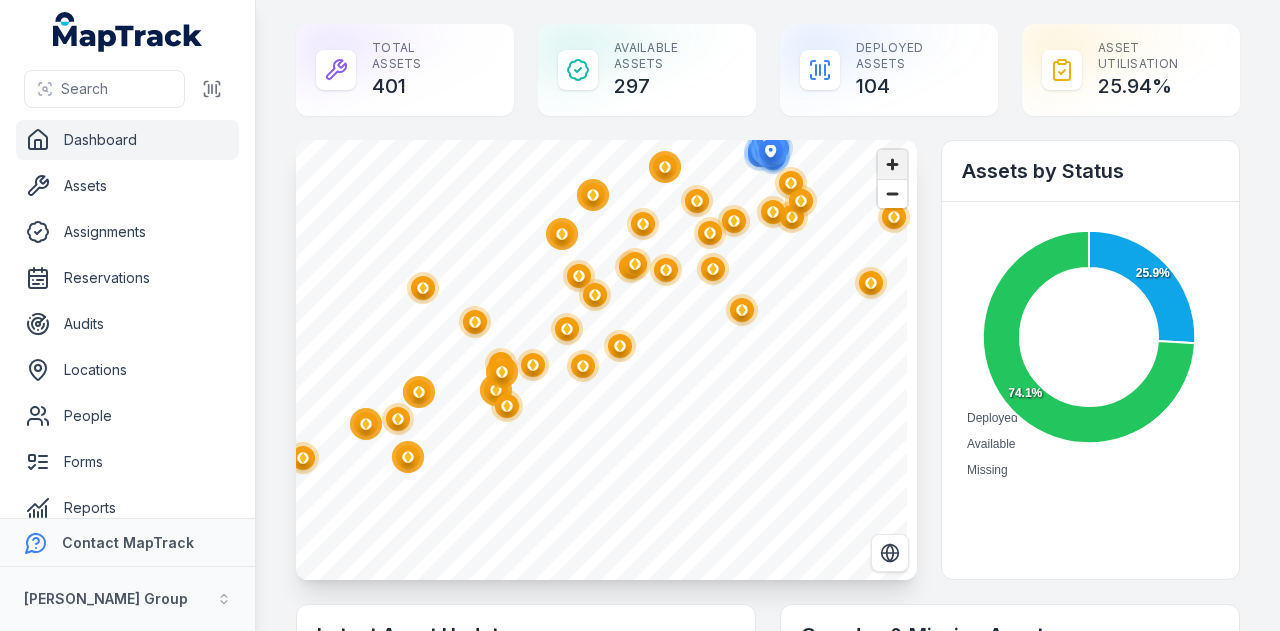 click at bounding box center (892, 164) 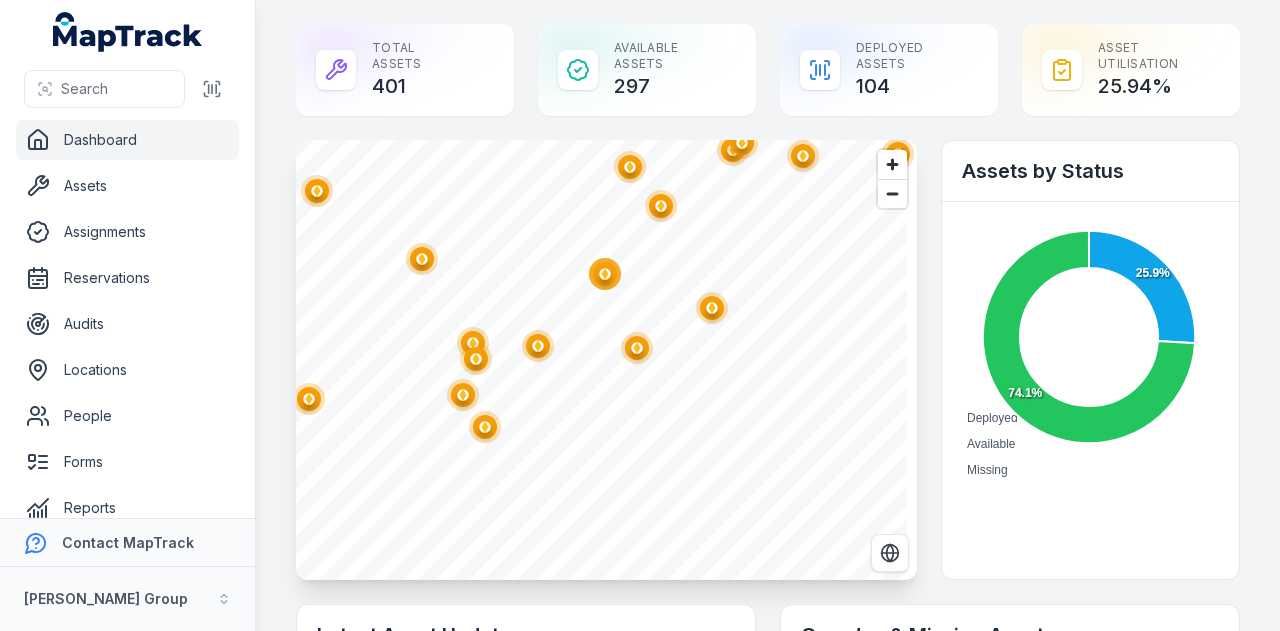 click 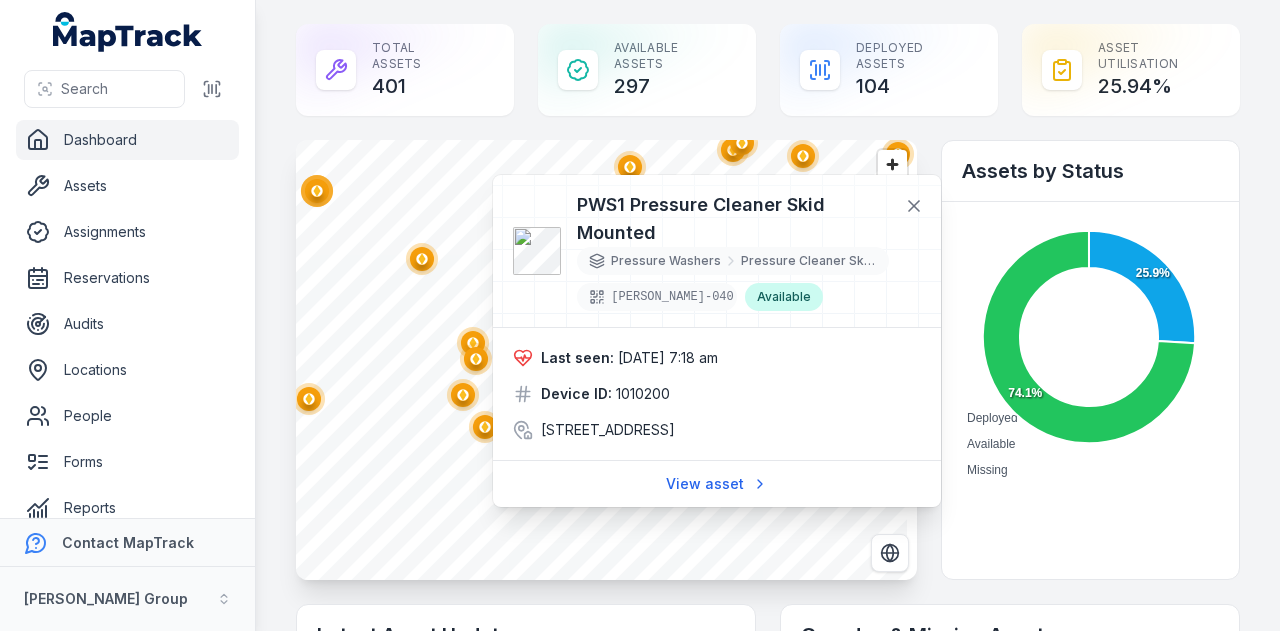 click 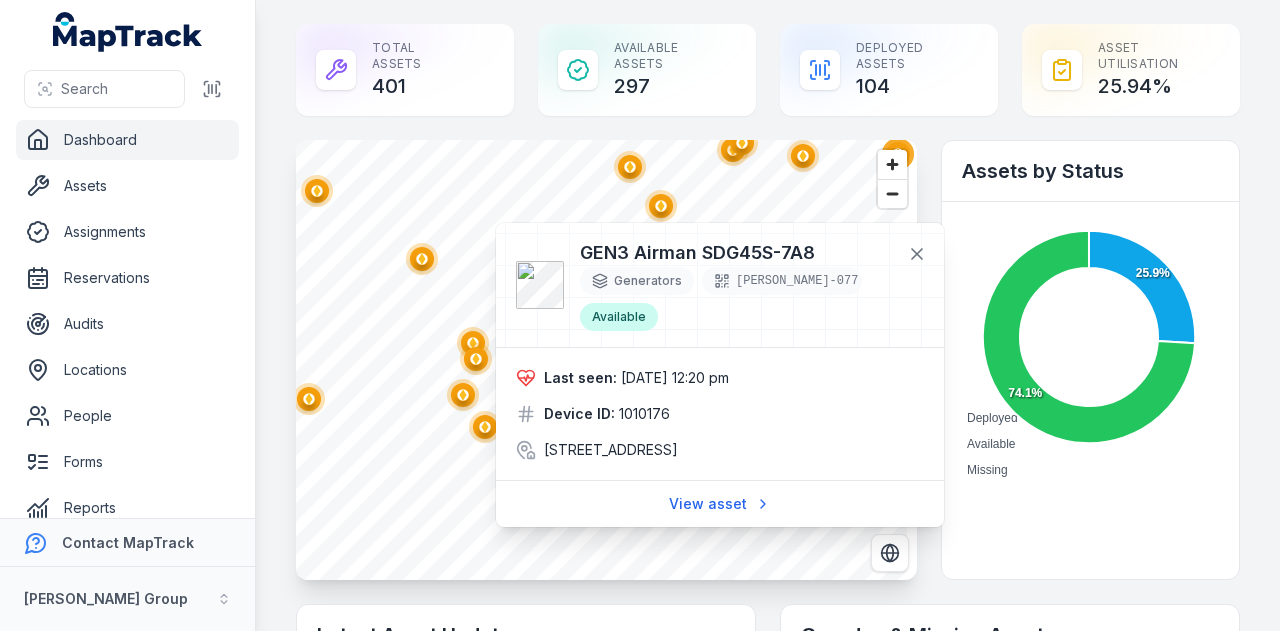 click 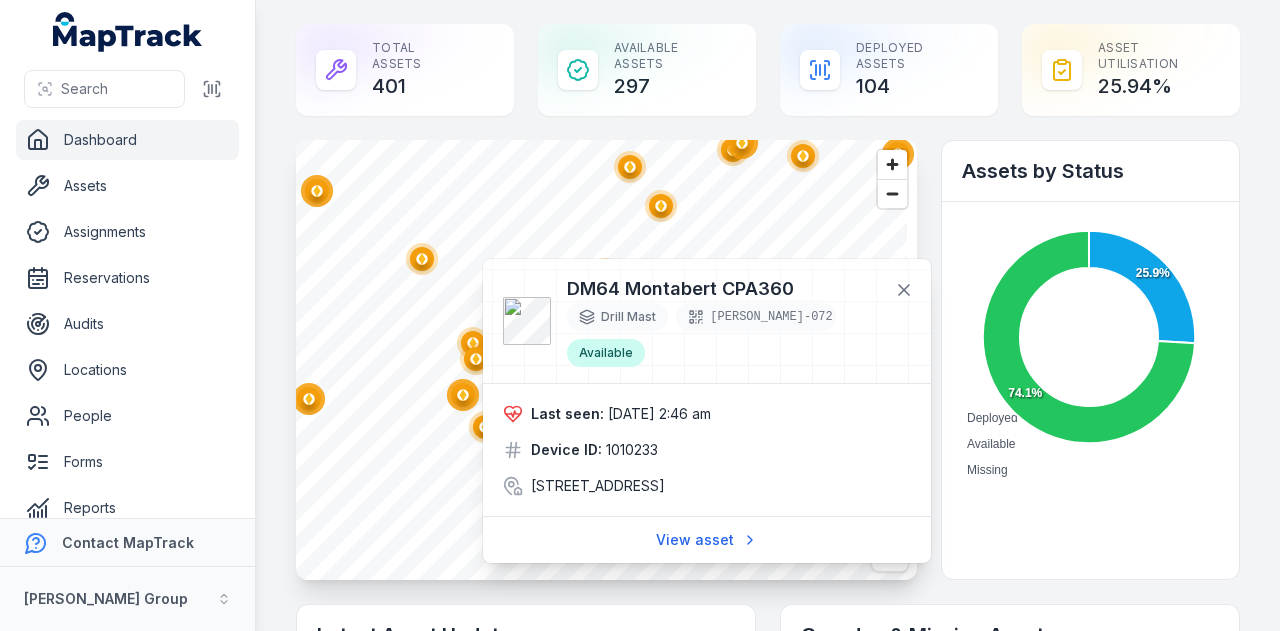 click 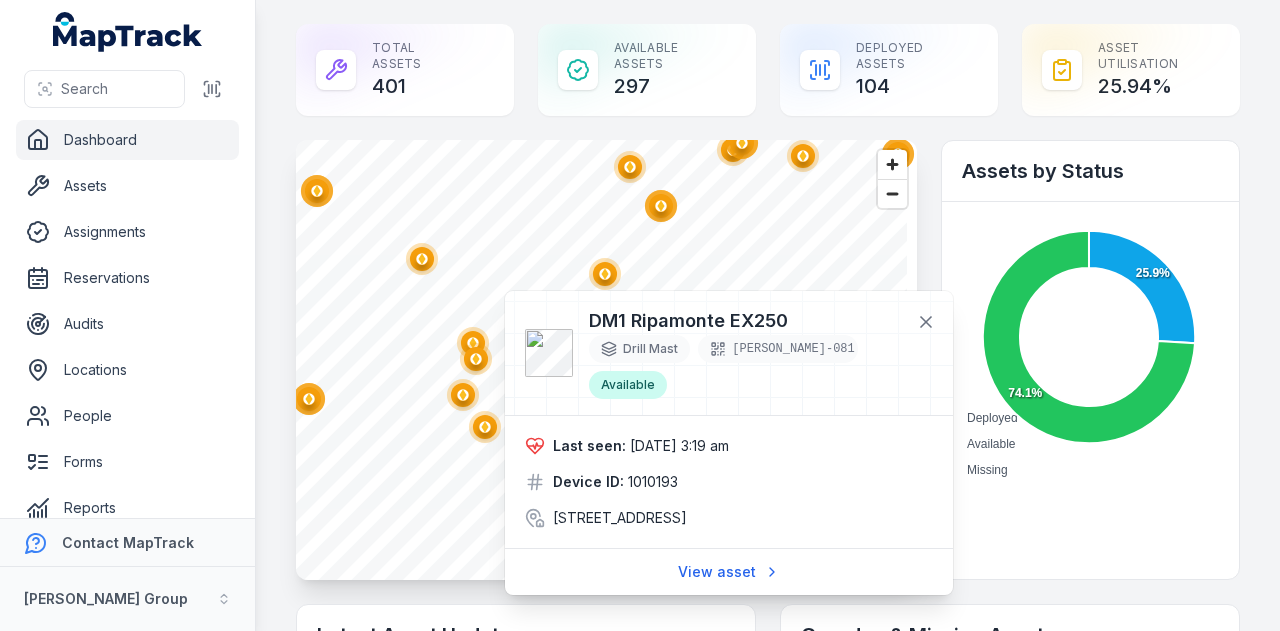click 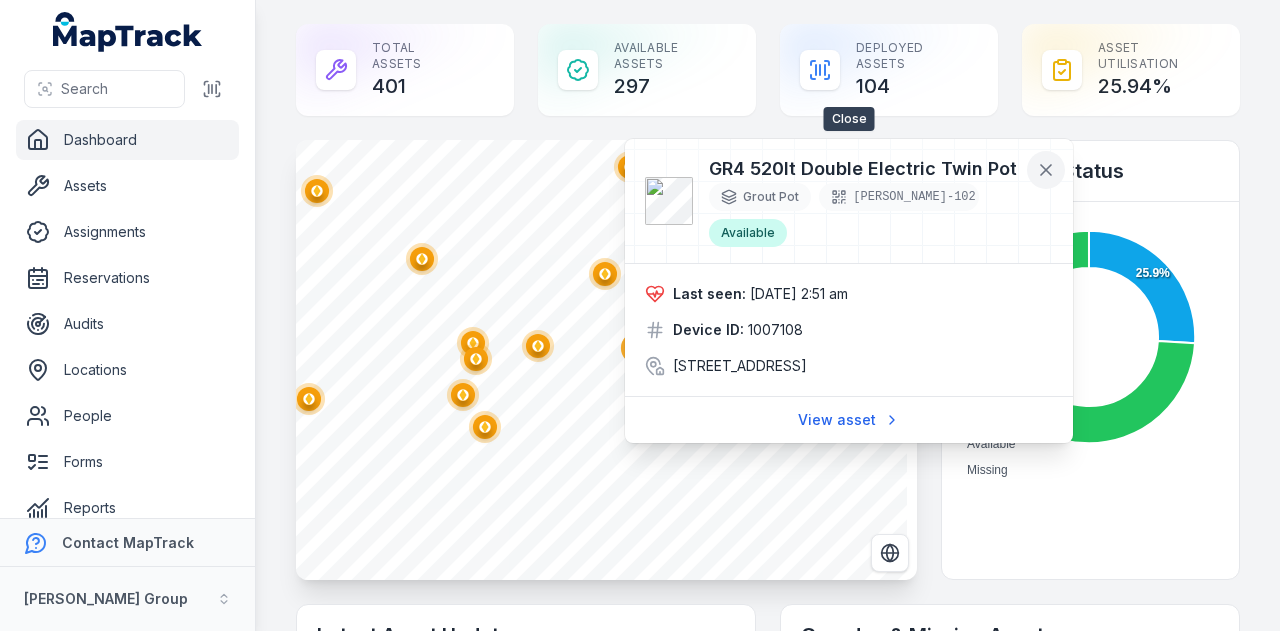 click at bounding box center [1046, 170] 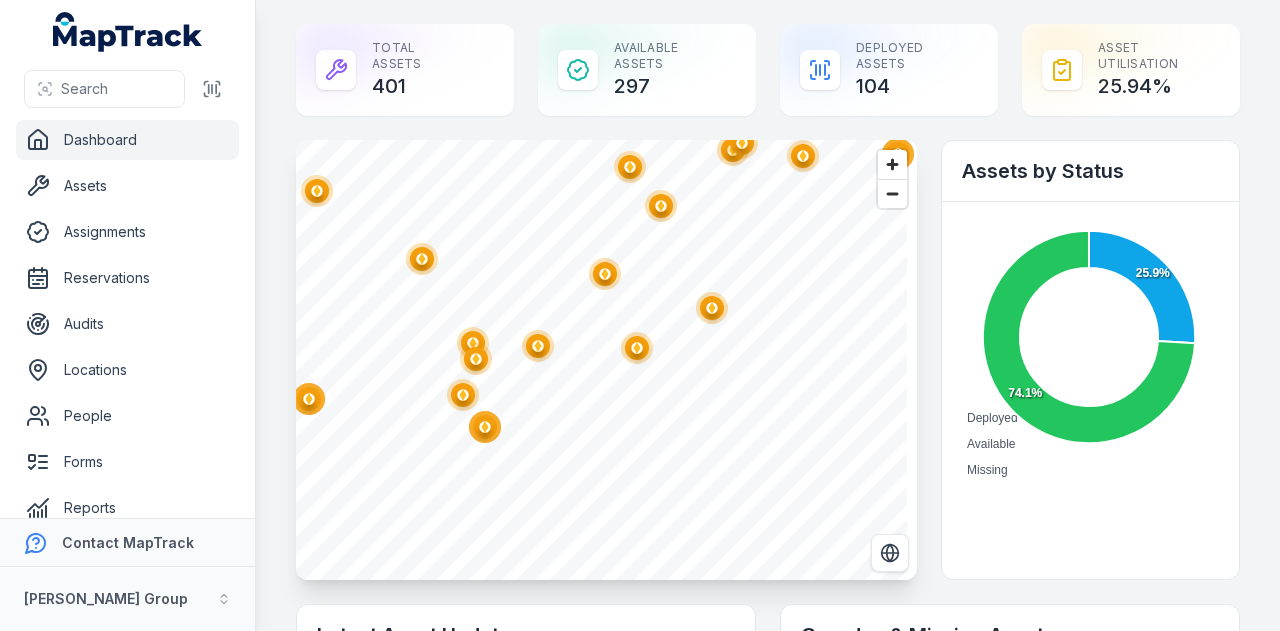 click 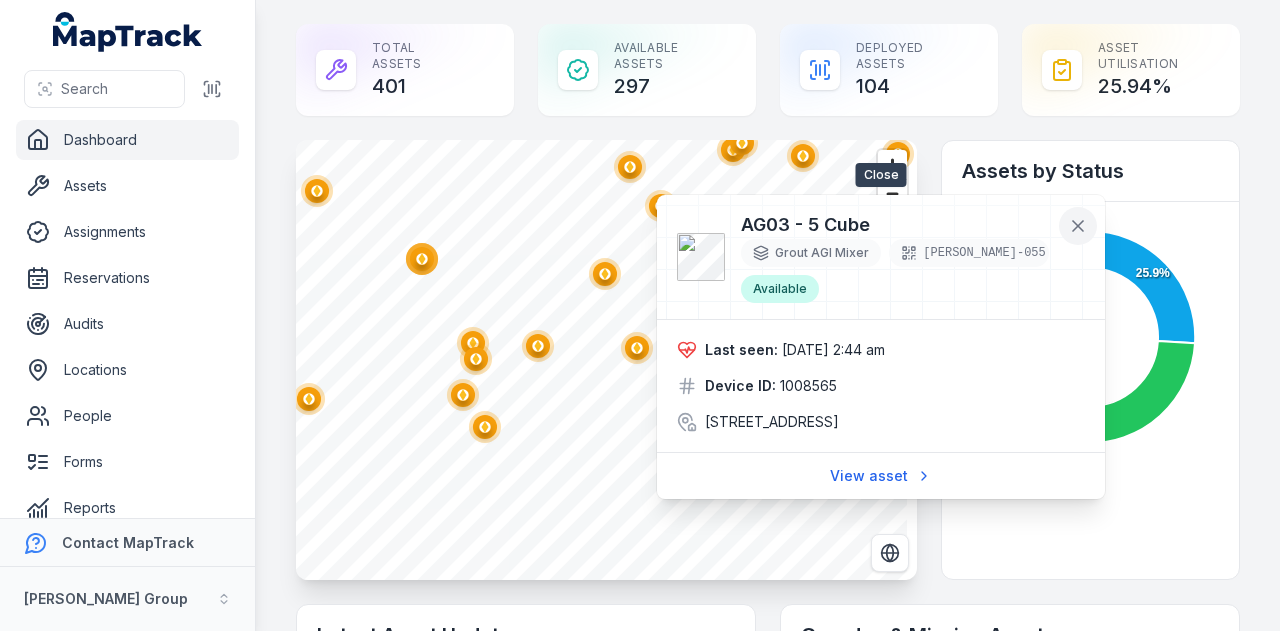 click 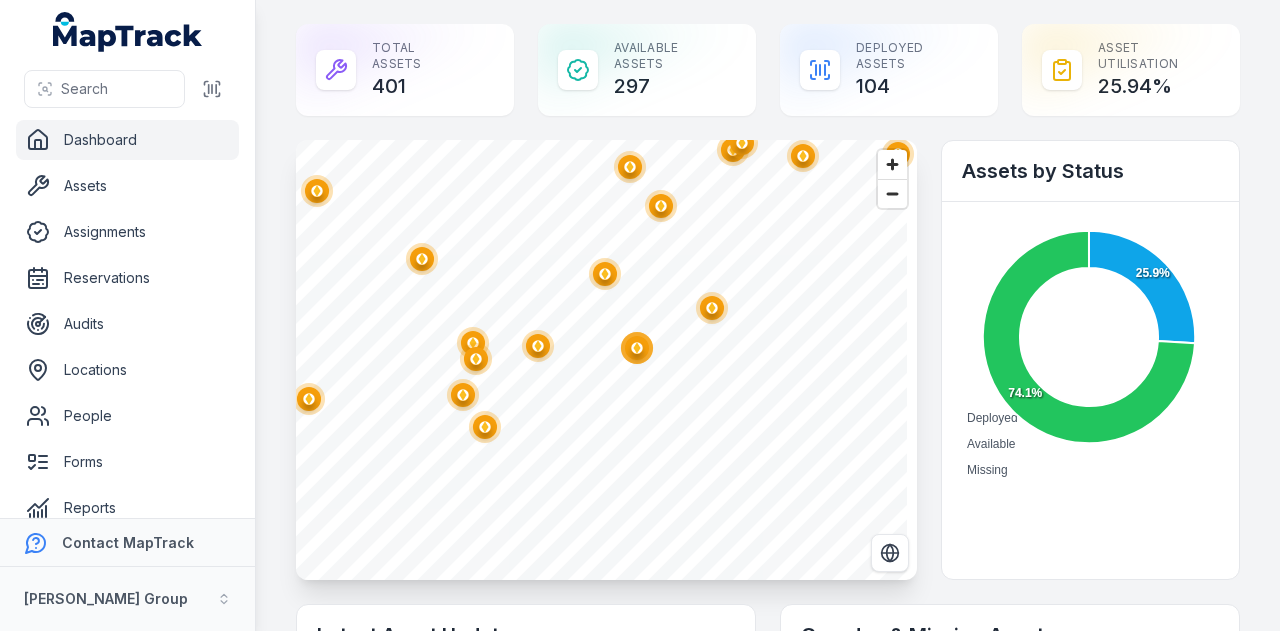 click 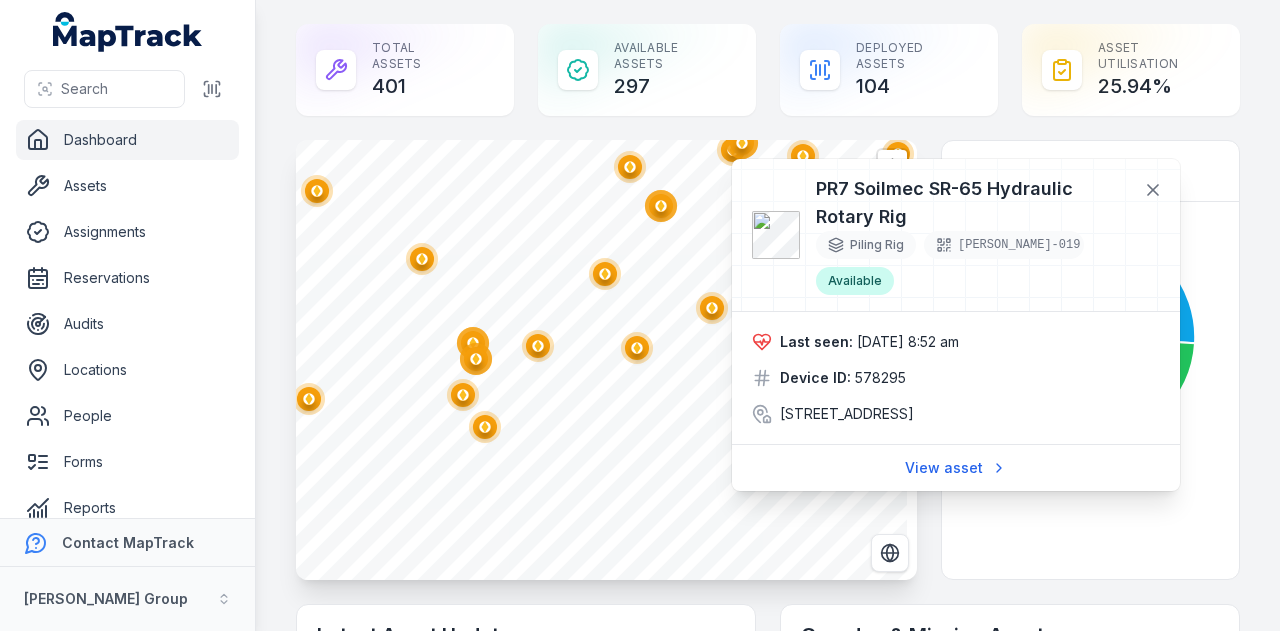 click 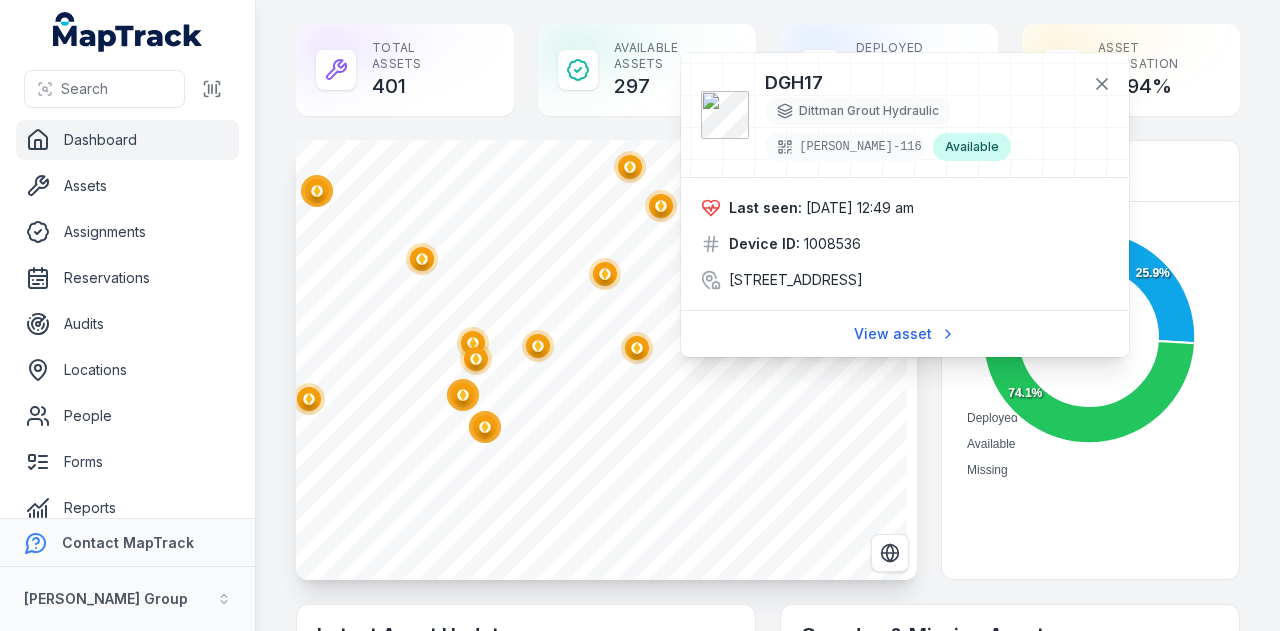 click 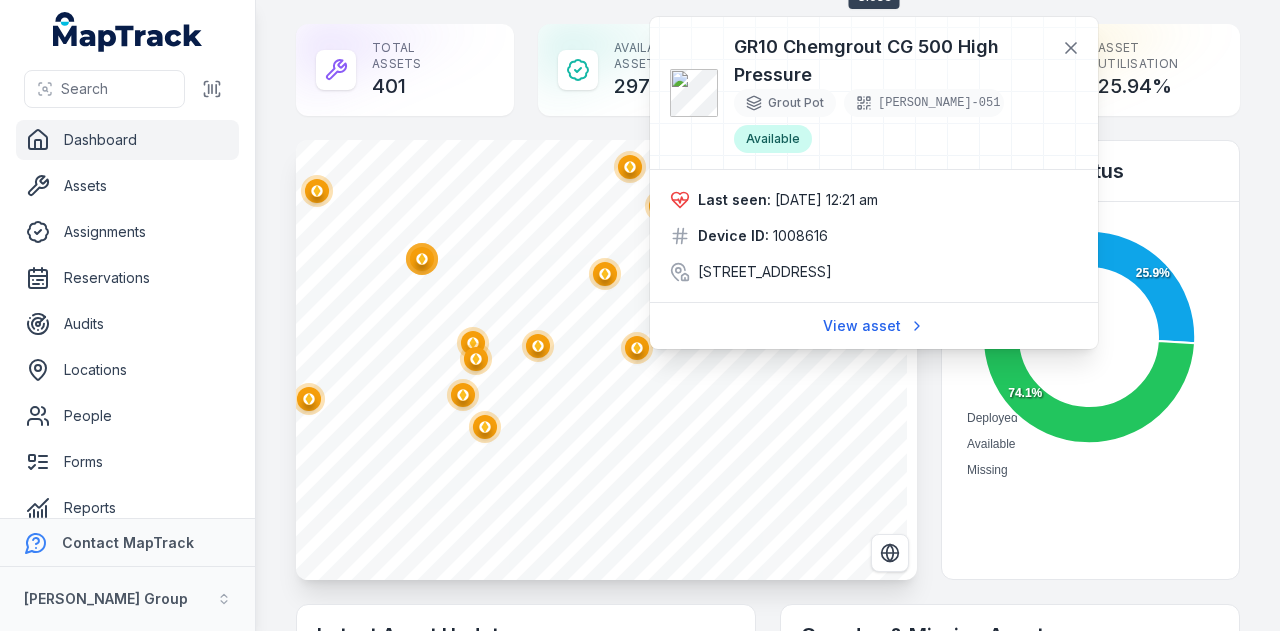 drag, startPoint x: 1067, startPoint y: 43, endPoint x: 1024, endPoint y: 79, distance: 56.0803 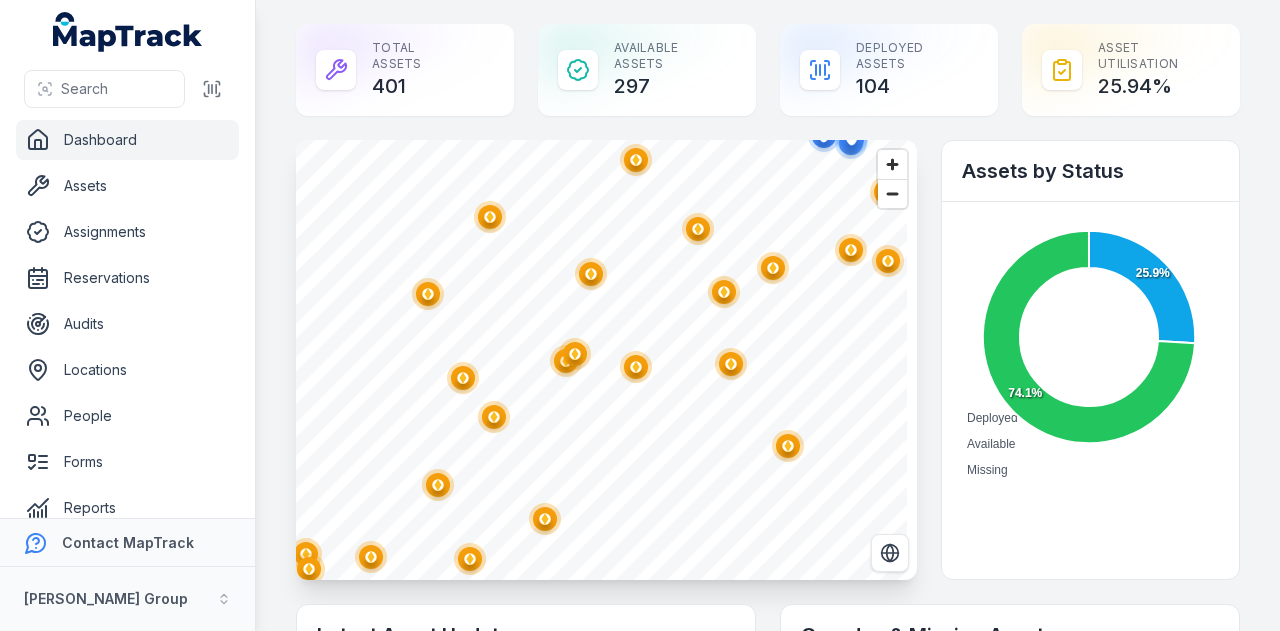 click 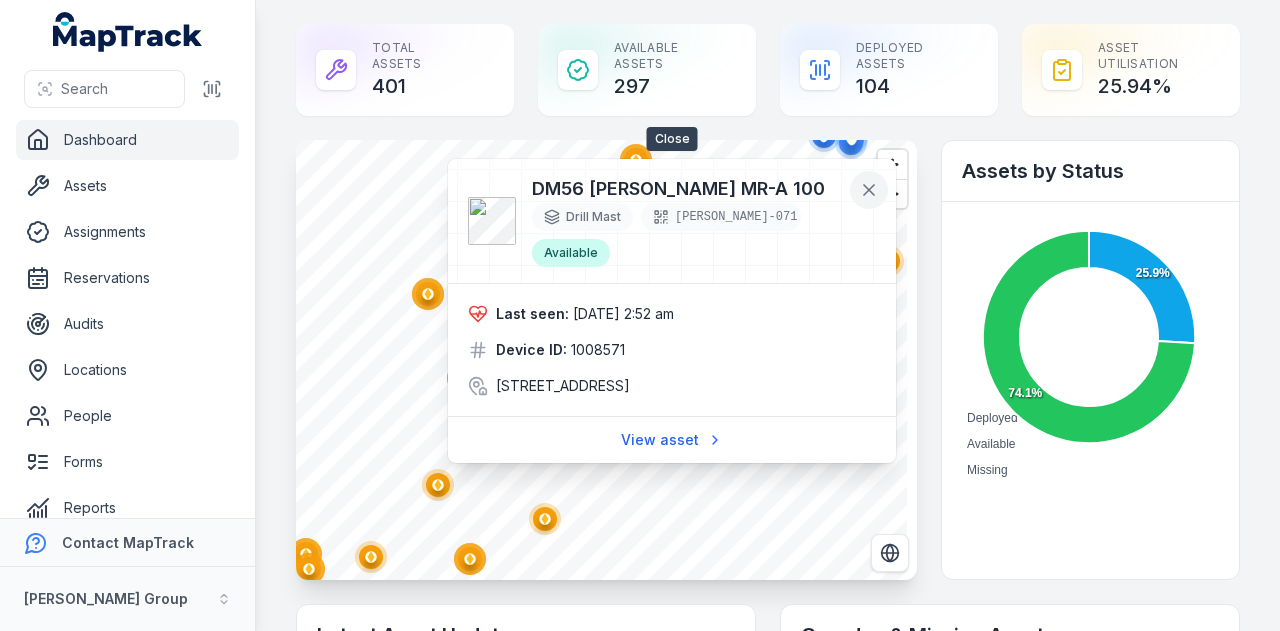 click 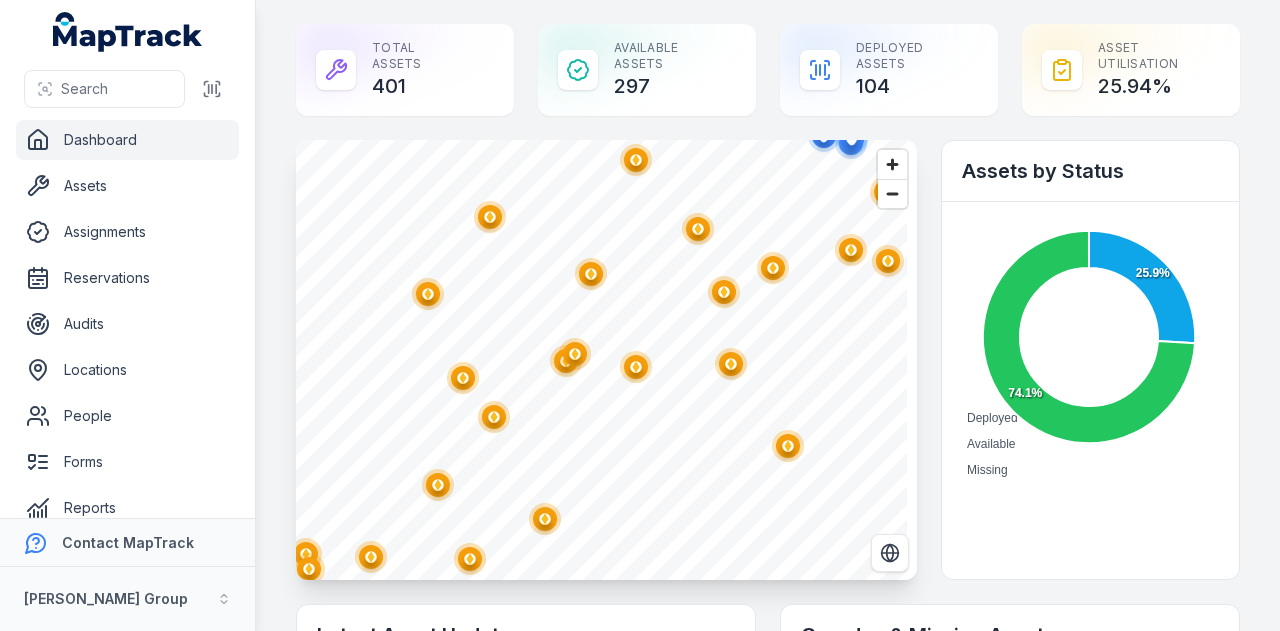 click 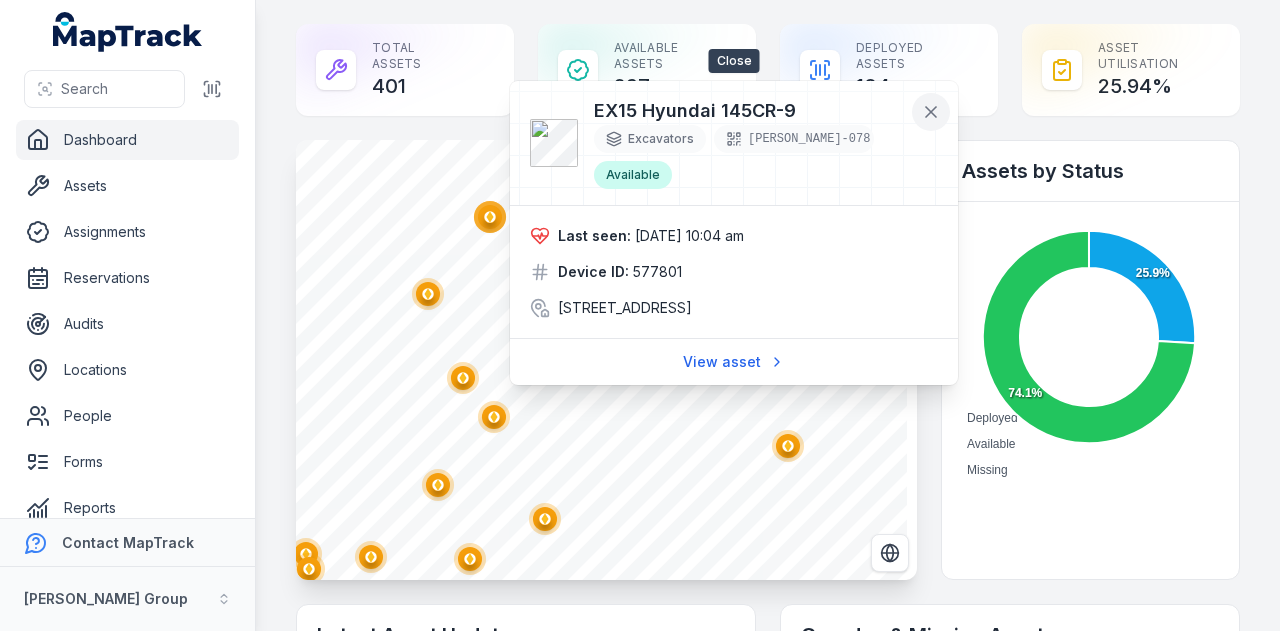 click 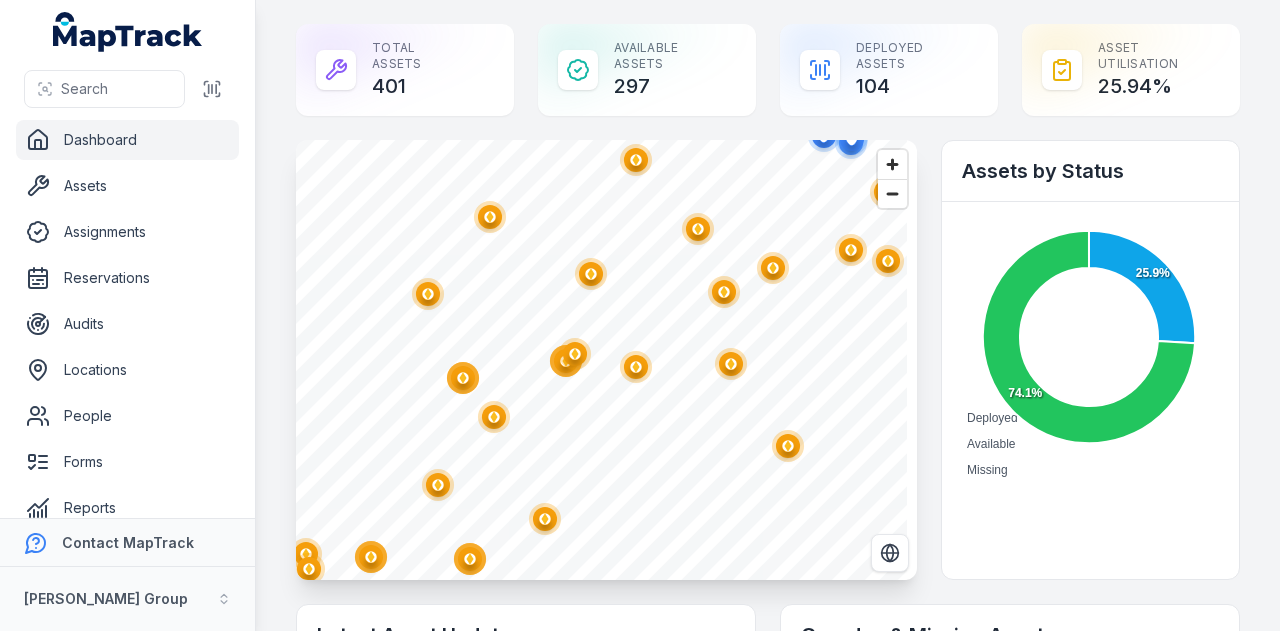 click 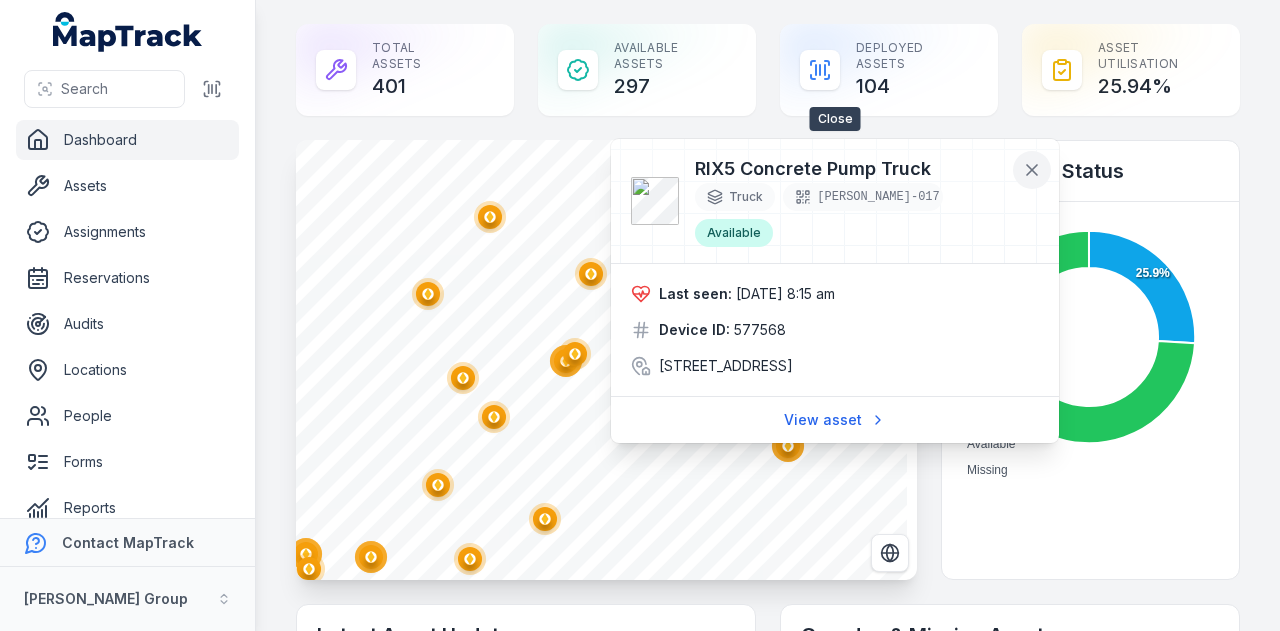 click 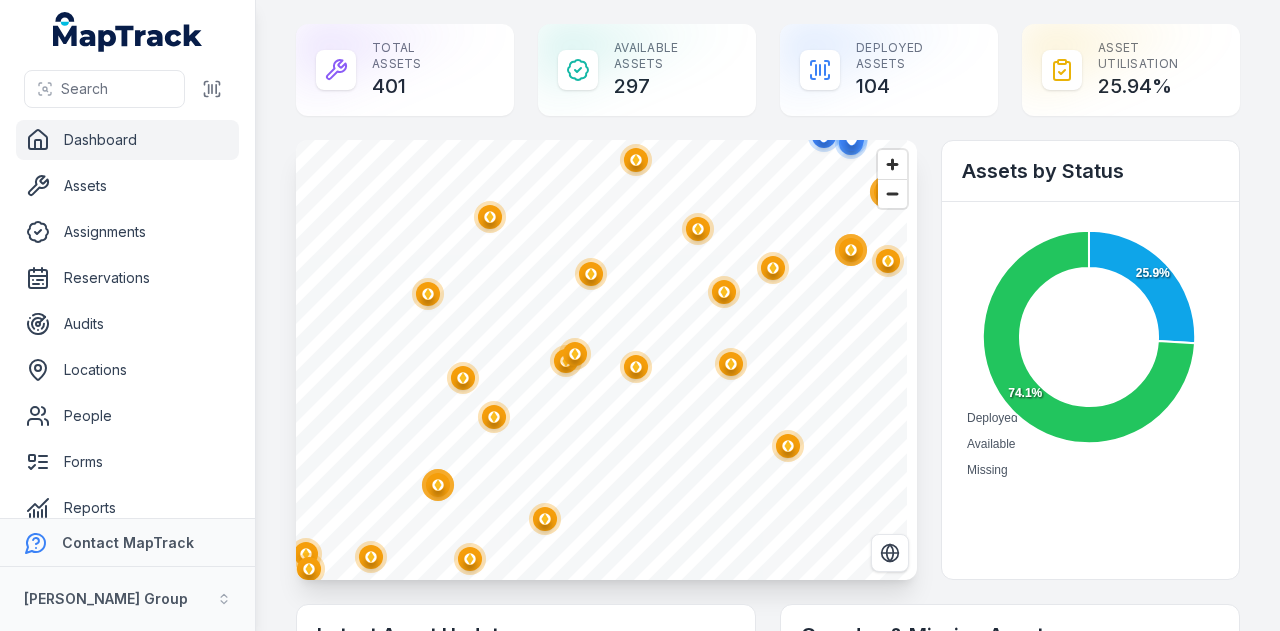 click 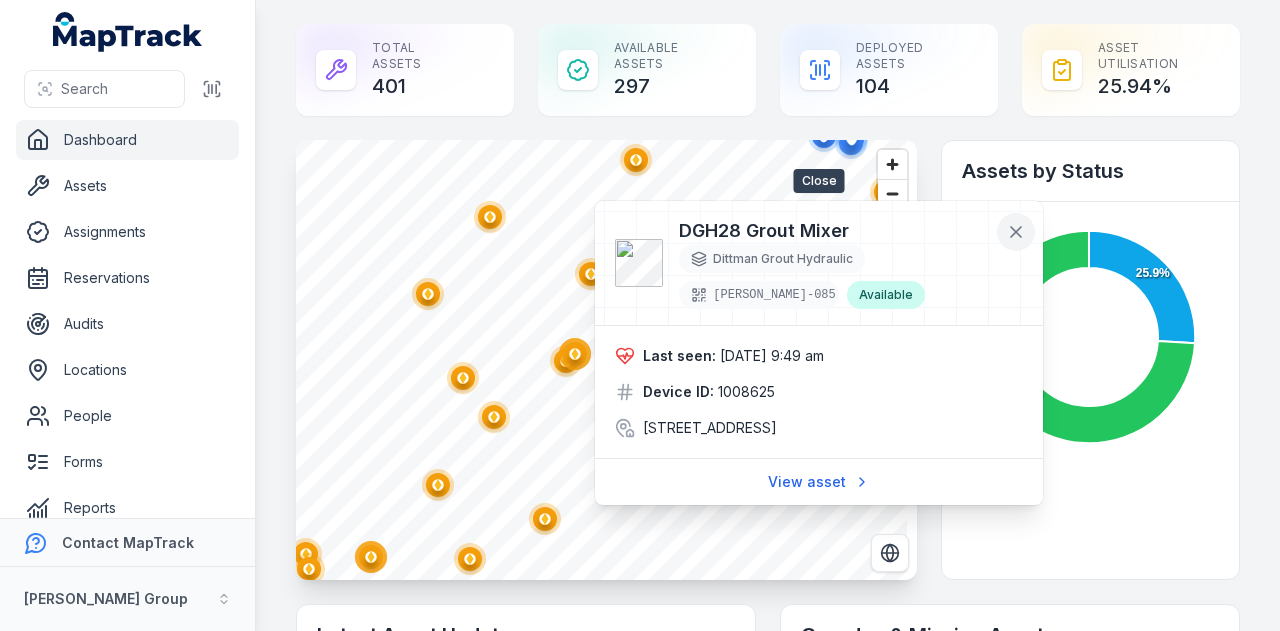 click 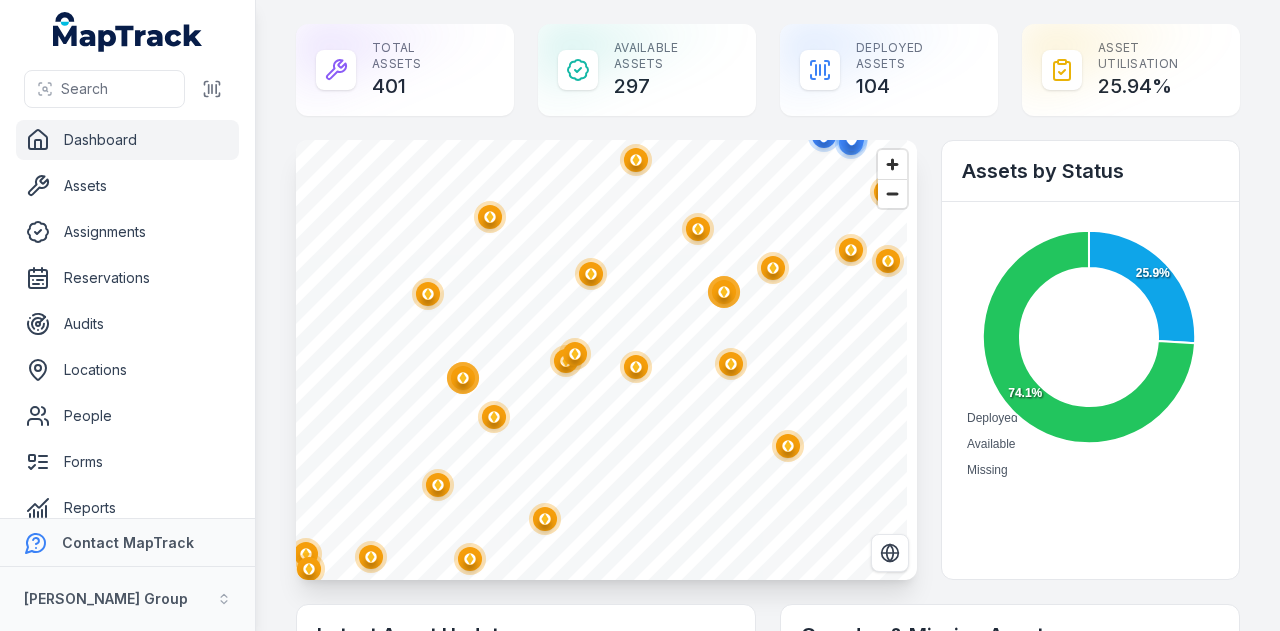 click on "@keyframes ping-animation {
0% {
transform: scale(0.8);
opacity: 0.5;
}
100% {
transform: scale(1.5);
opacity: 0;
}
}
.ping {
animation: ping-animation 1s linear;
transform-origin: center;
}" 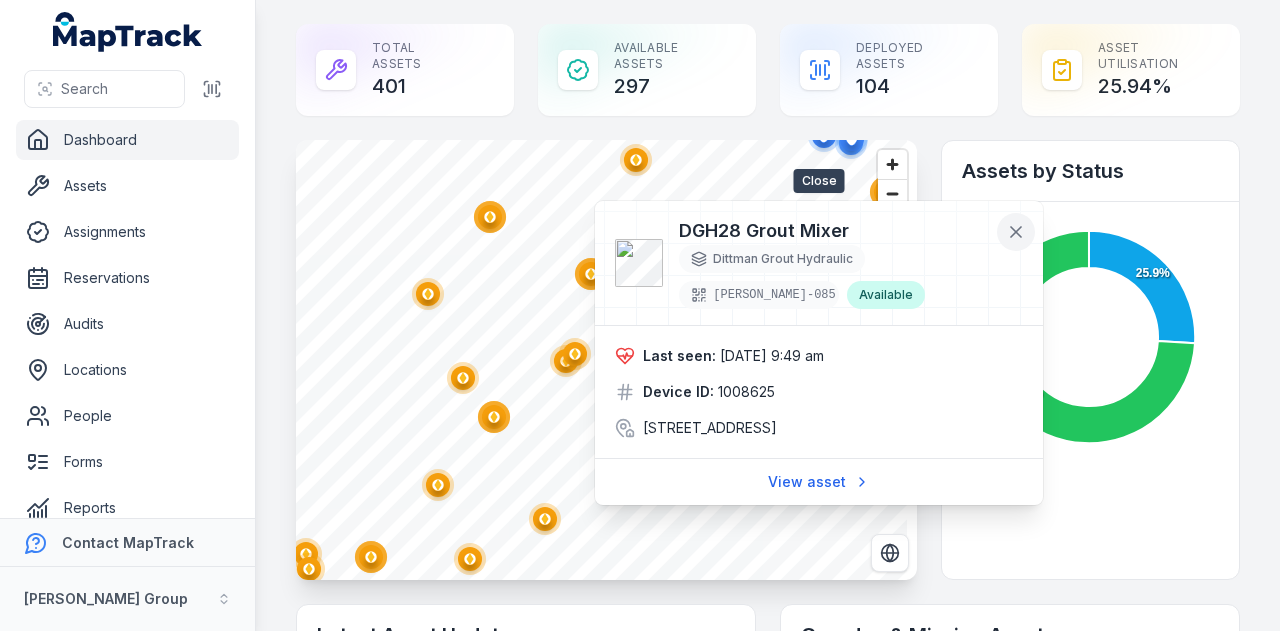 click 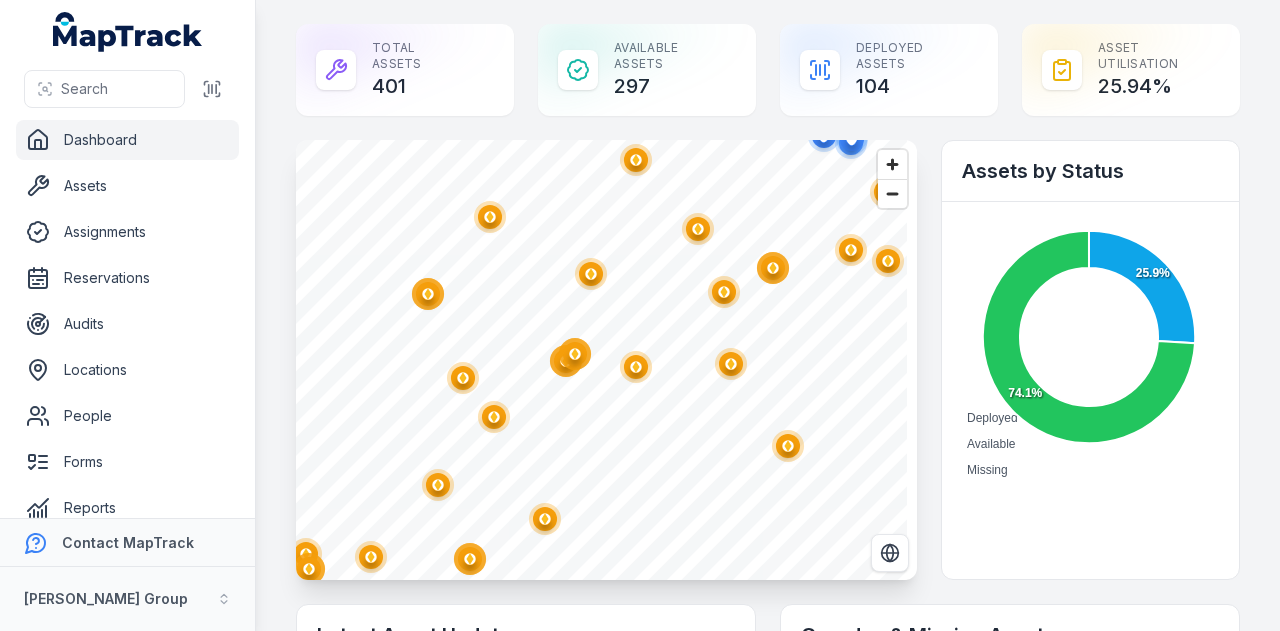 click 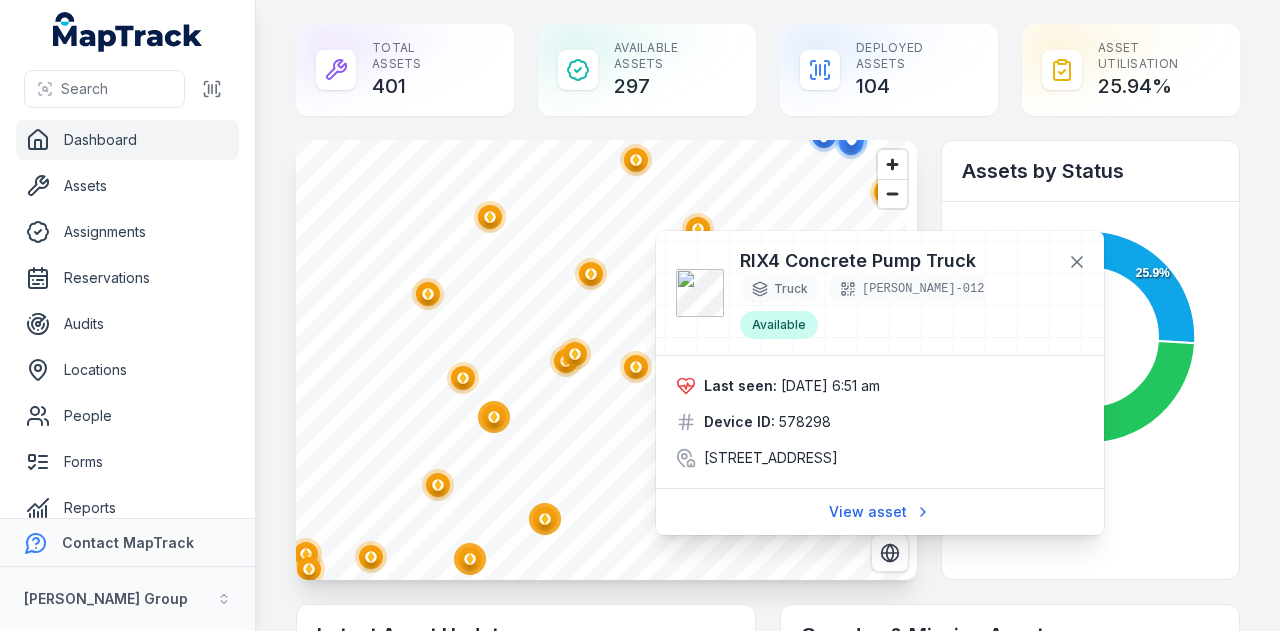 click 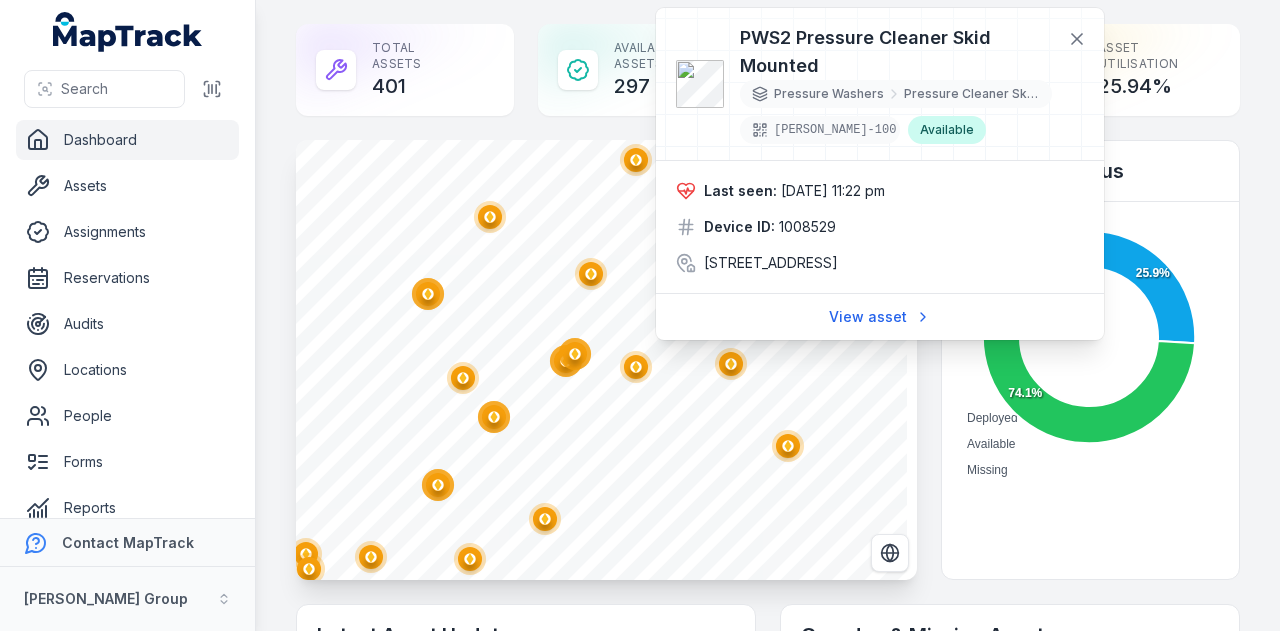 click 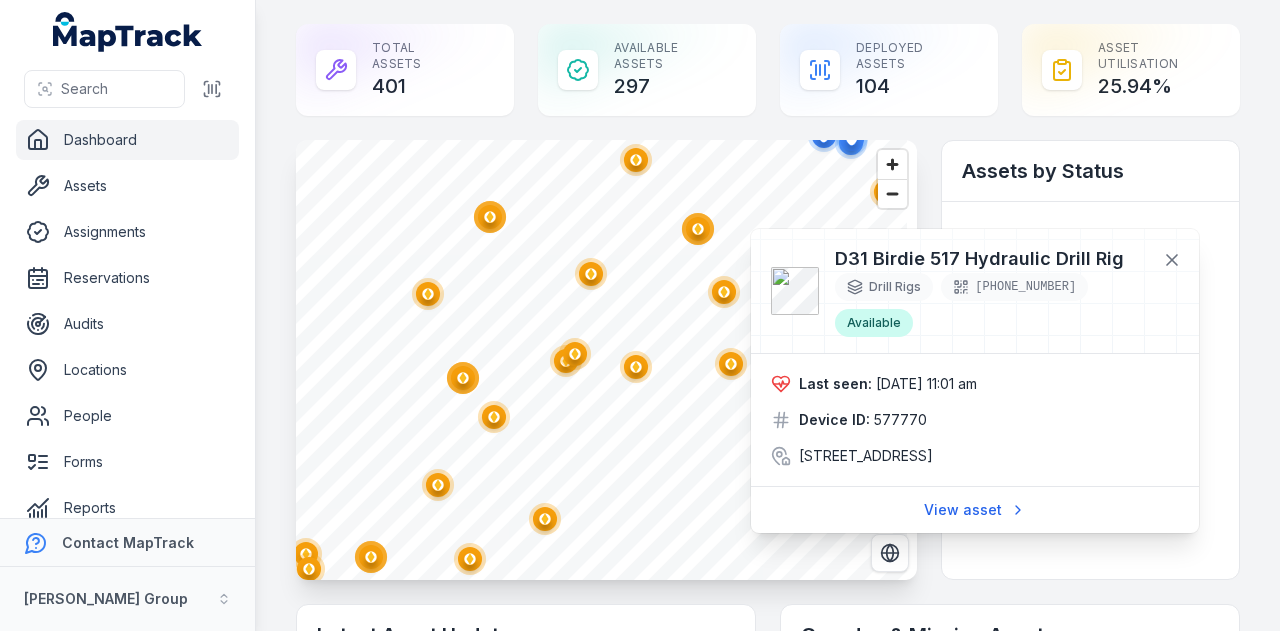 click 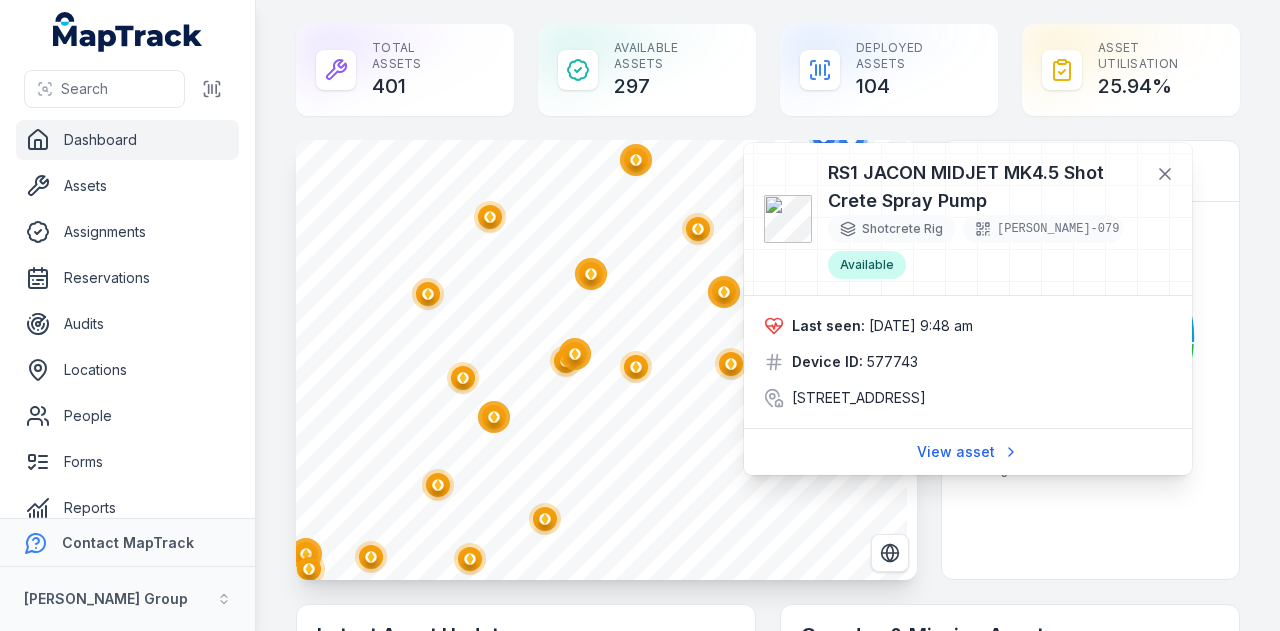 click 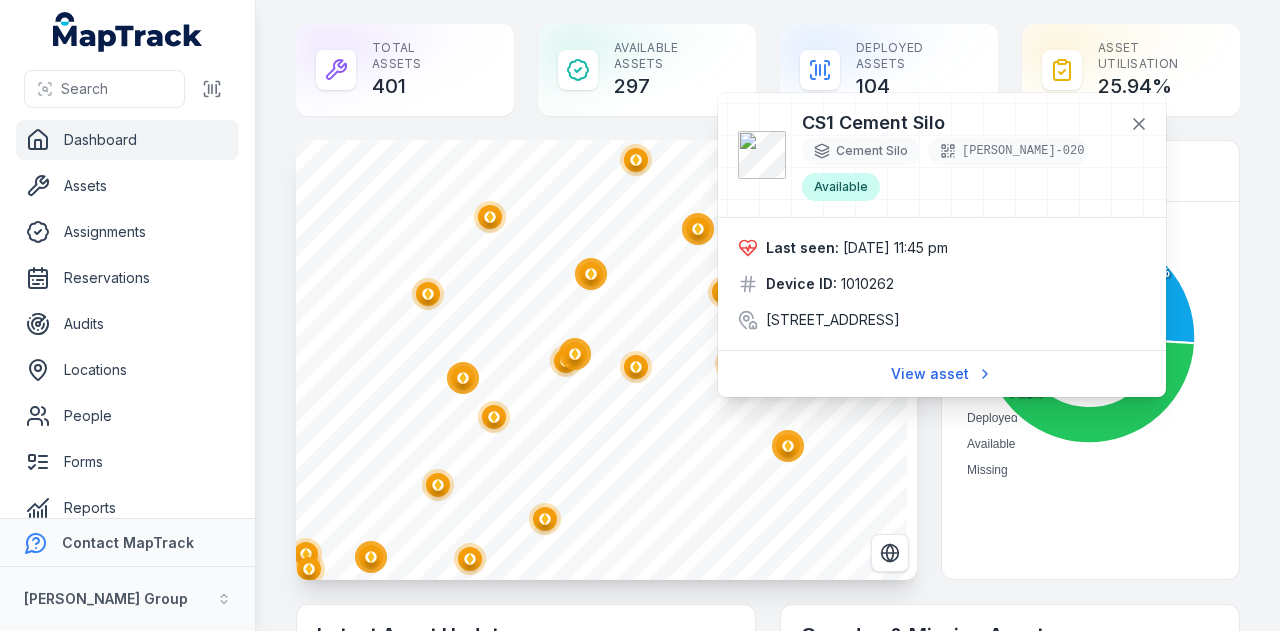 click 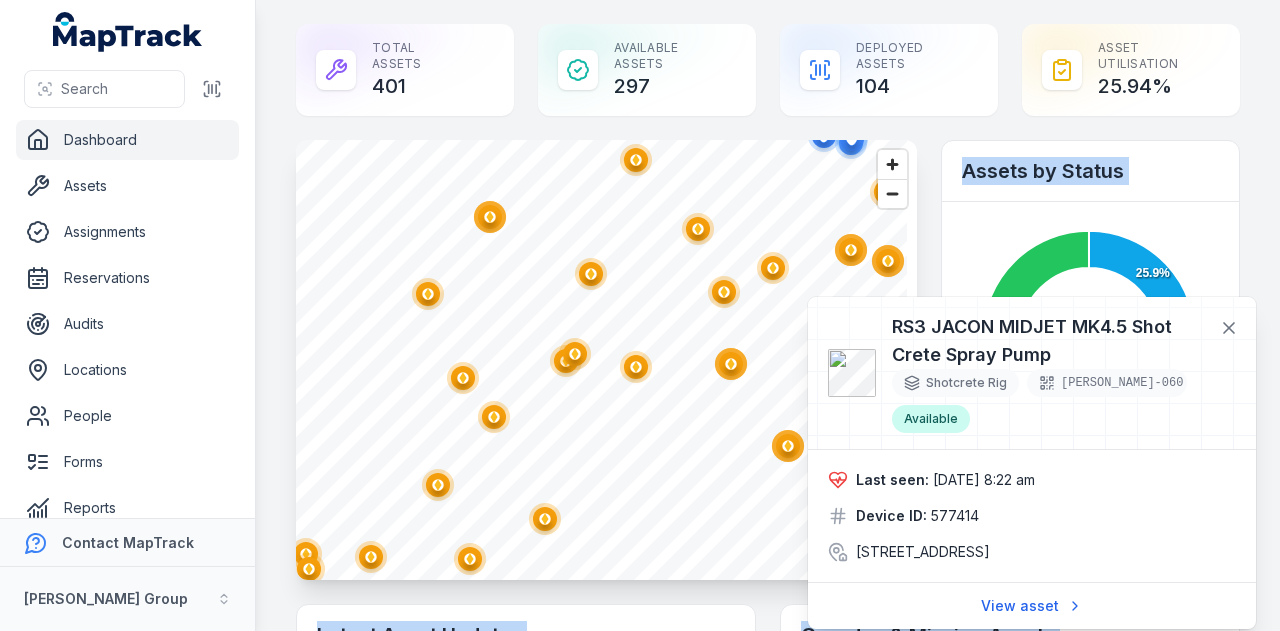 drag, startPoint x: 788, startPoint y: 433, endPoint x: 655, endPoint y: 375, distance: 145.09653 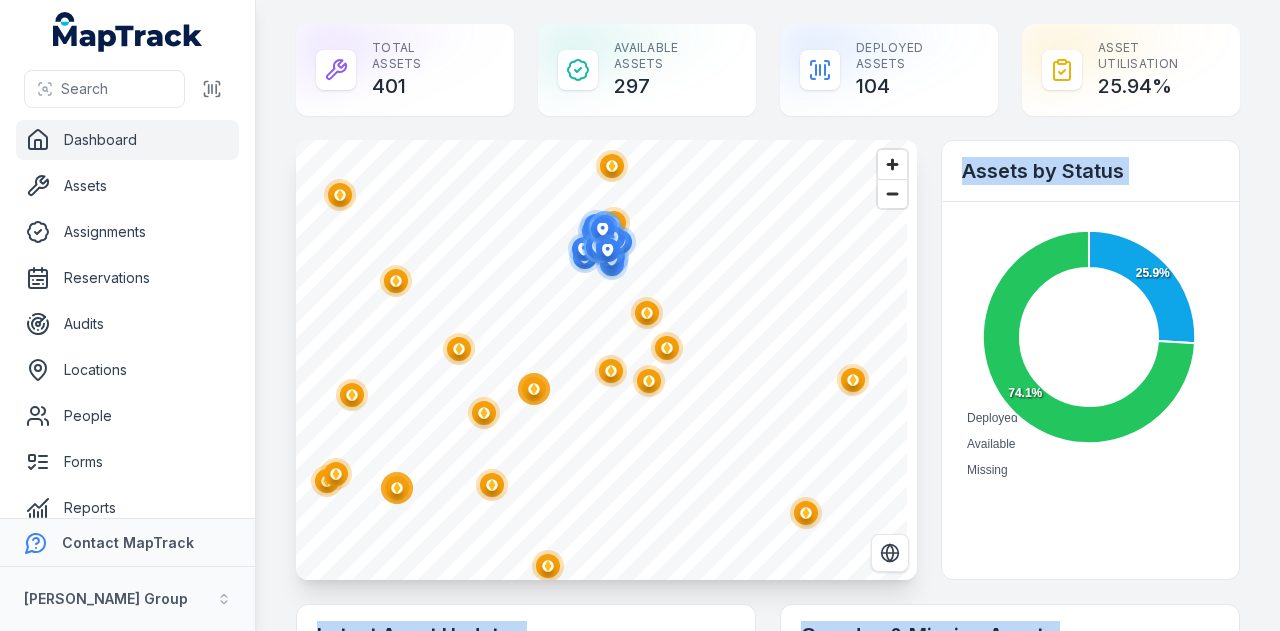 click 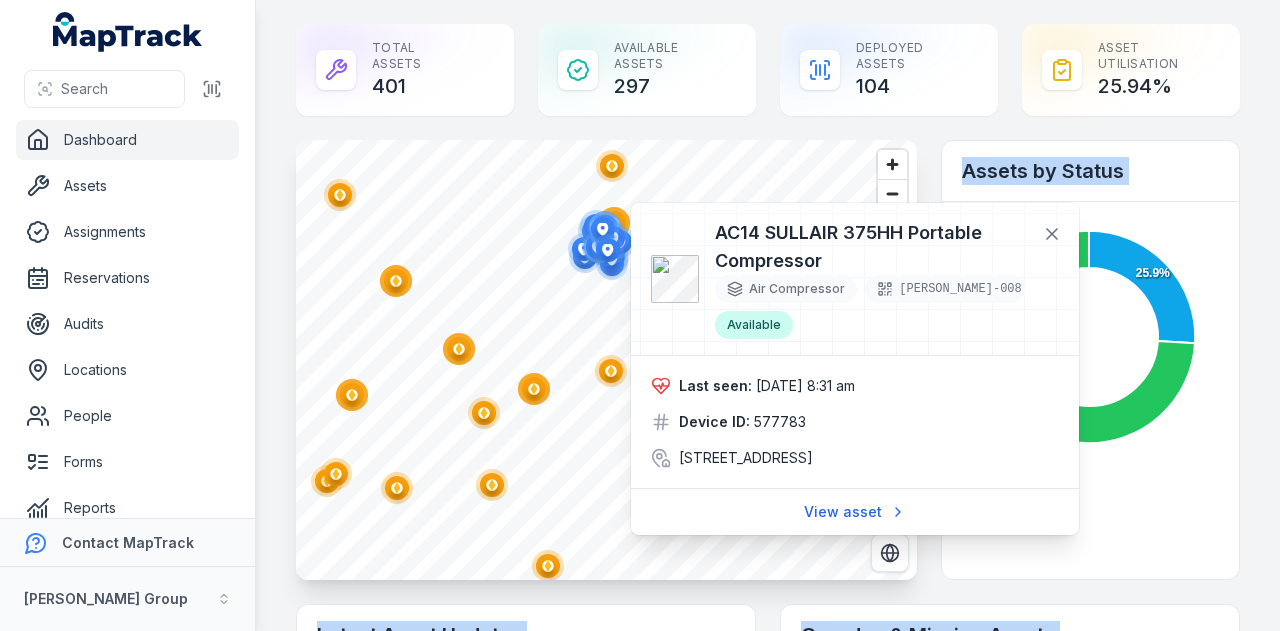 click 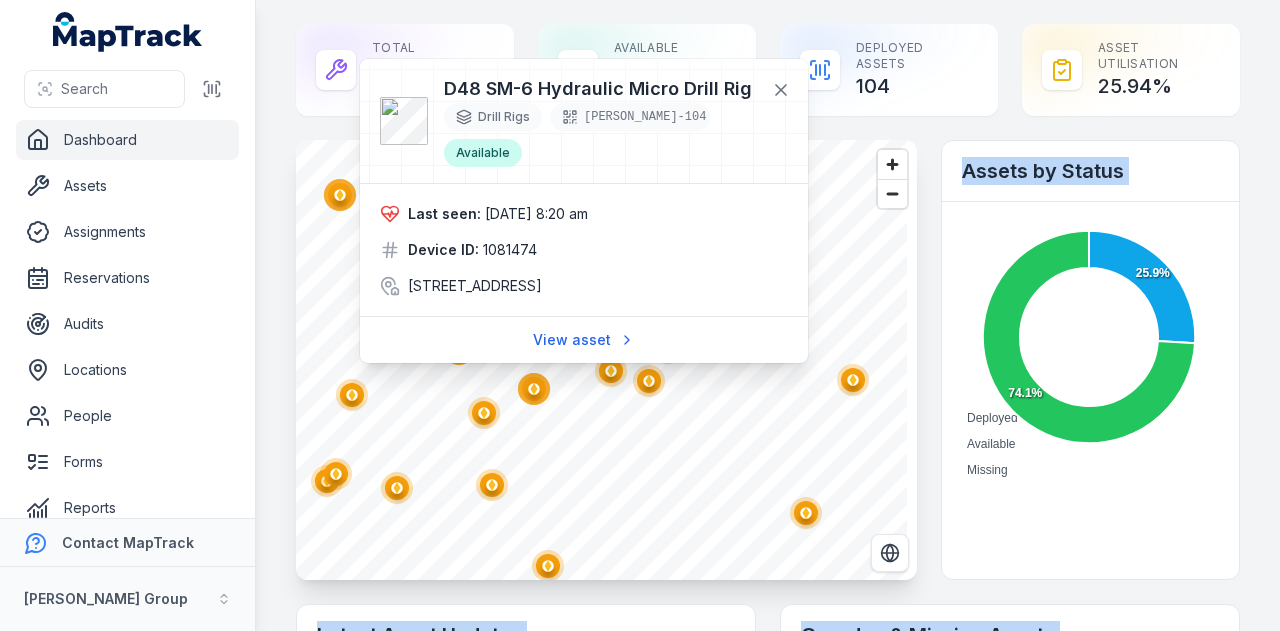 click 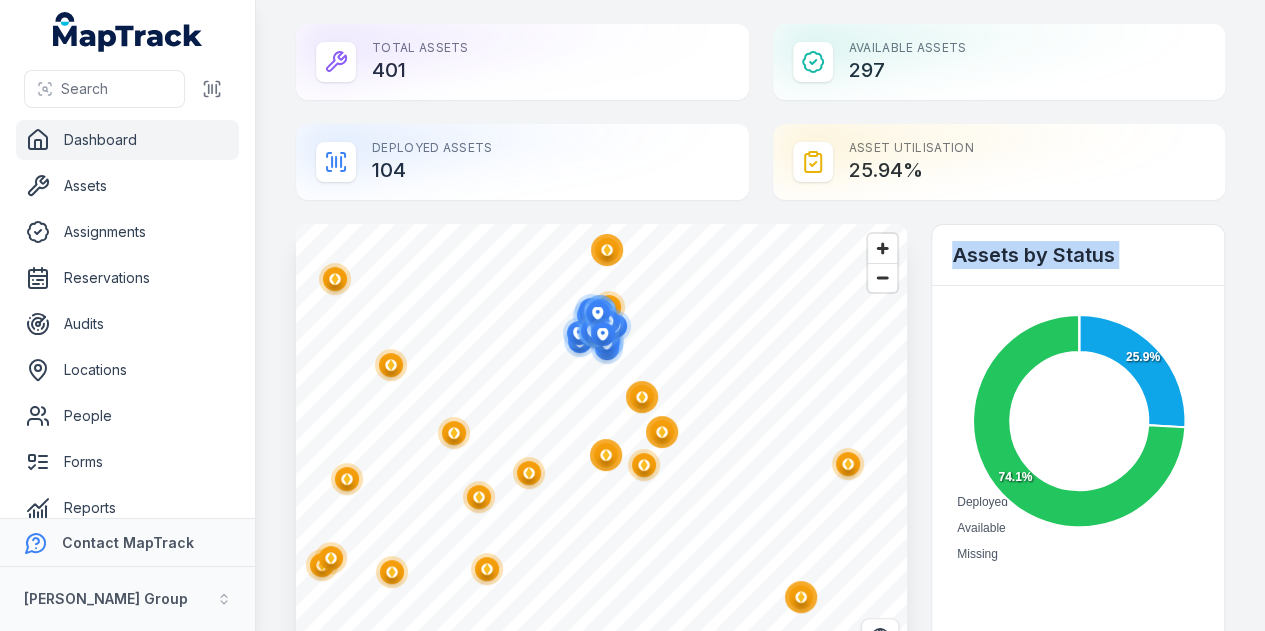 click on "Search Dashboard Assets Assignments Reservations Audits Locations People Forms Reports Alerts Settings Contact MapTrack RIX Group RIX Group Toggle Navigation Dashboard Total Assets 401 Available Assets 297 Deployed Assets 104 Asset utilisation 25.94 %
@keyframes ping-animation {
0% {
transform: scale(0.8);
opacity: 0.5;
}
100% {
transform: scale(1.5);
opacity: 0;
}
}
.ping {
animation: ping-animation 1s linear;
transform-origin: center;
}
@keyframes ping-animation {
0% {
transform: scale(0.8);
opacity: 0.5;
}
100% {
transform: scale(1.5);
opacity: 0;
}
}
.ping {
animation: ping-animation 1s linear;
transform-origin: center;
}
Assets by Status Deployed Missing" at bounding box center [632, 315] 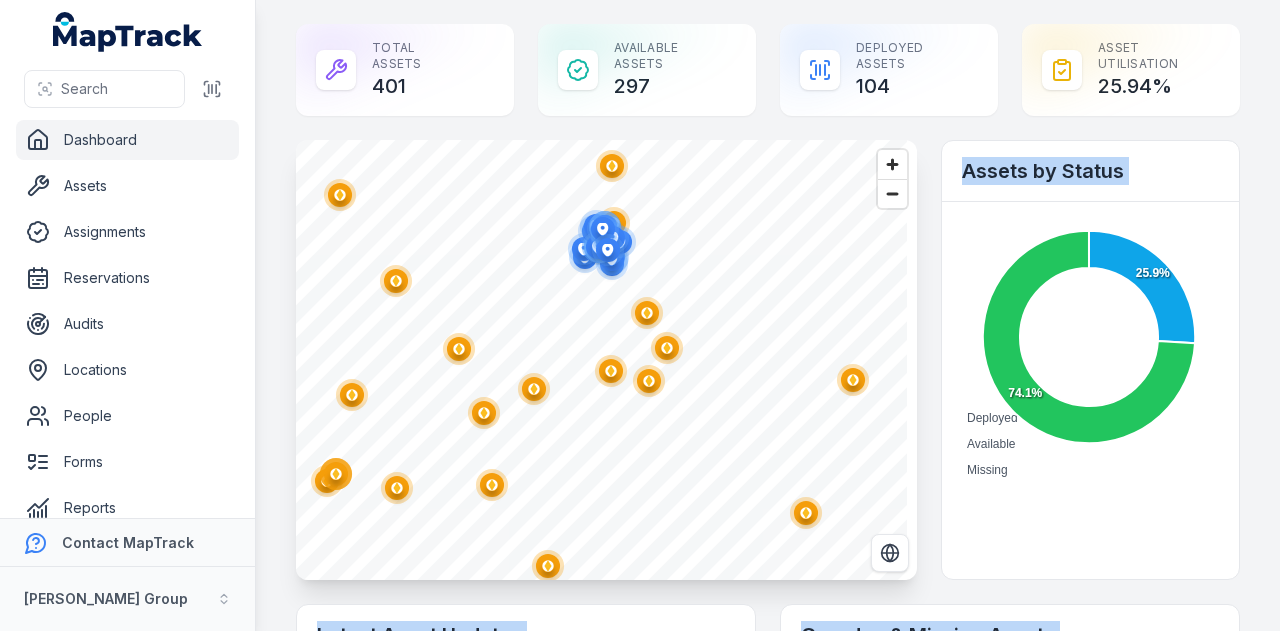 click 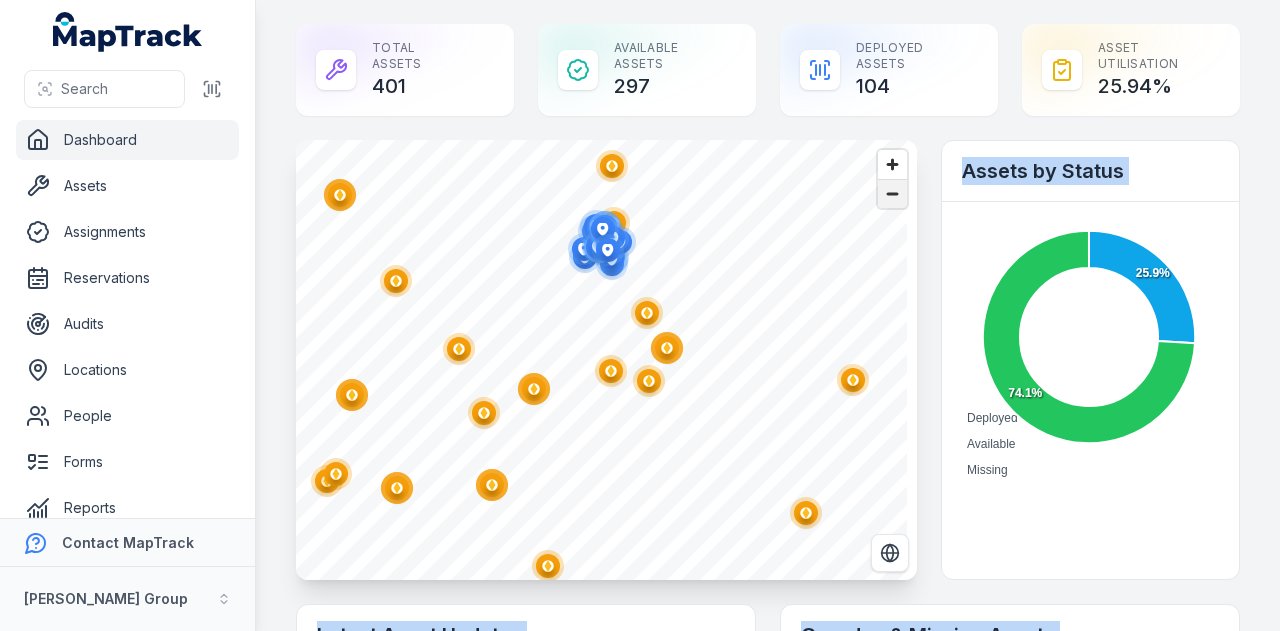 click at bounding box center [892, 194] 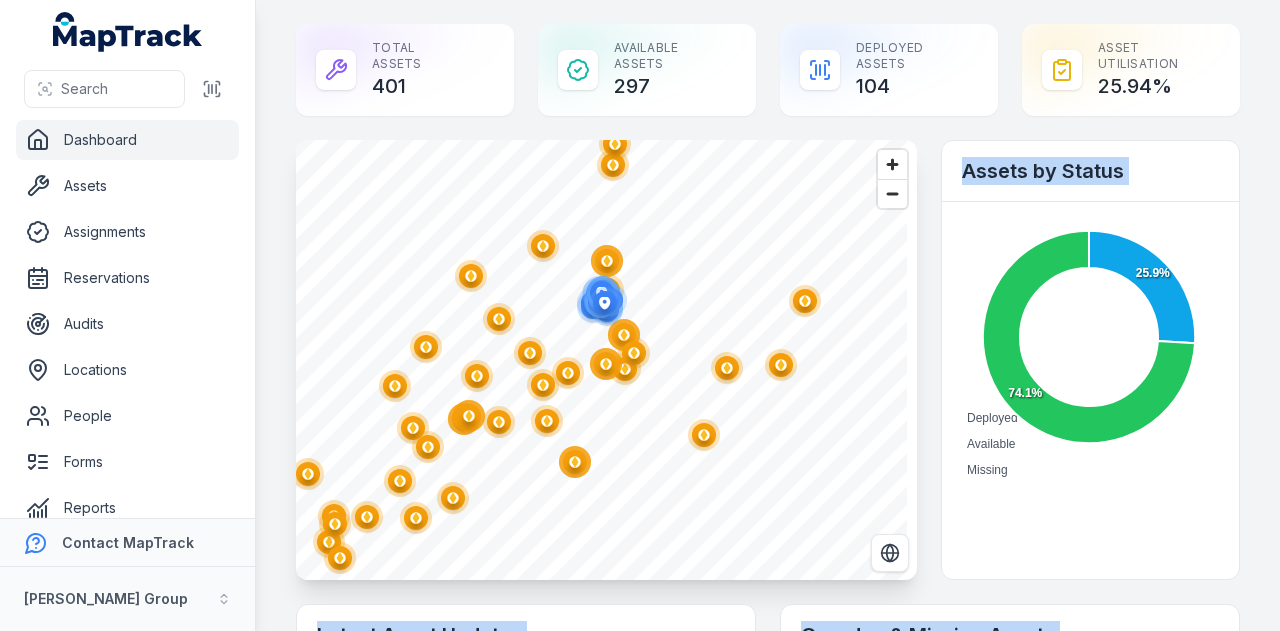 click 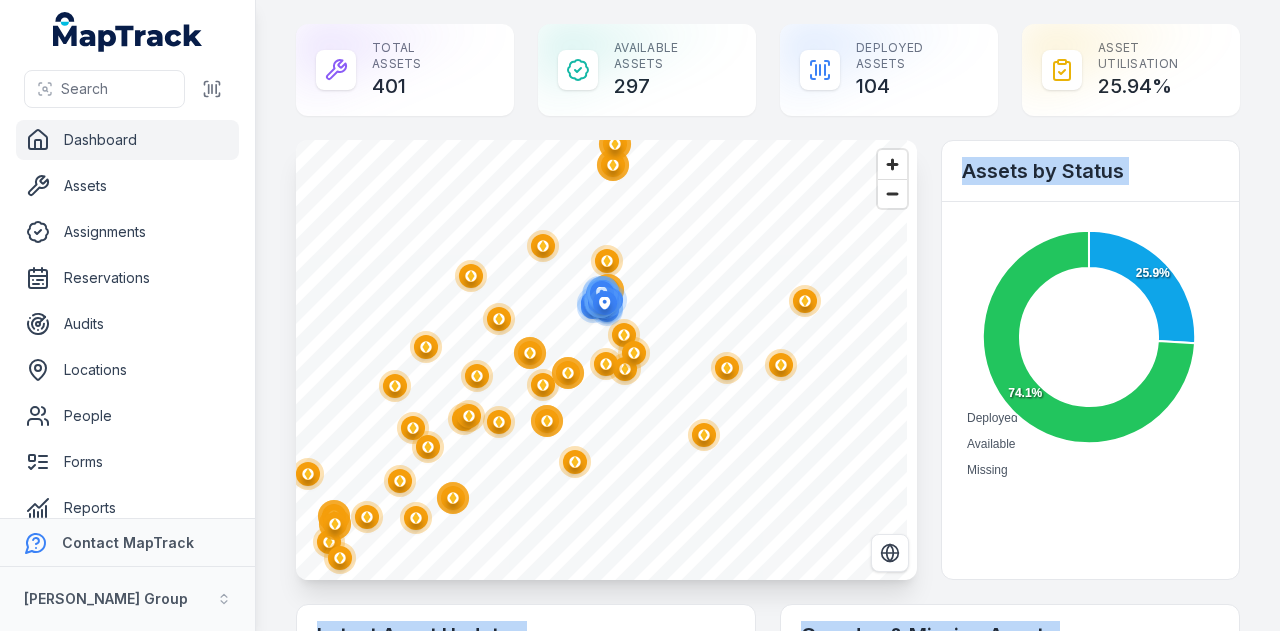 click 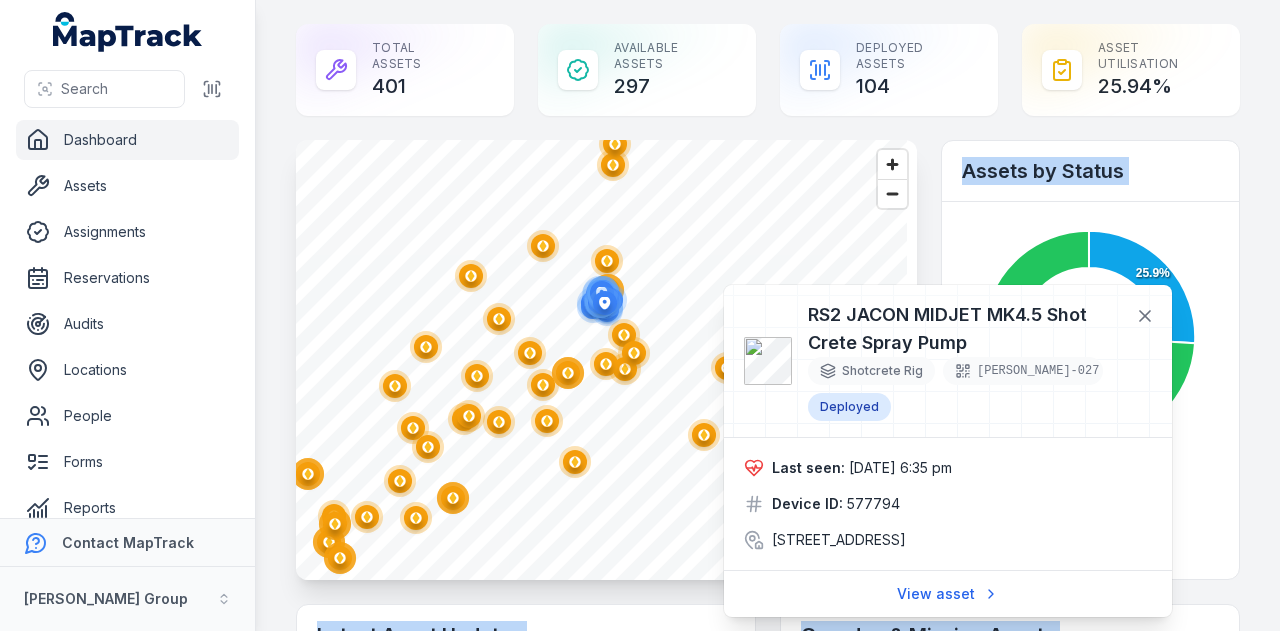 click 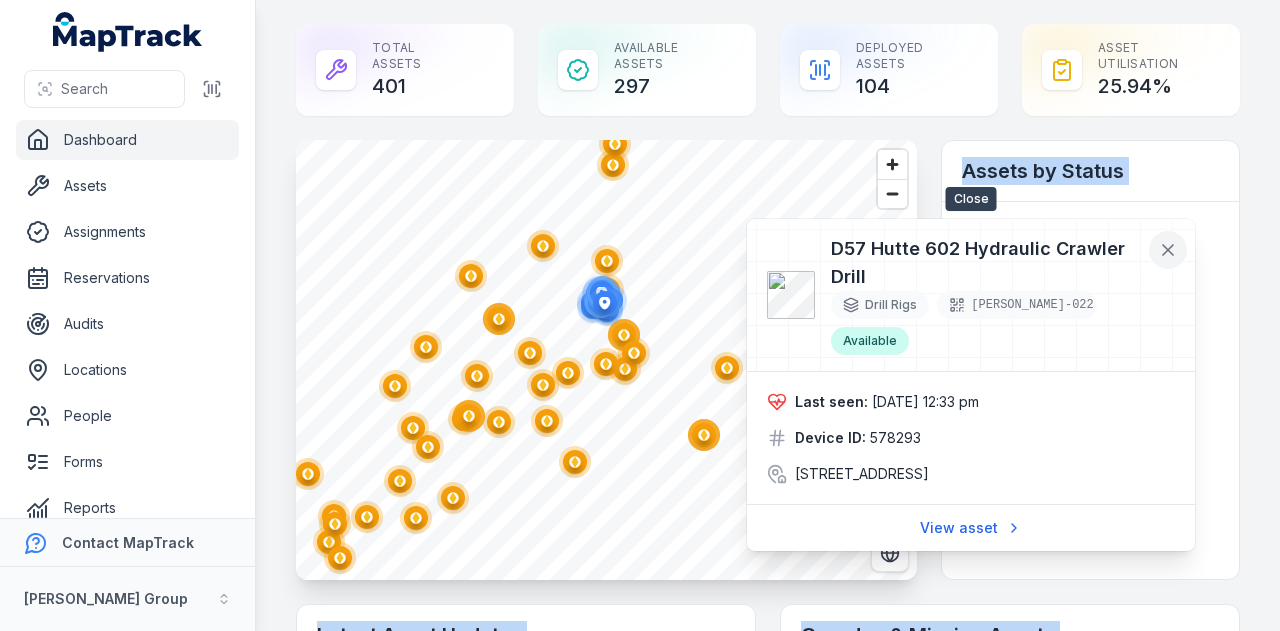 click 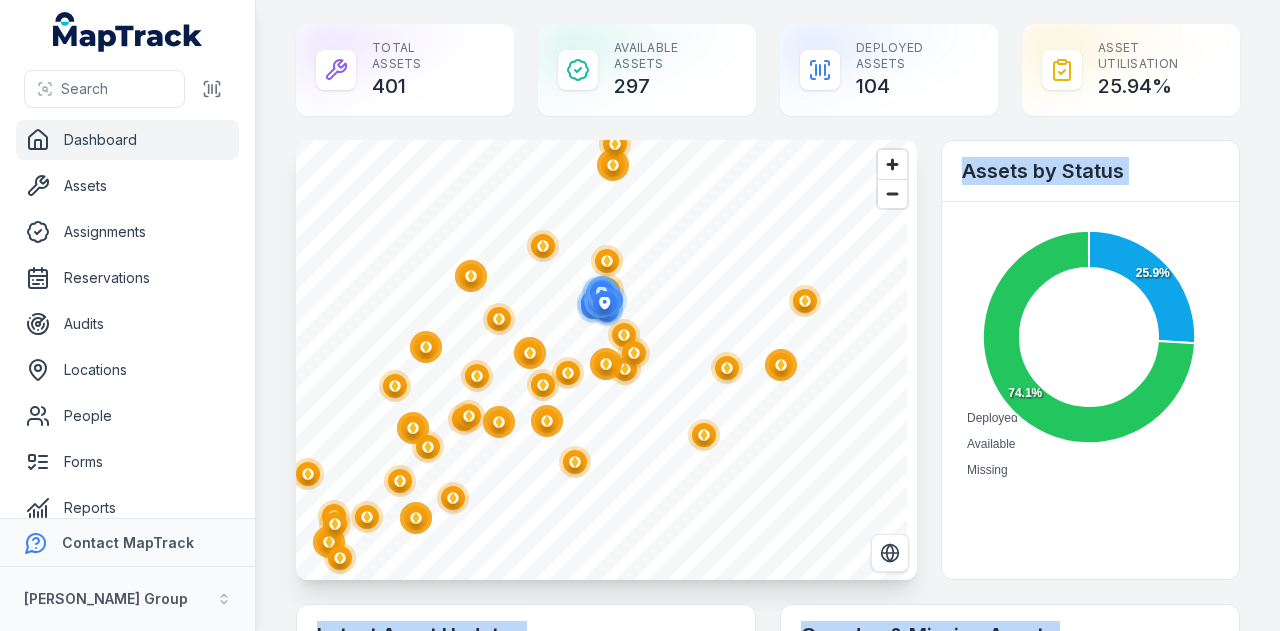 click 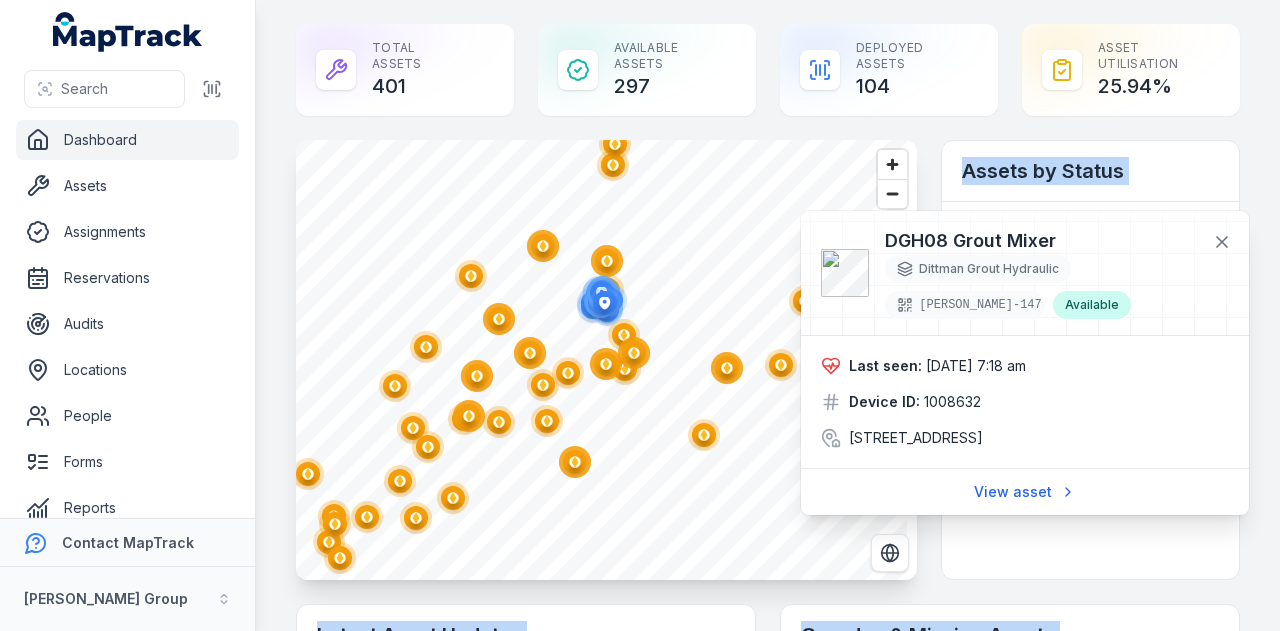 click 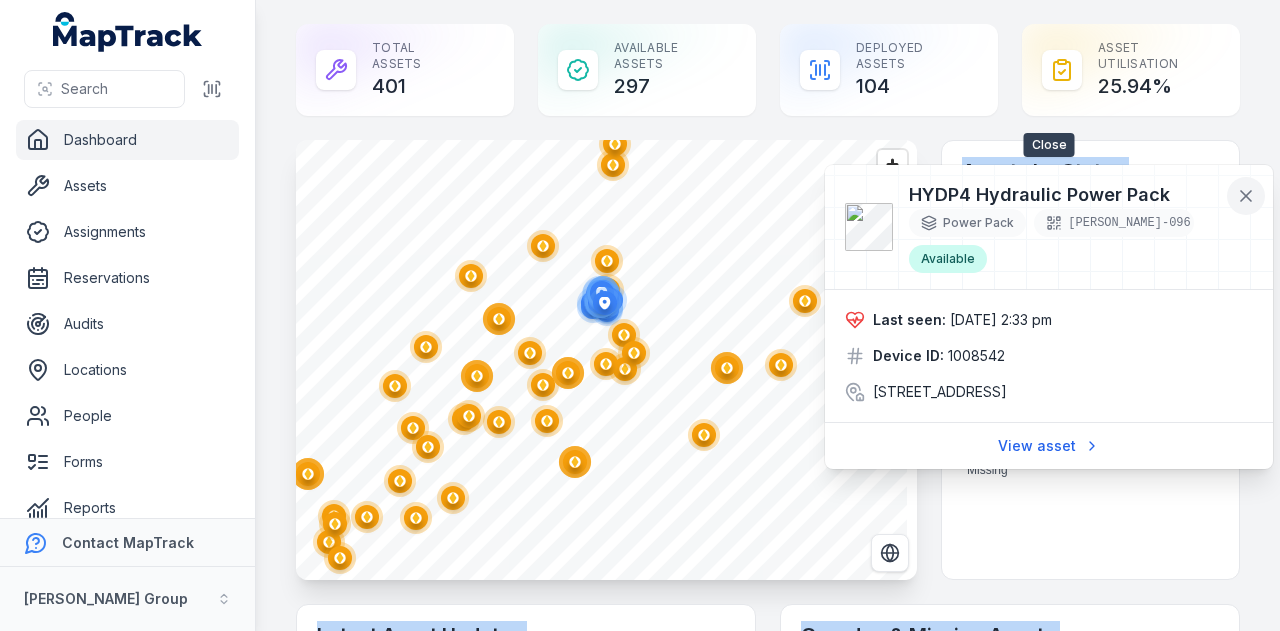 click at bounding box center [1246, 196] 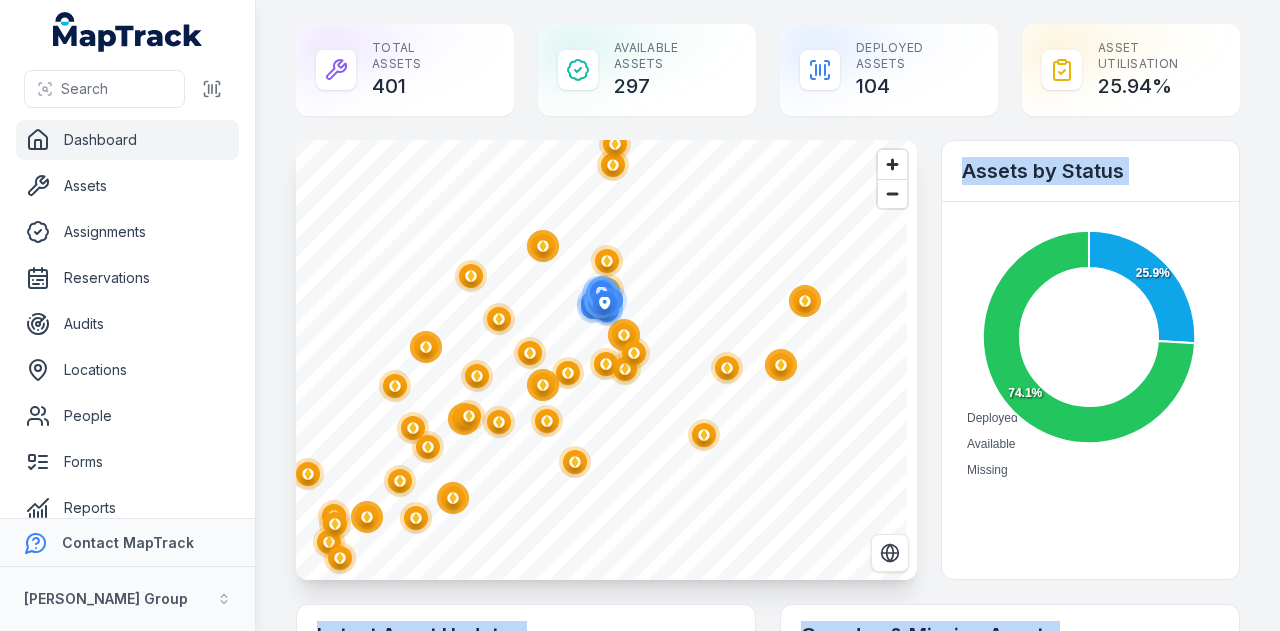 click 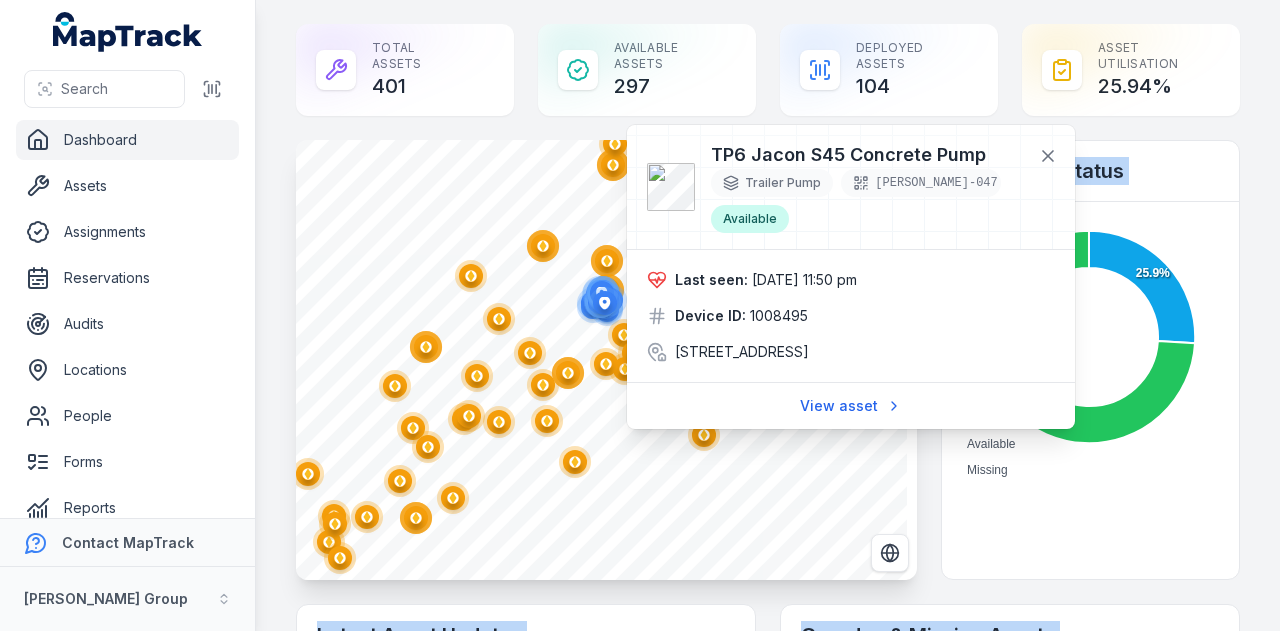 click 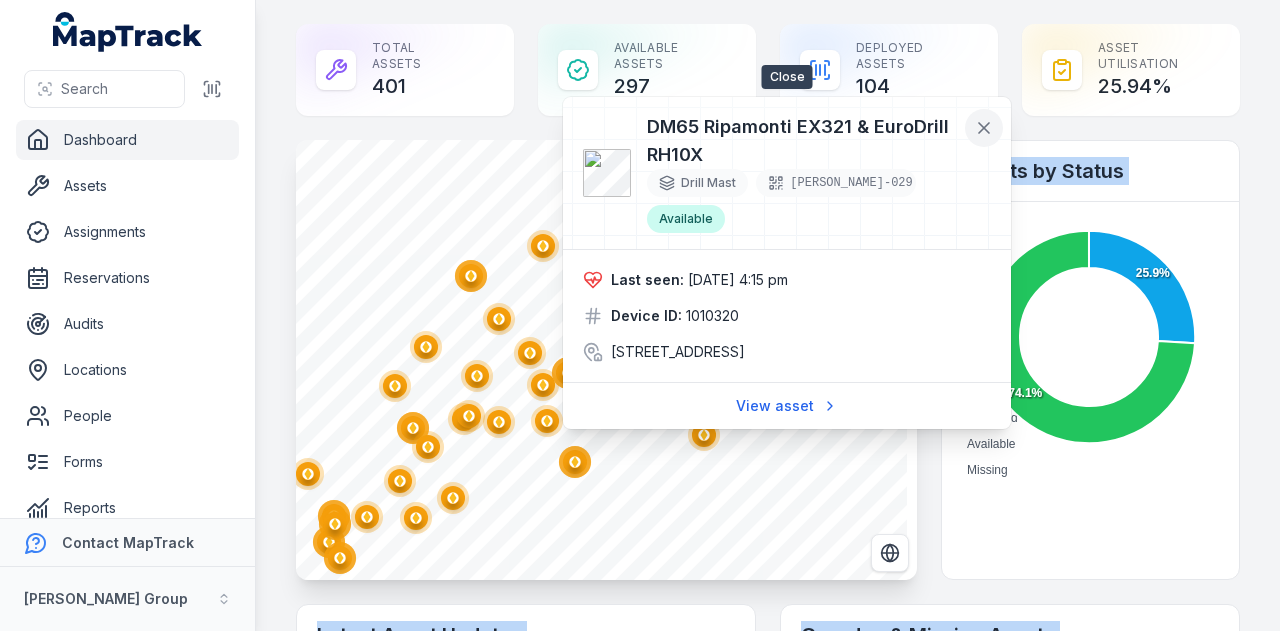click 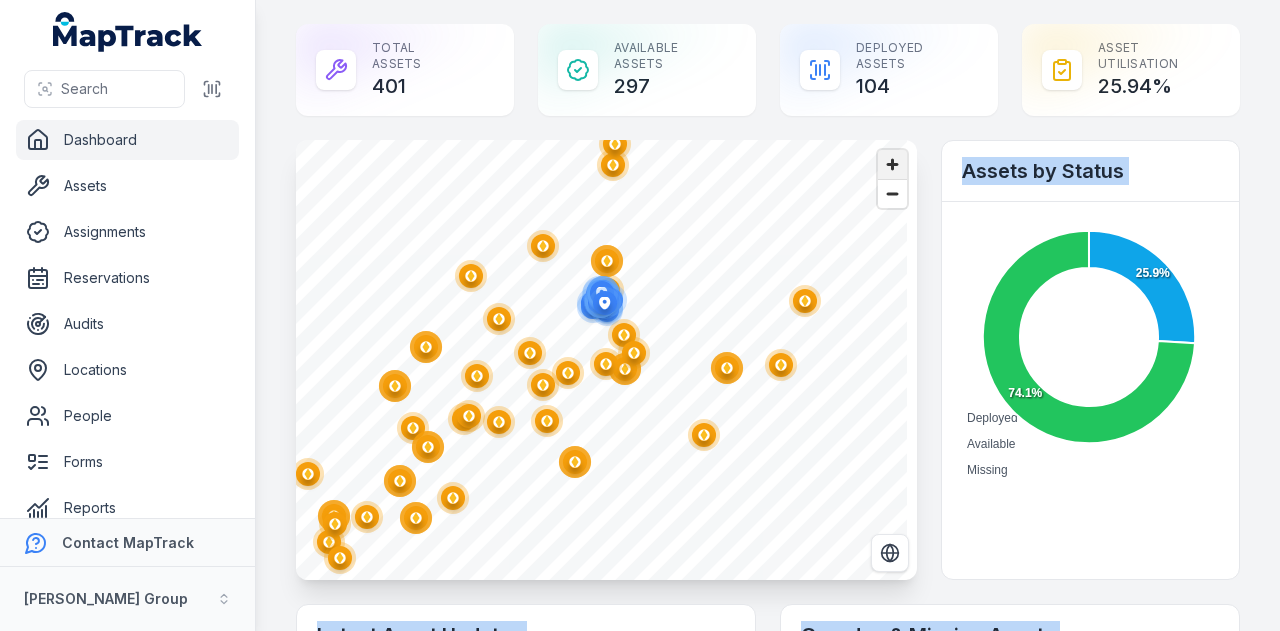 click at bounding box center [892, 164] 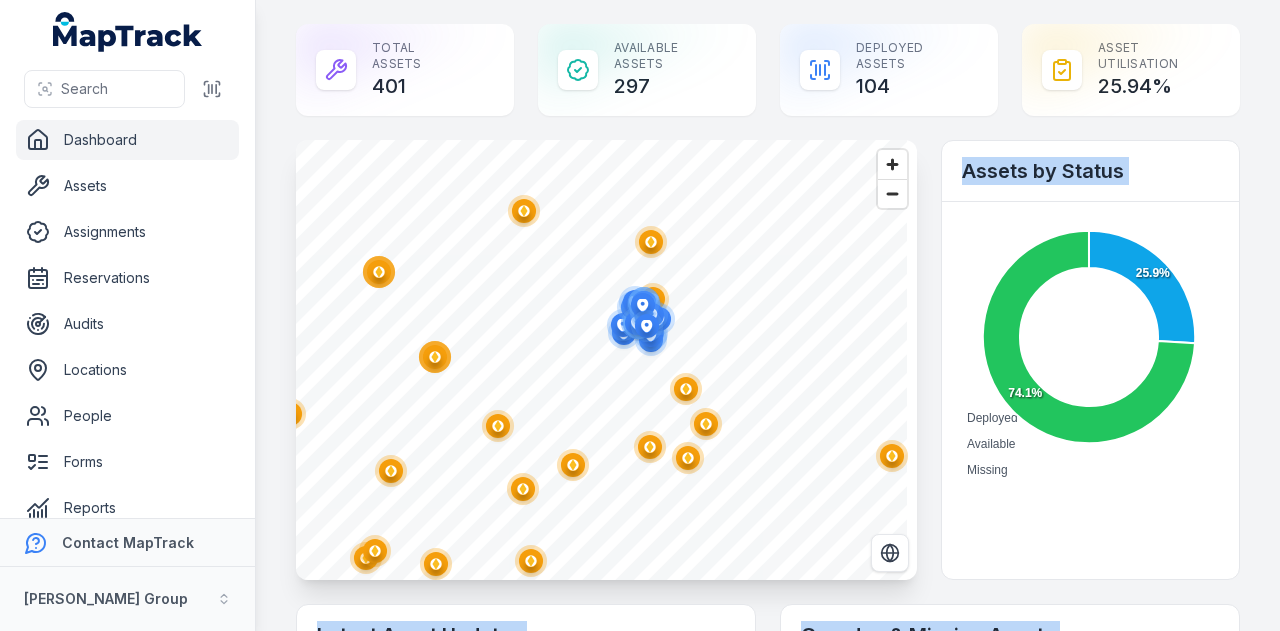 click 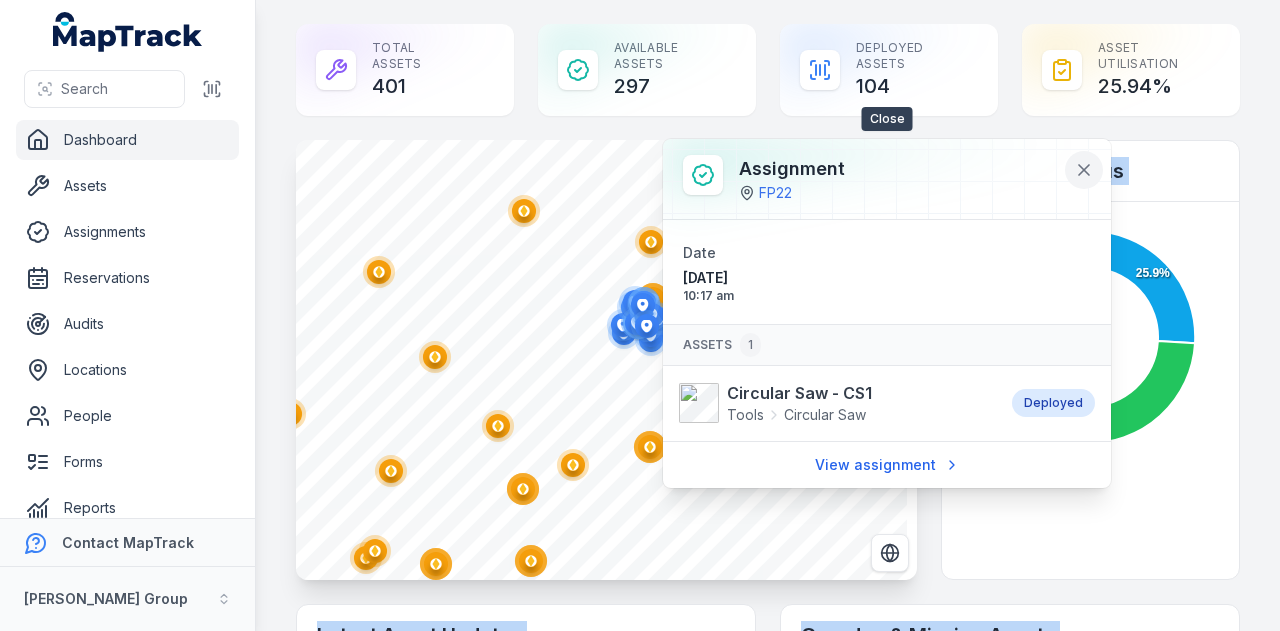 click at bounding box center (1084, 170) 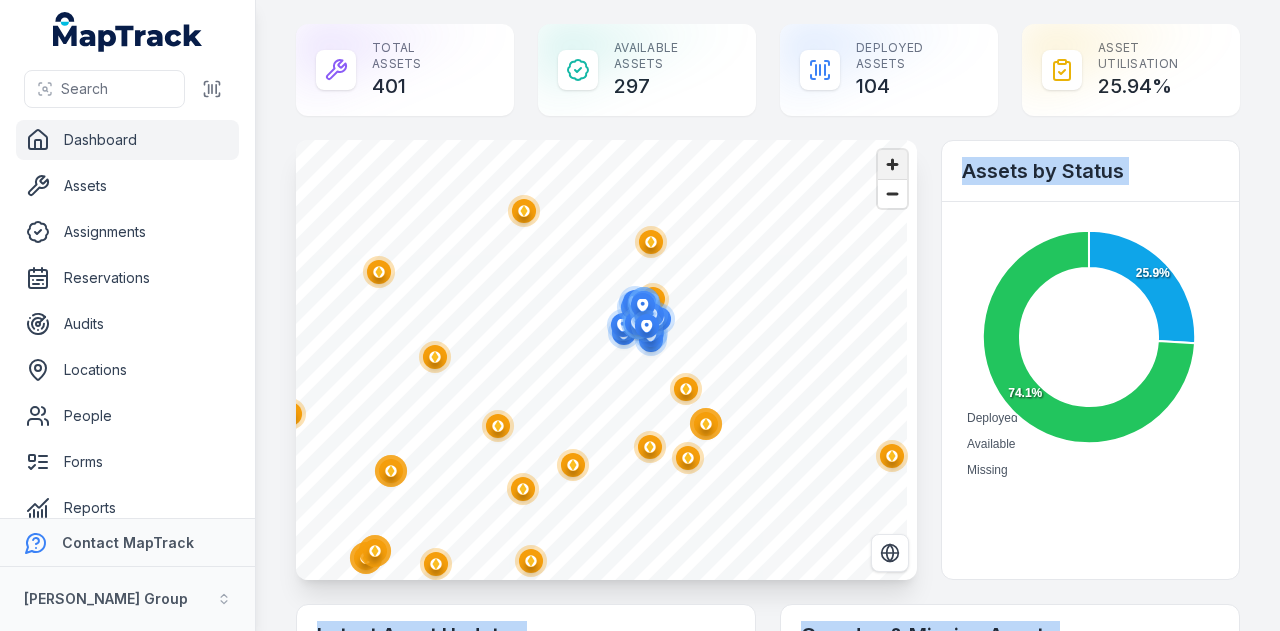 click at bounding box center [892, 164] 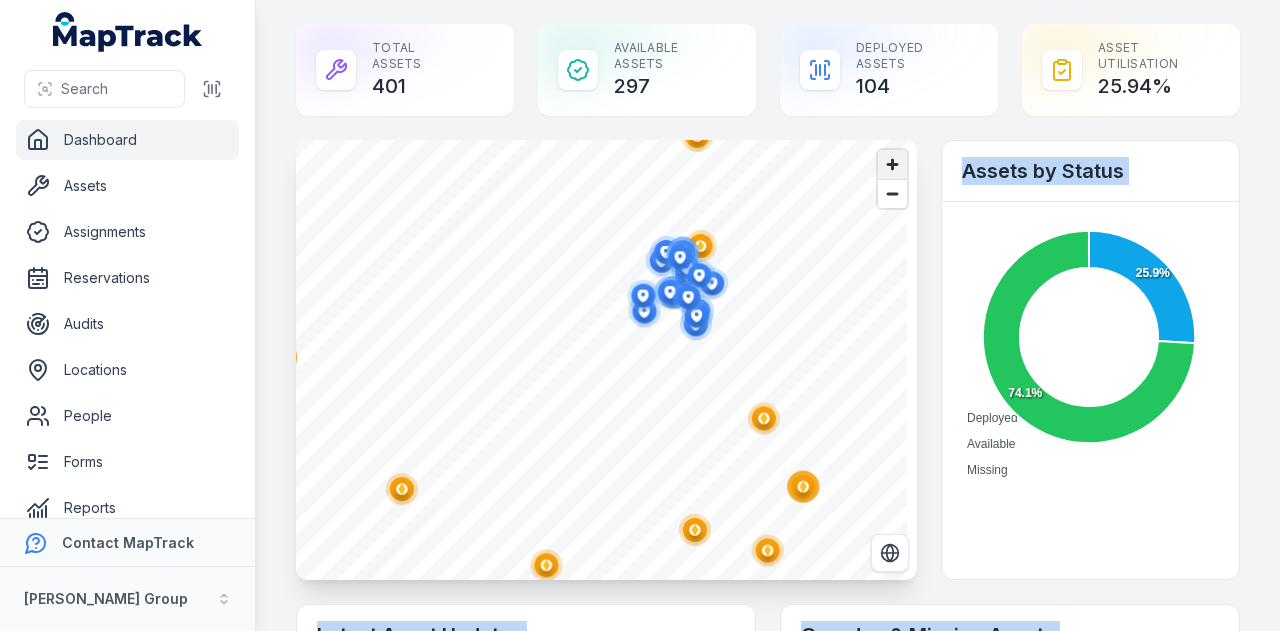 click at bounding box center [892, 164] 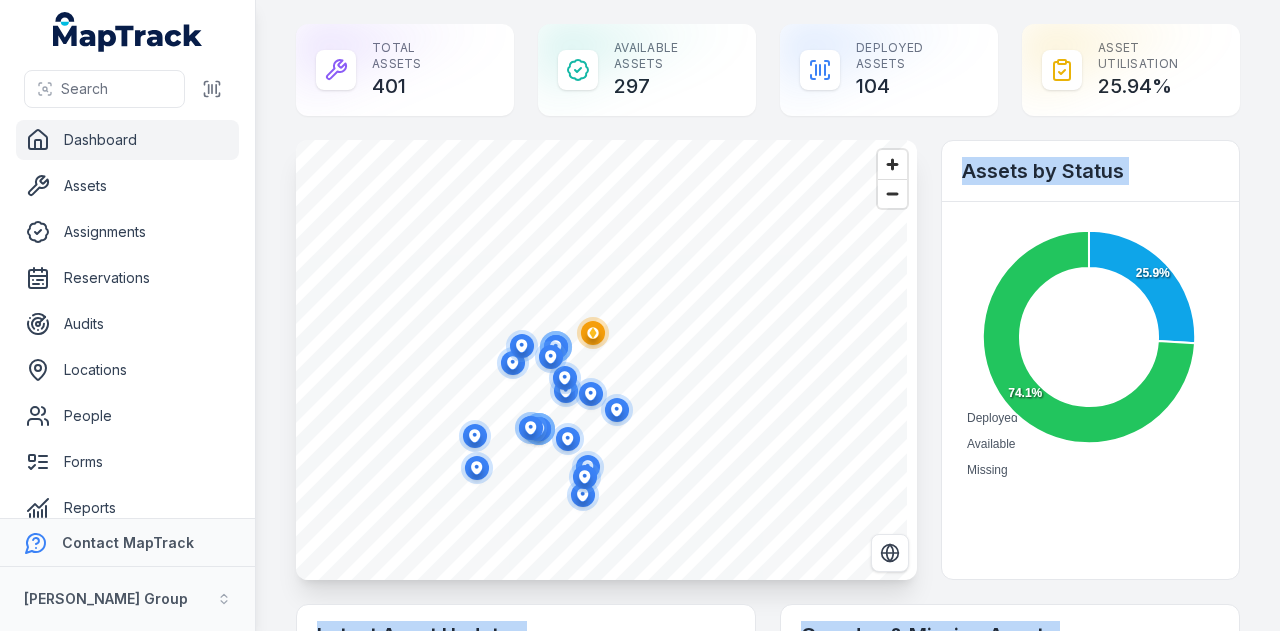 click 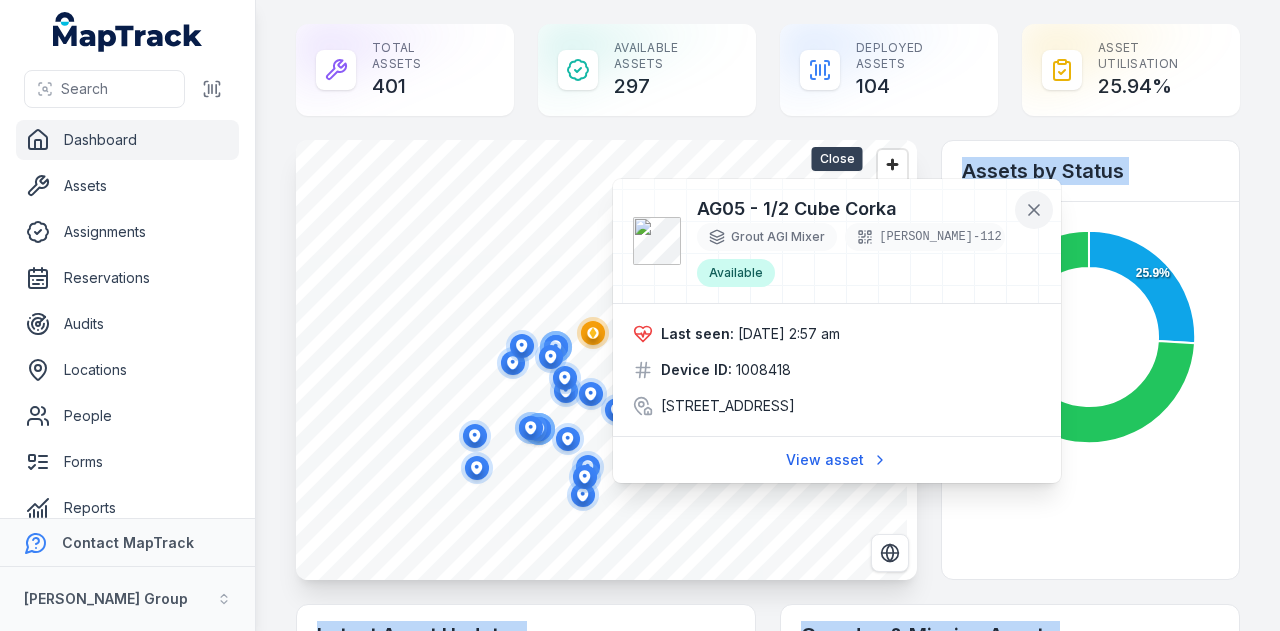 click 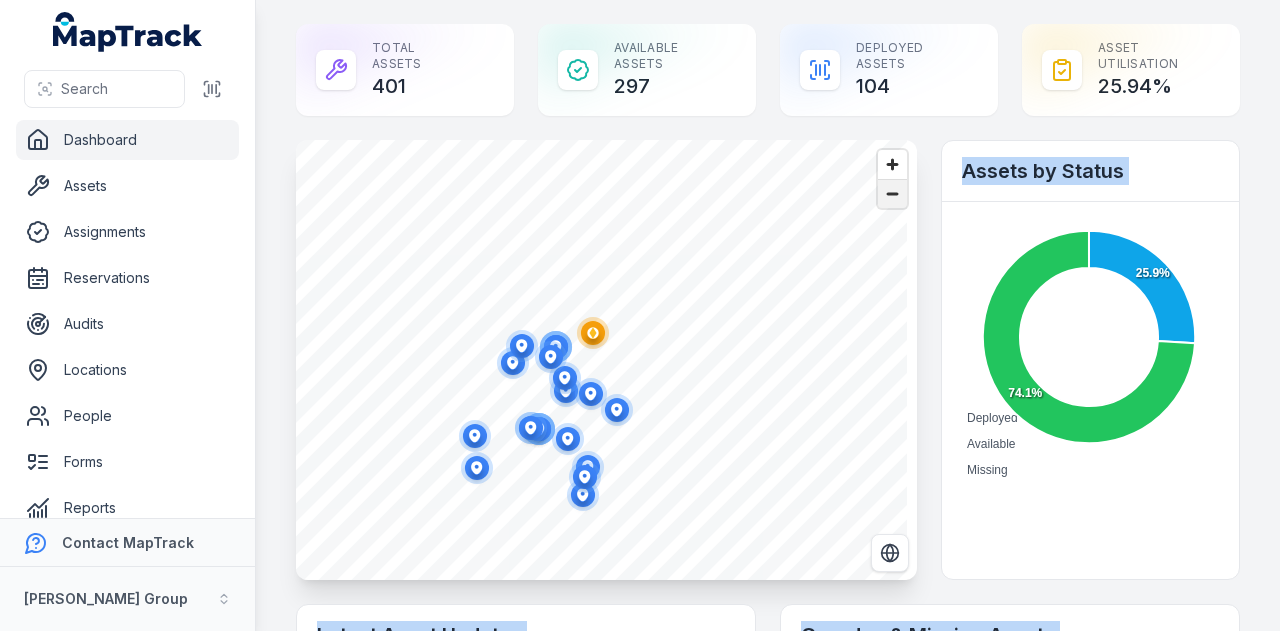 click at bounding box center (892, 194) 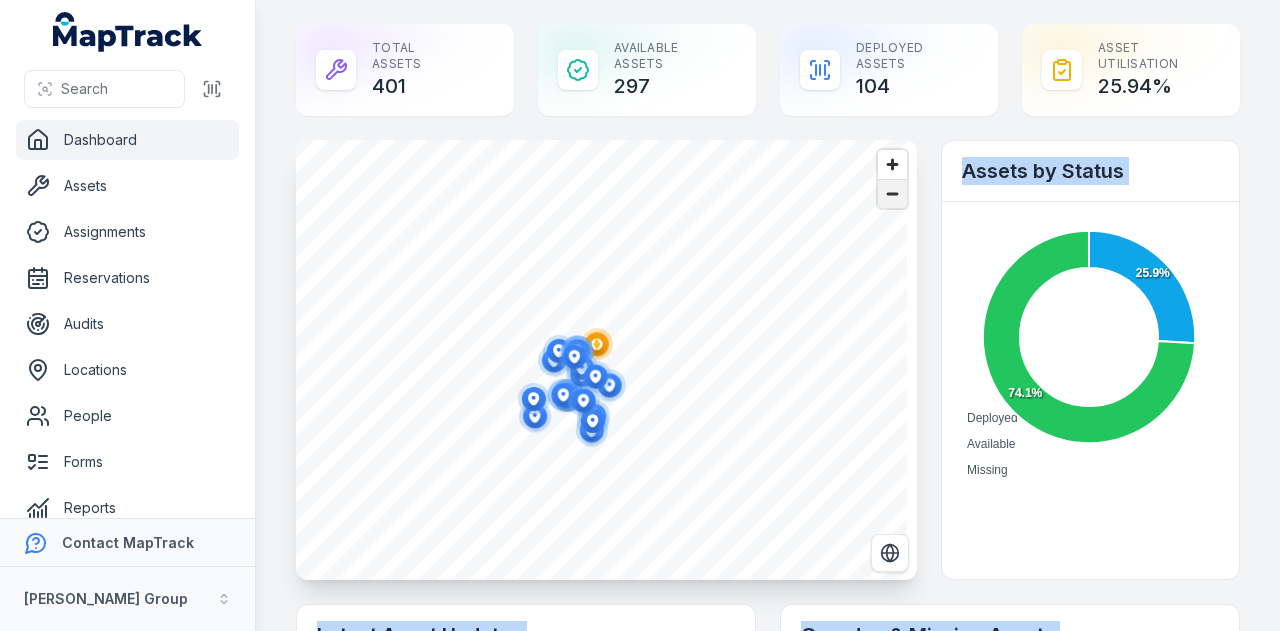 click at bounding box center (892, 194) 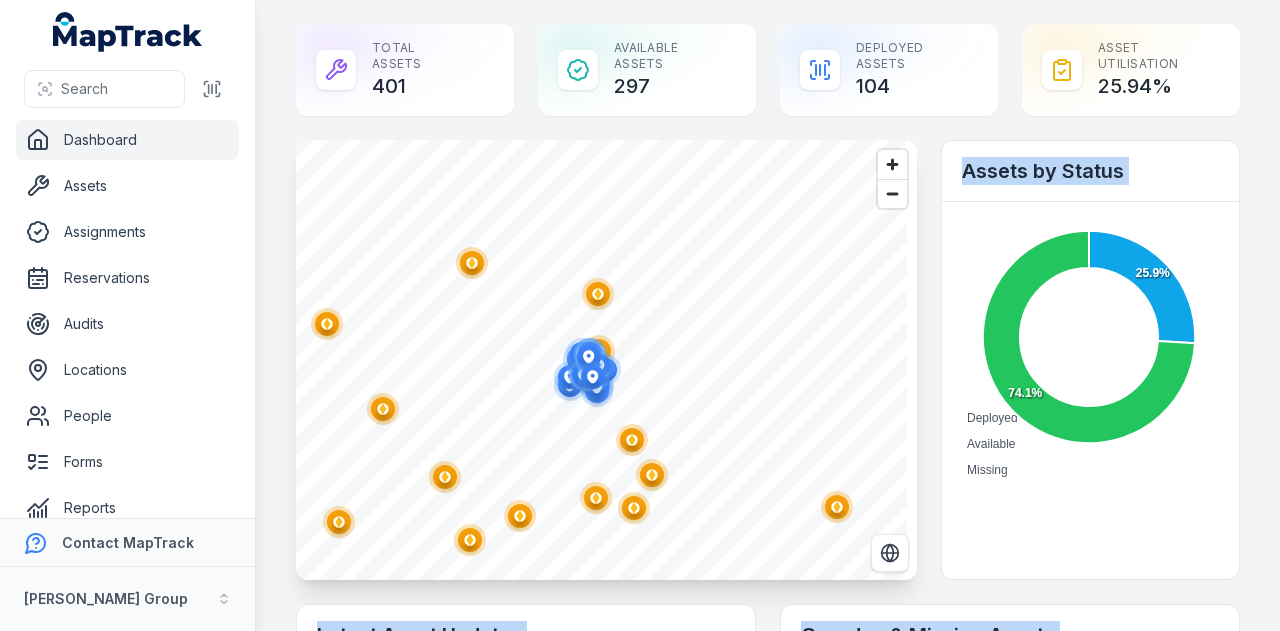 click 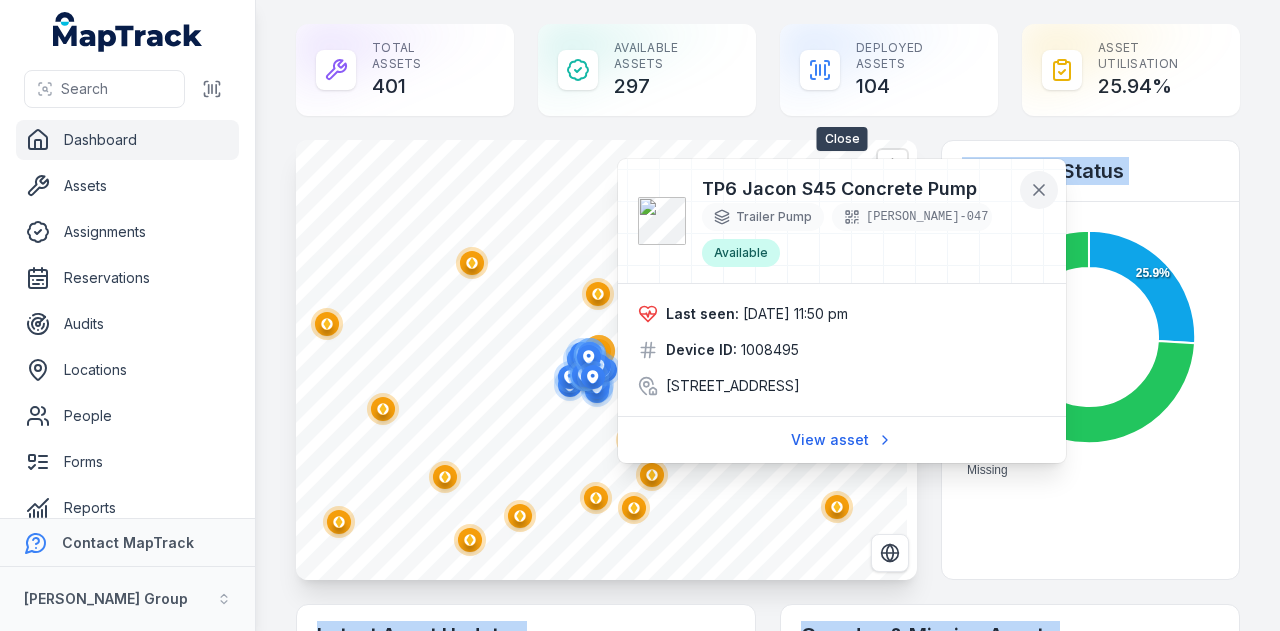 click 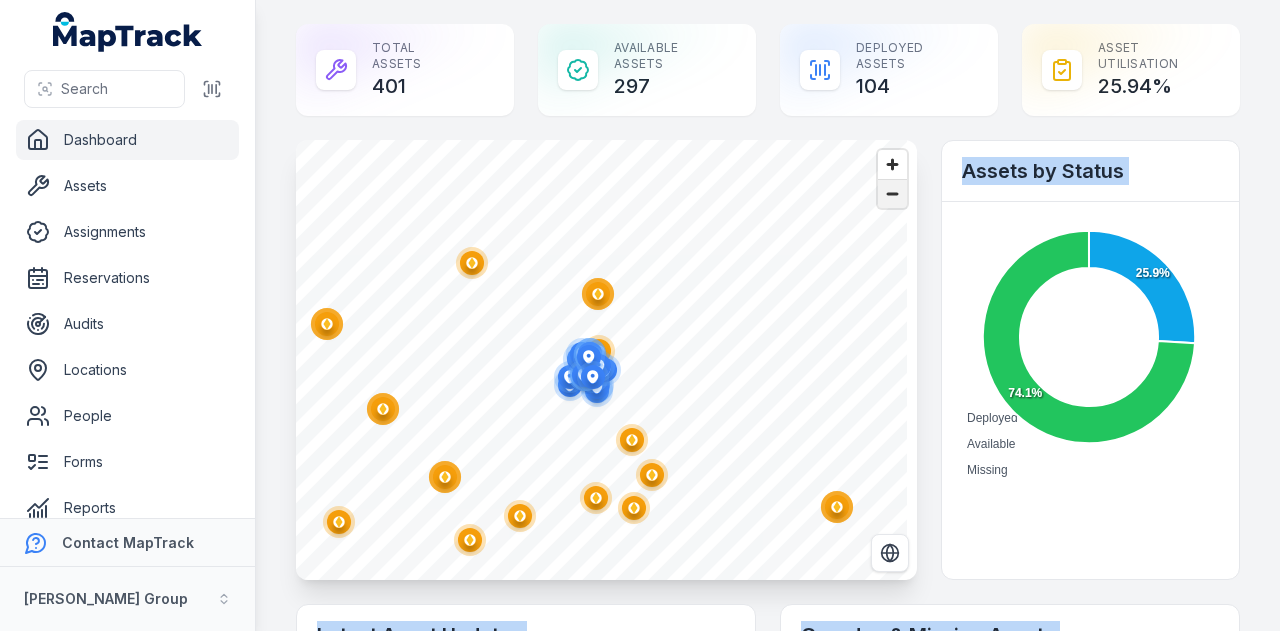click at bounding box center (892, 194) 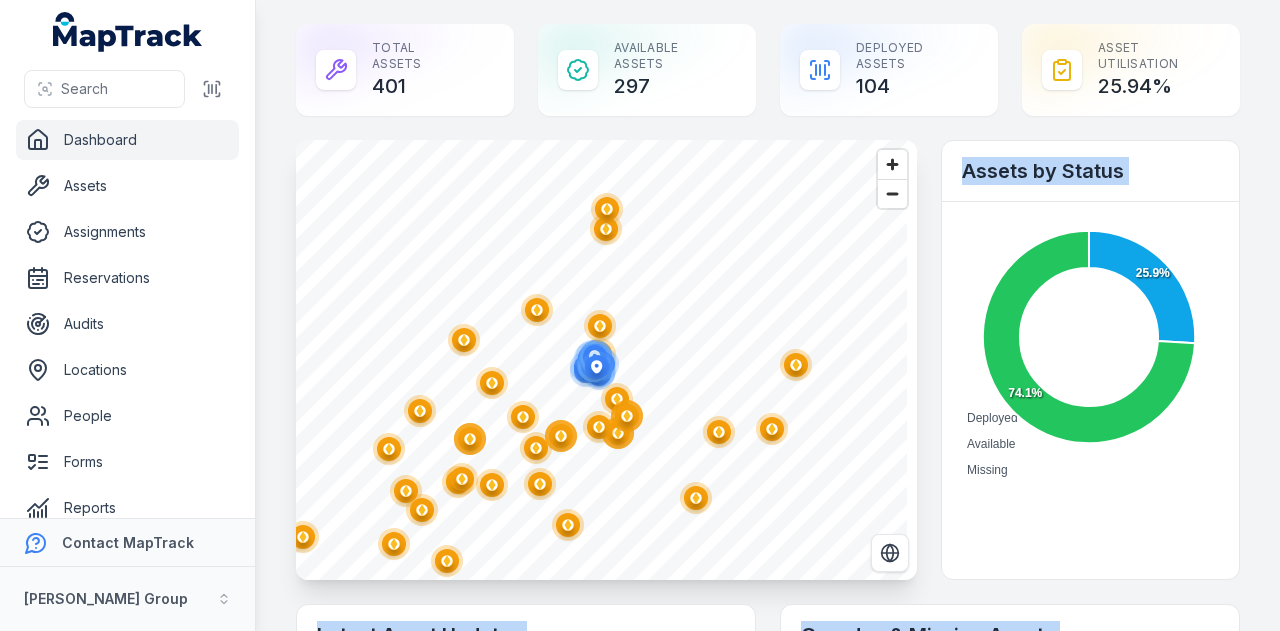 click on "@keyframes ping-animation {
0% {
transform: scale(0.8);
opacity: 0.5;
}
100% {
transform: scale(1.5);
opacity: 0;
}
}
.ping {
animation: ping-animation 1s linear;
transform-origin: center;
}" at bounding box center (607, 212) 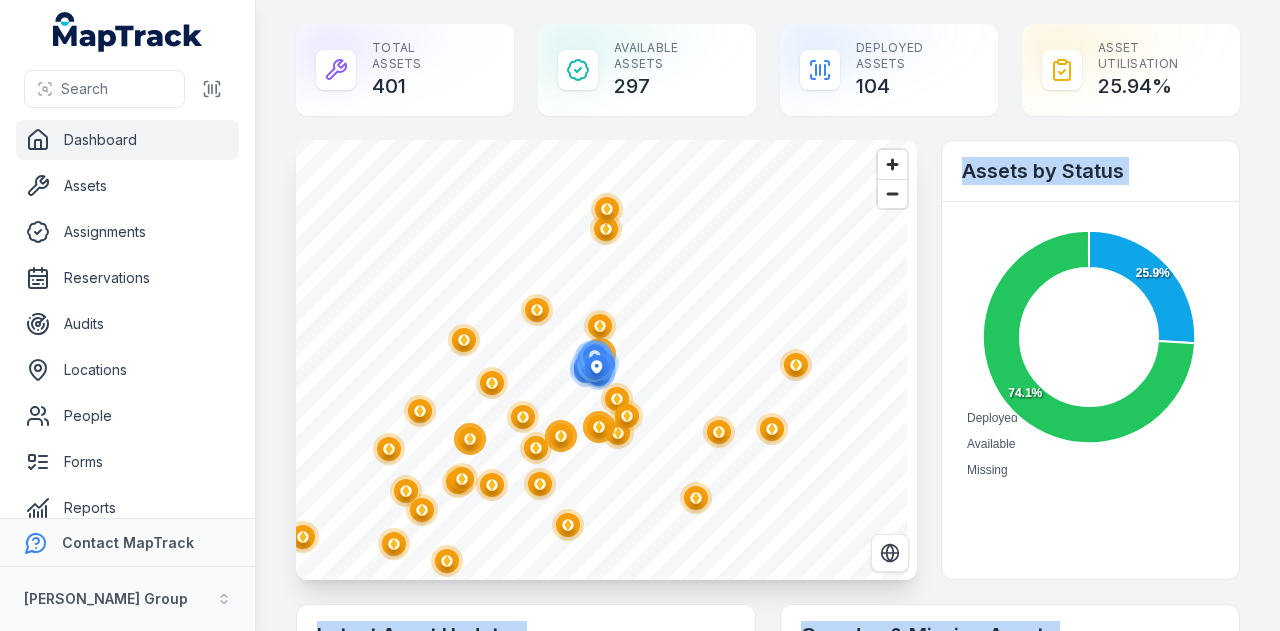 click on "@keyframes ping-animation {
0% {
transform: scale(0.8);
opacity: 0.5;
}
100% {
transform: scale(1.5);
opacity: 0;
}
}
.ping {
animation: ping-animation 1s linear;
transform-origin: center;
}" at bounding box center (607, 212) 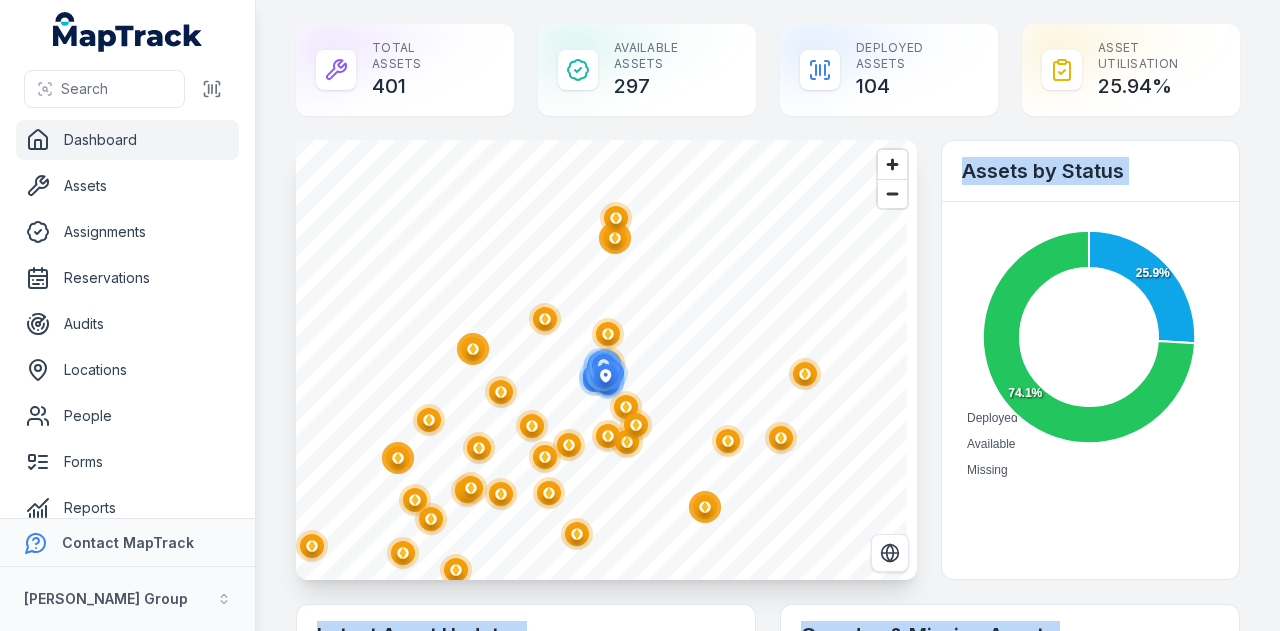 click on "@keyframes ping-animation {
0% {
transform: scale(0.8);
opacity: 0.5;
}
100% {
transform: scale(1.5);
opacity: 0;
}
}
.ping {
animation: ping-animation 1s linear;
transform-origin: center;
}" 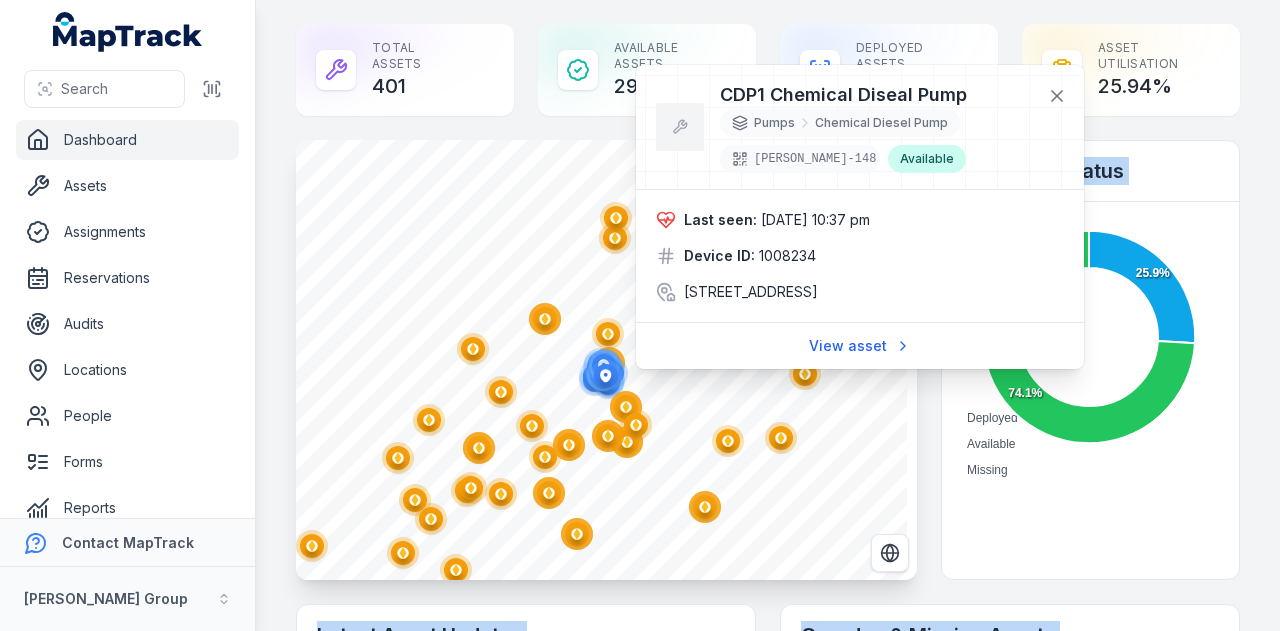 click 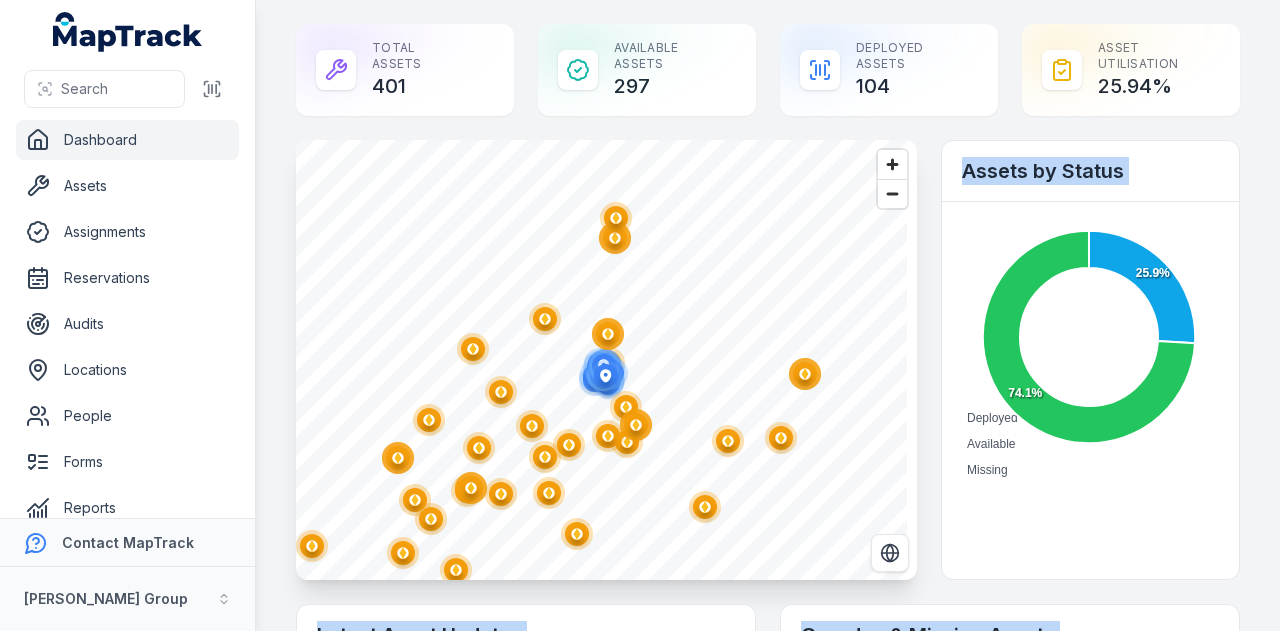 click 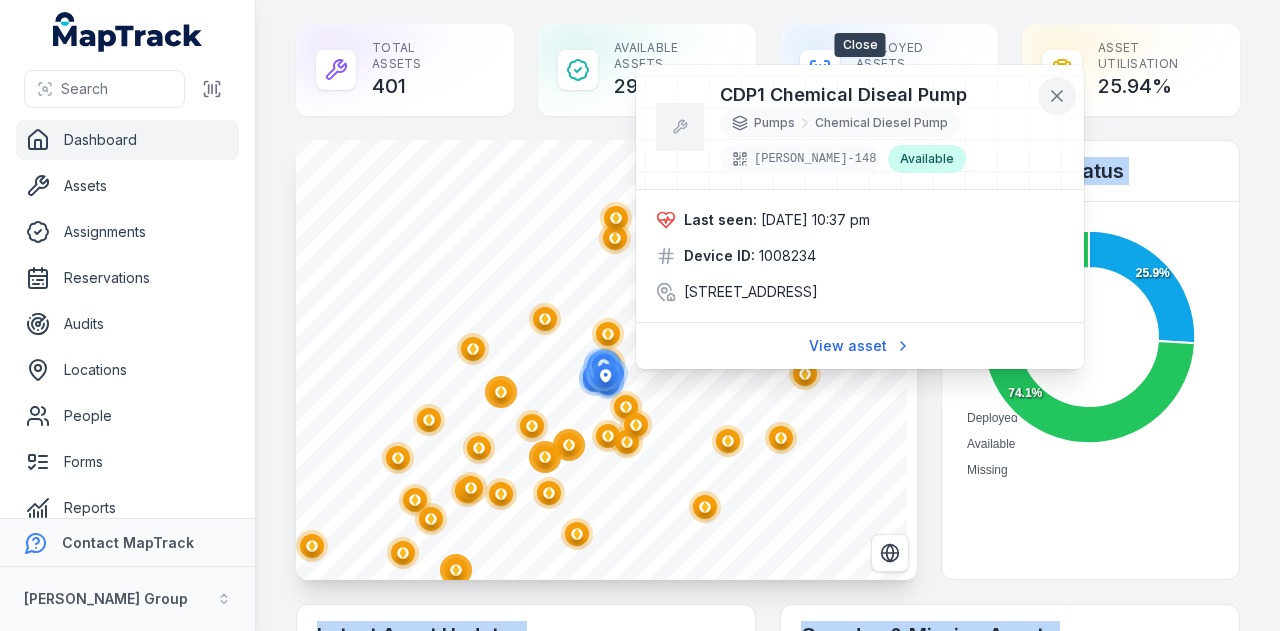 click 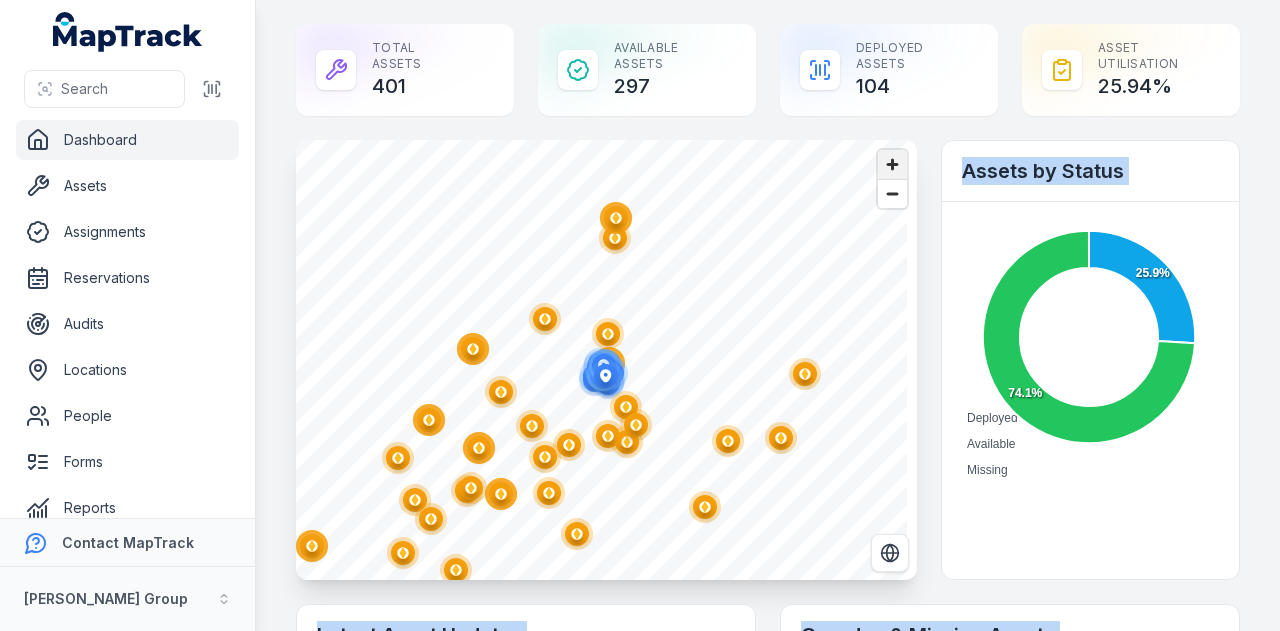 click at bounding box center (892, 164) 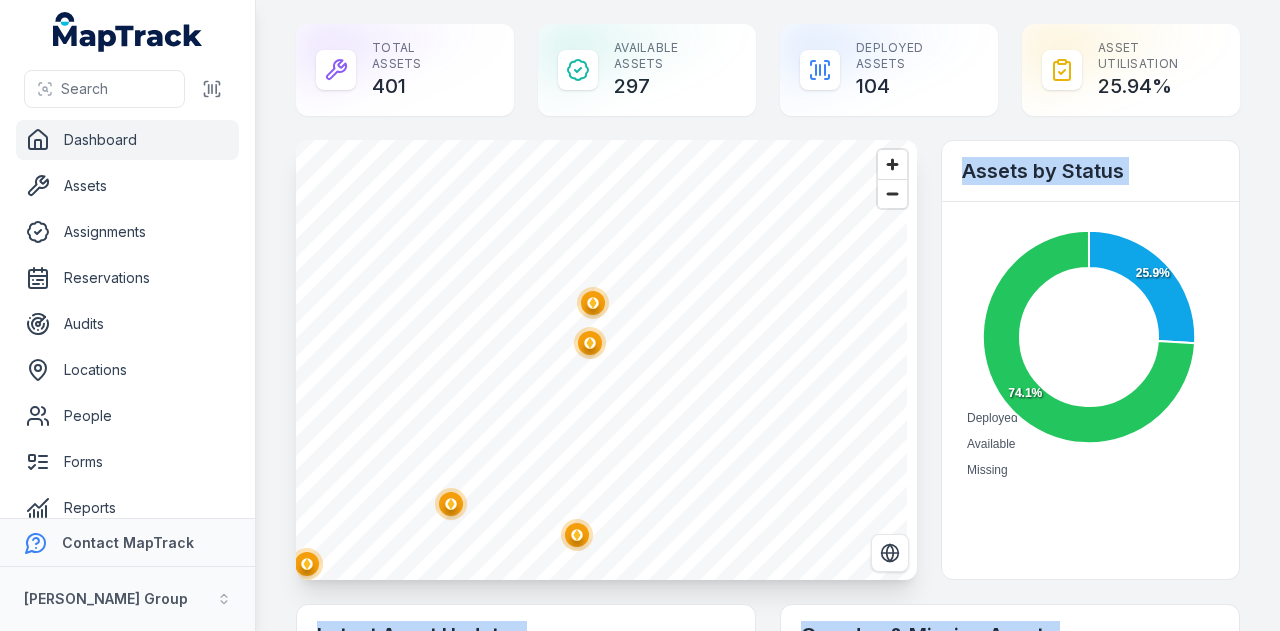 click 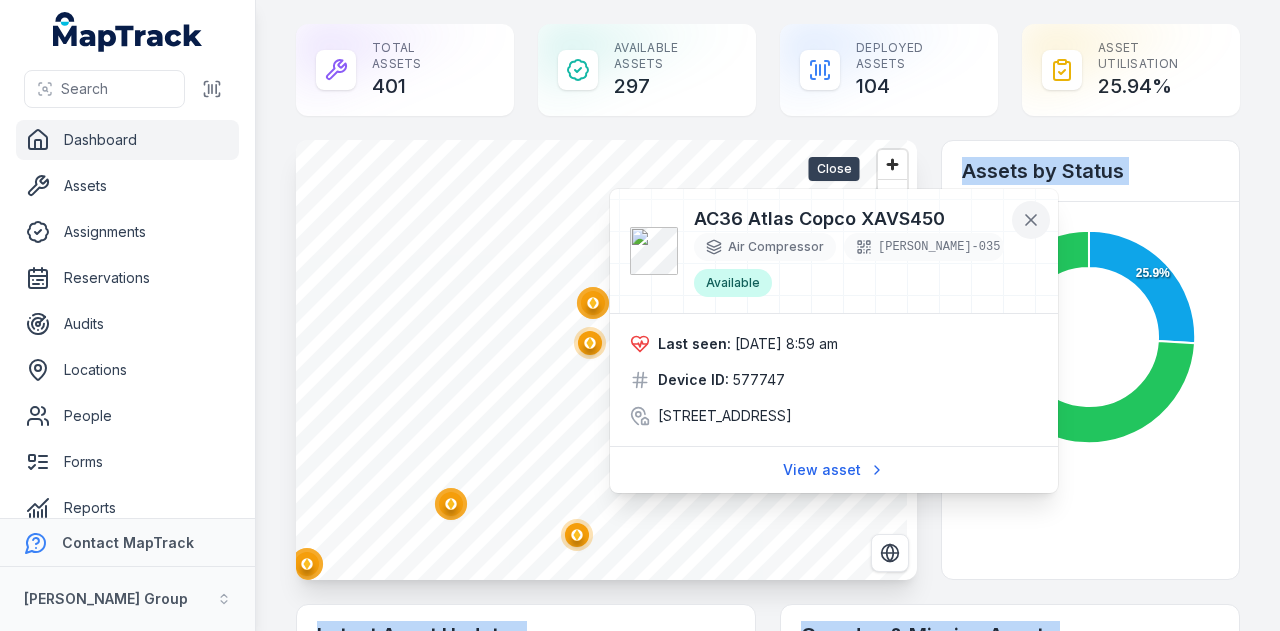 click on "AC36 Atlas Copco XAVS450 Air Compressor RIX-035 Available Last seen: 10/07/2025 8:59 am Device ID: 577747 262-276 Captain Cook Drive, Kurnell, Sydney New South Wales, Australia View asset" at bounding box center [834, 341] 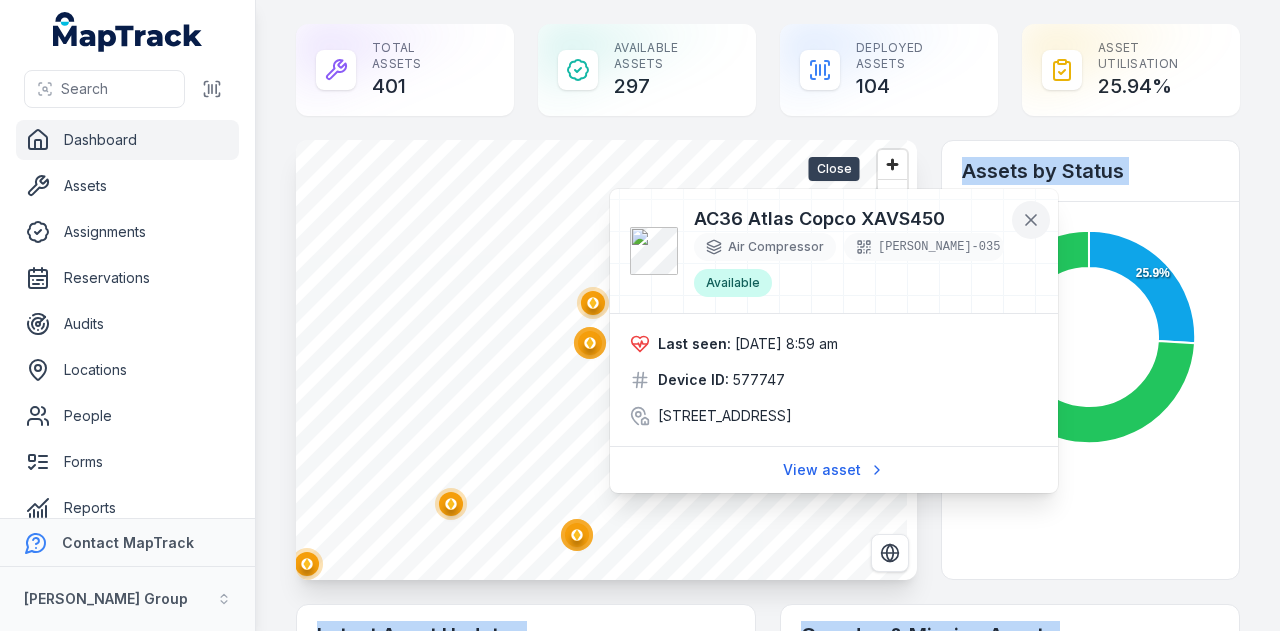 click 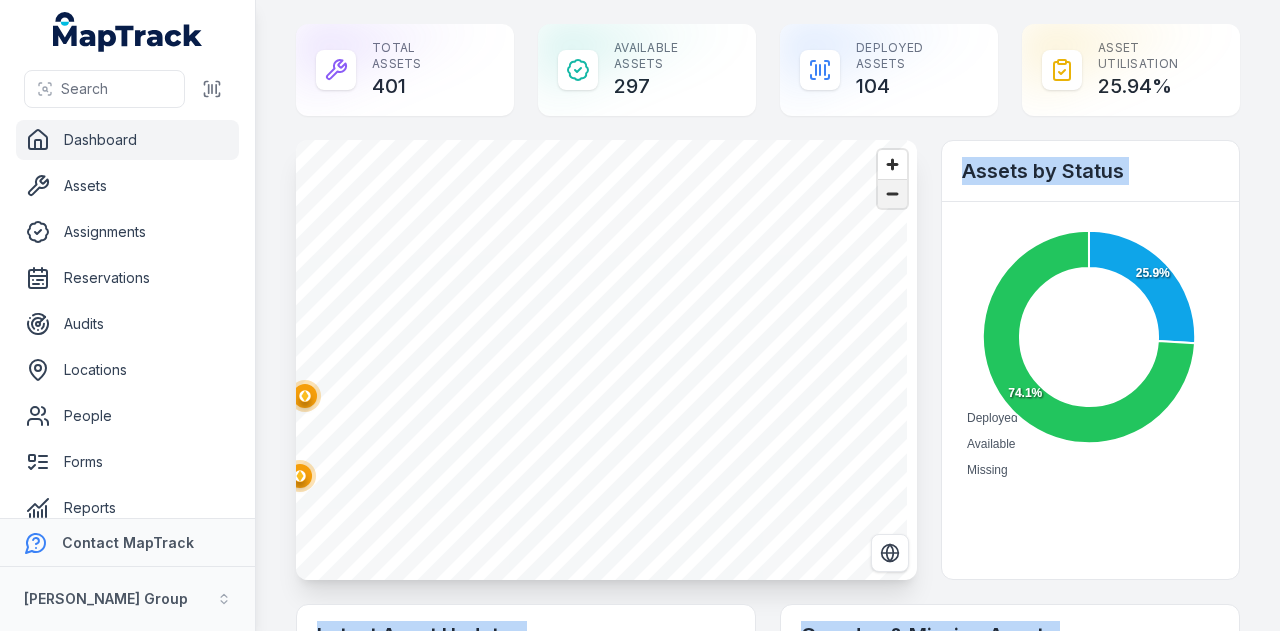 click at bounding box center [892, 194] 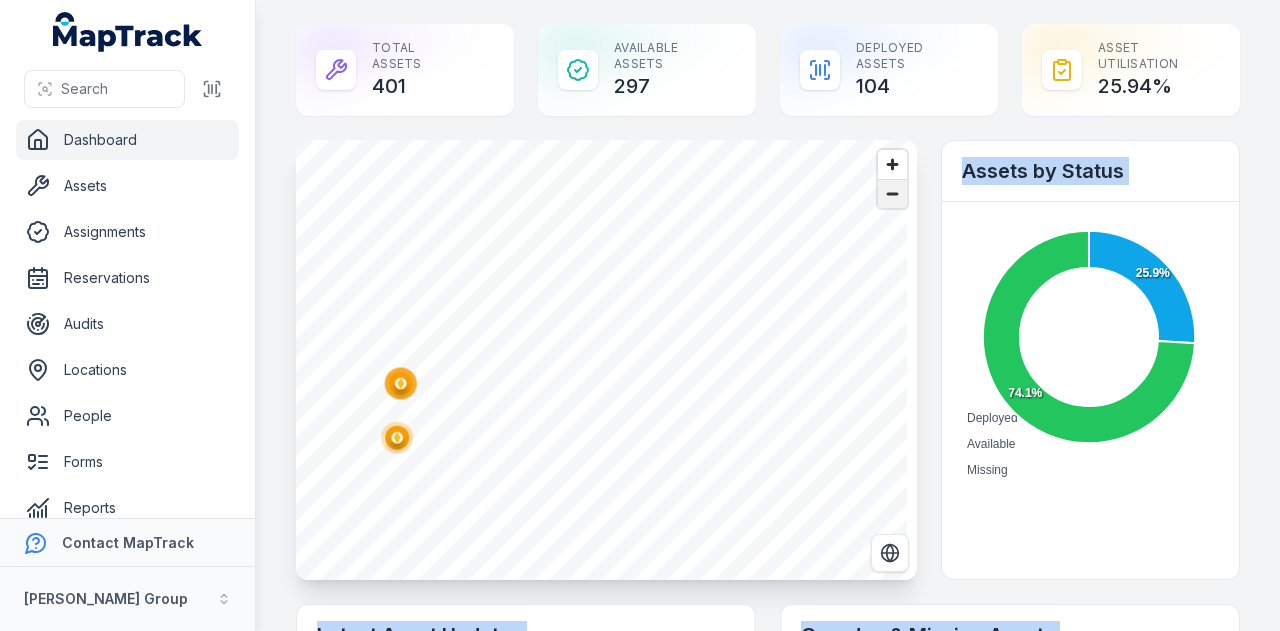 click at bounding box center (892, 194) 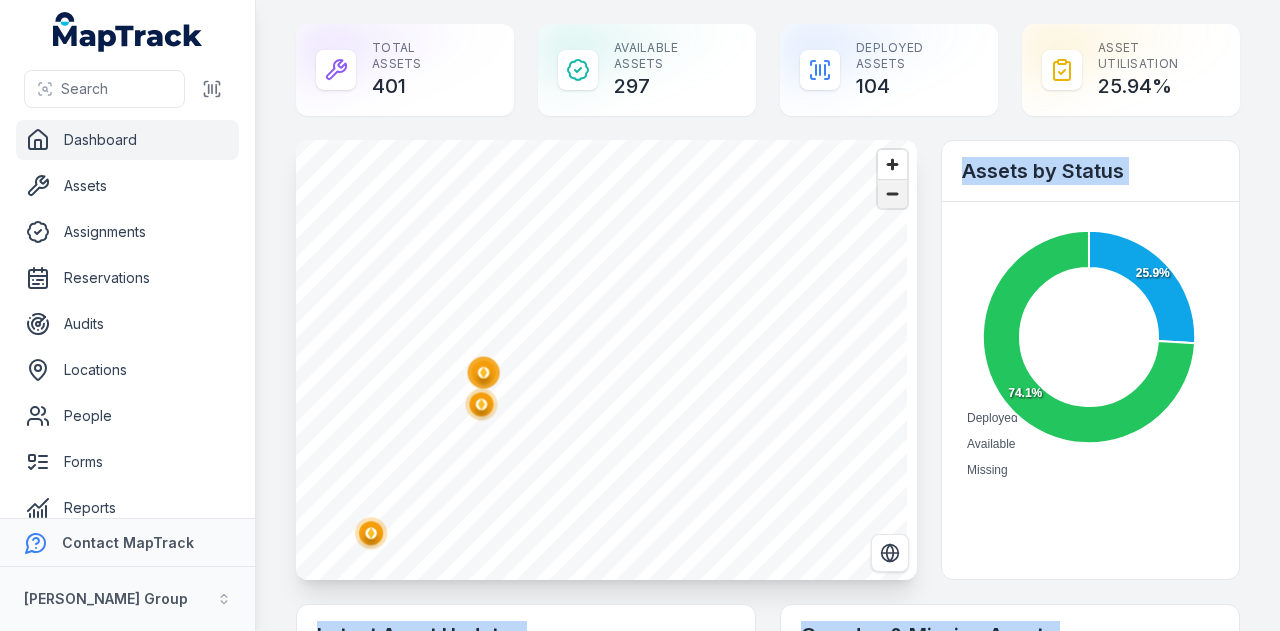 click at bounding box center (892, 194) 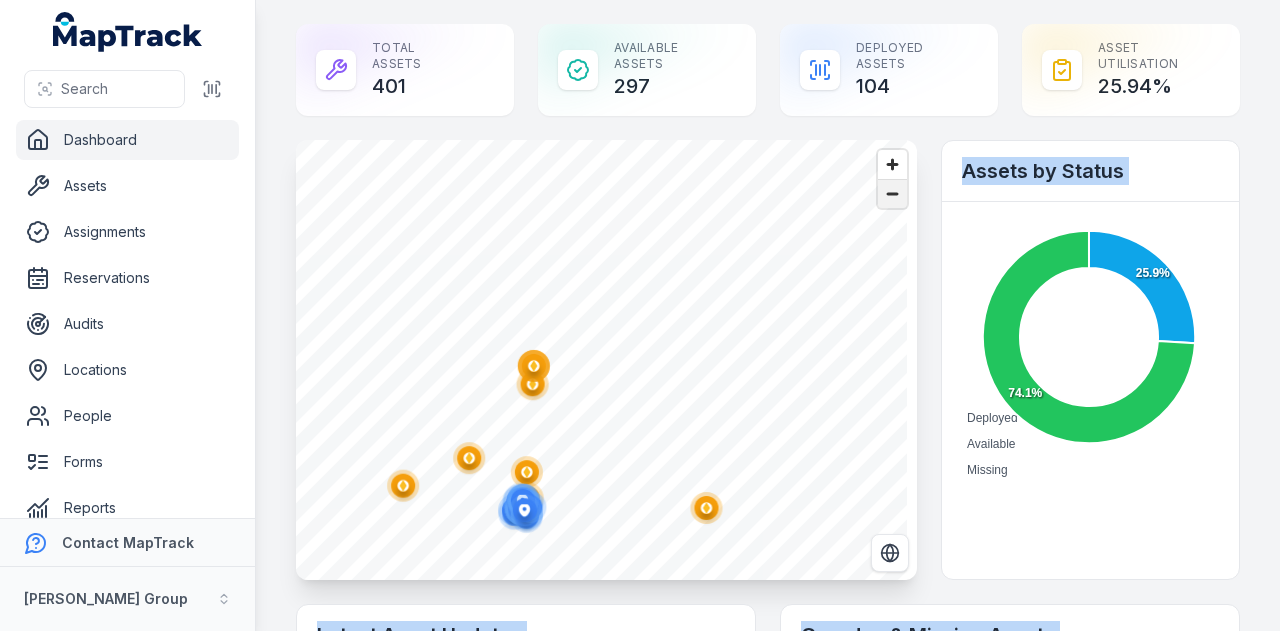 click at bounding box center [892, 194] 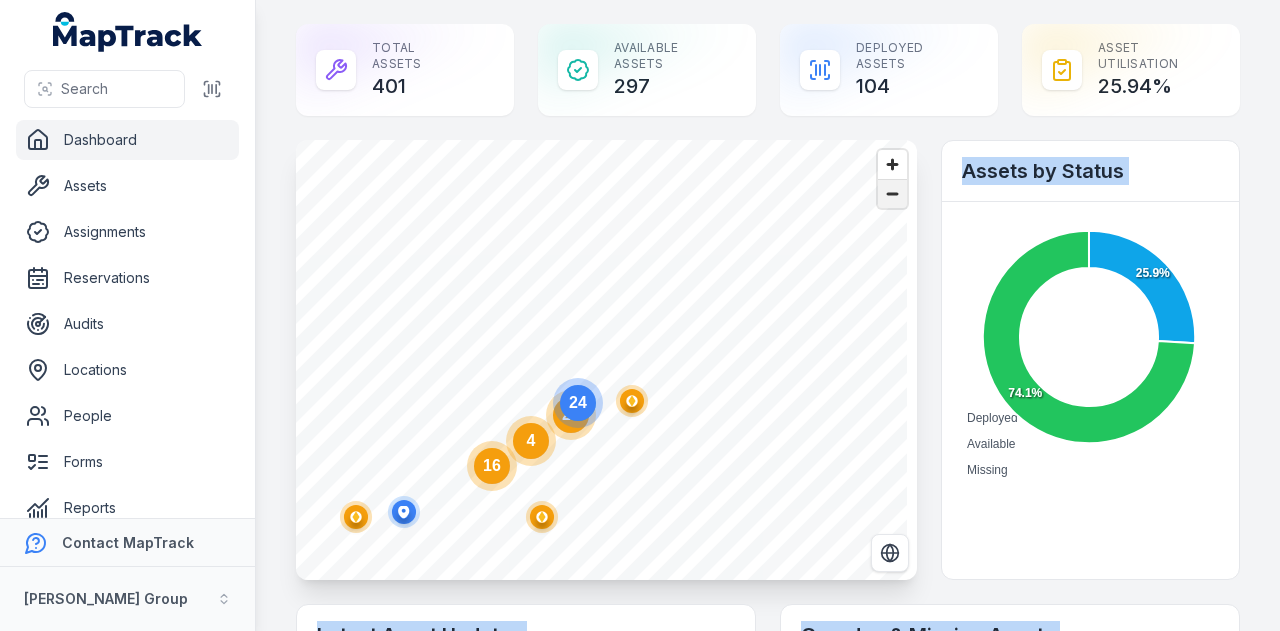 click at bounding box center [892, 194] 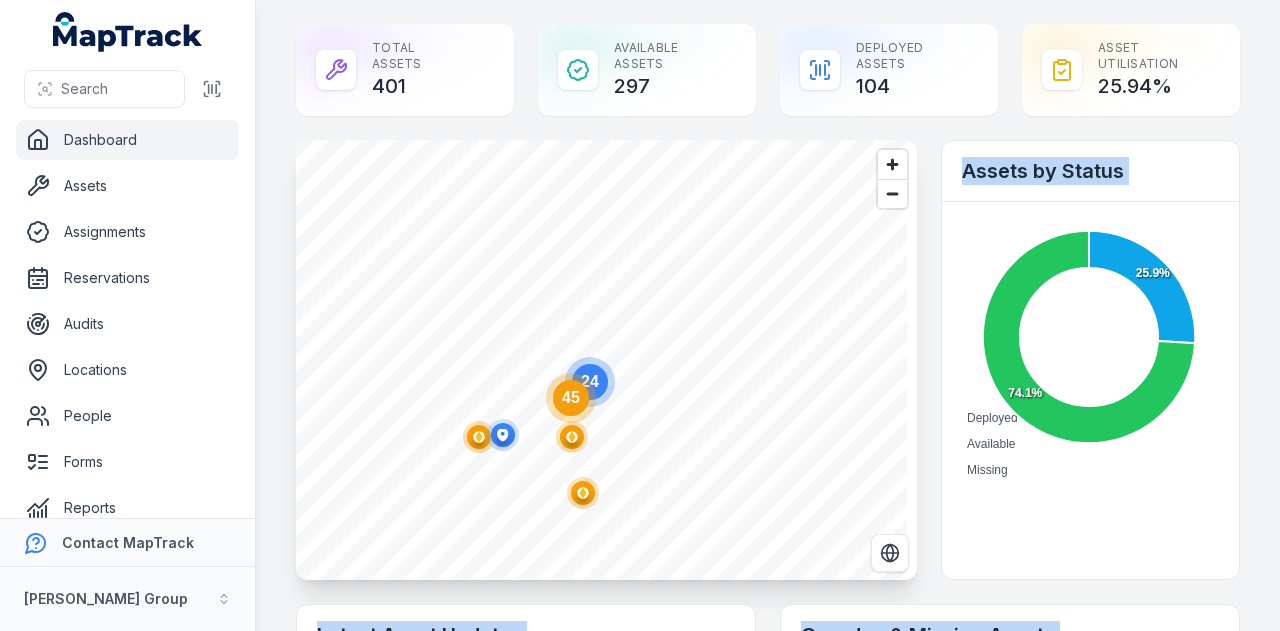 click 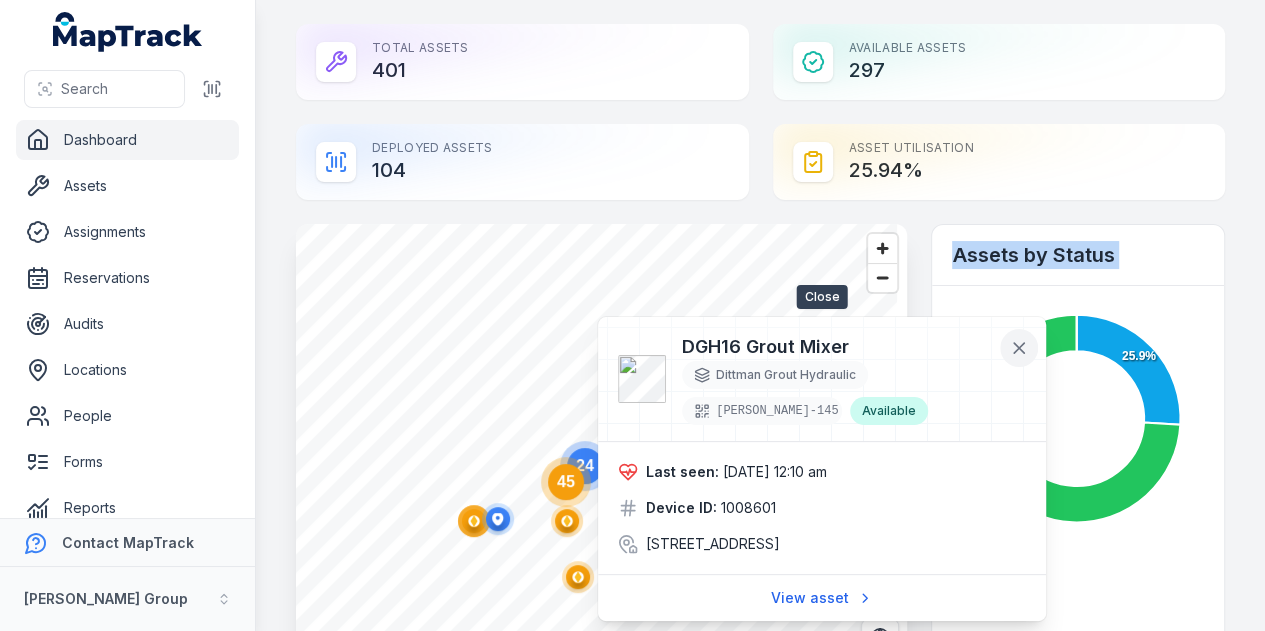 click 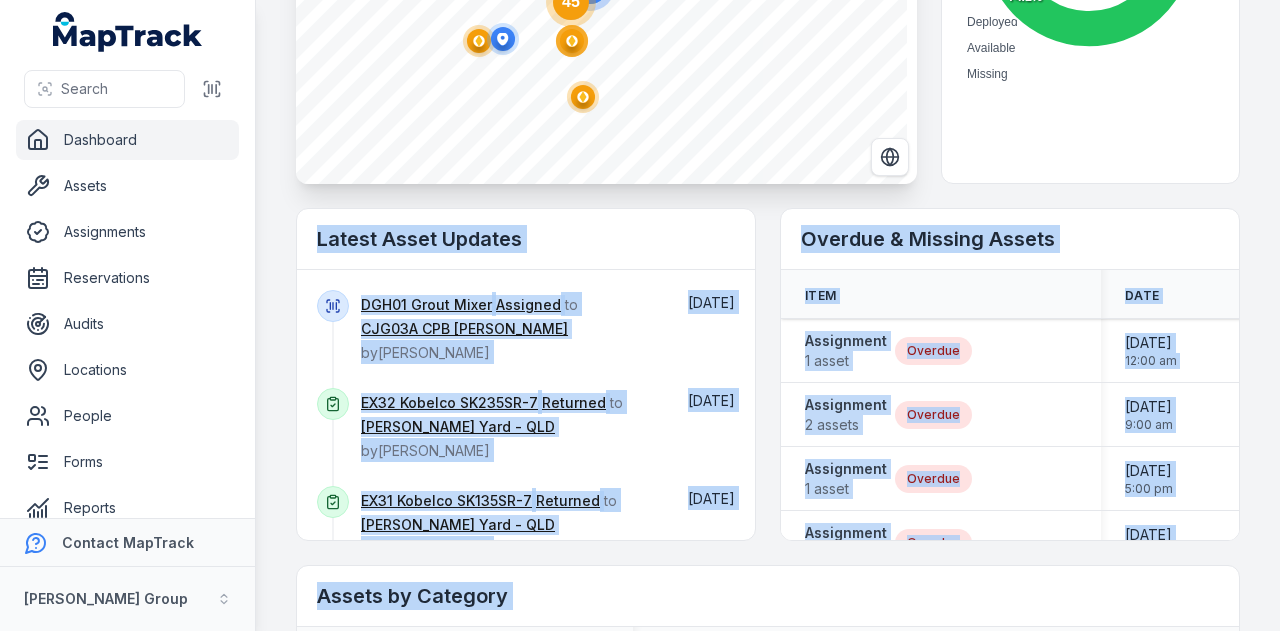 scroll, scrollTop: 600, scrollLeft: 0, axis: vertical 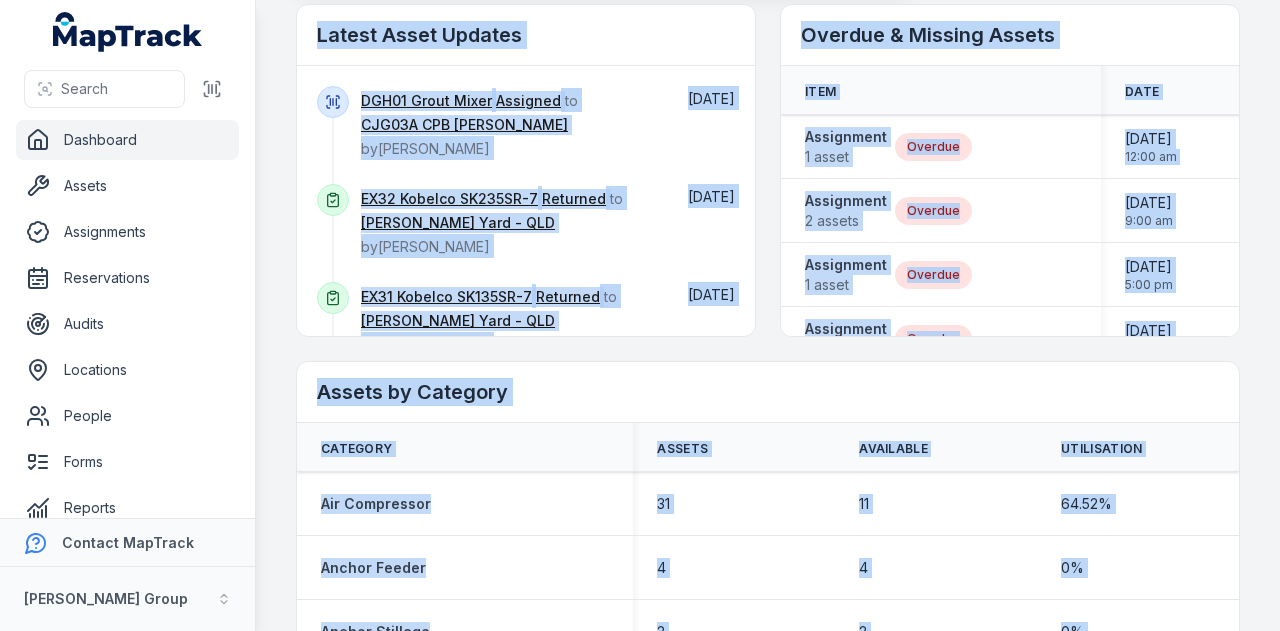 click on "Assets by Category" at bounding box center [768, 392] 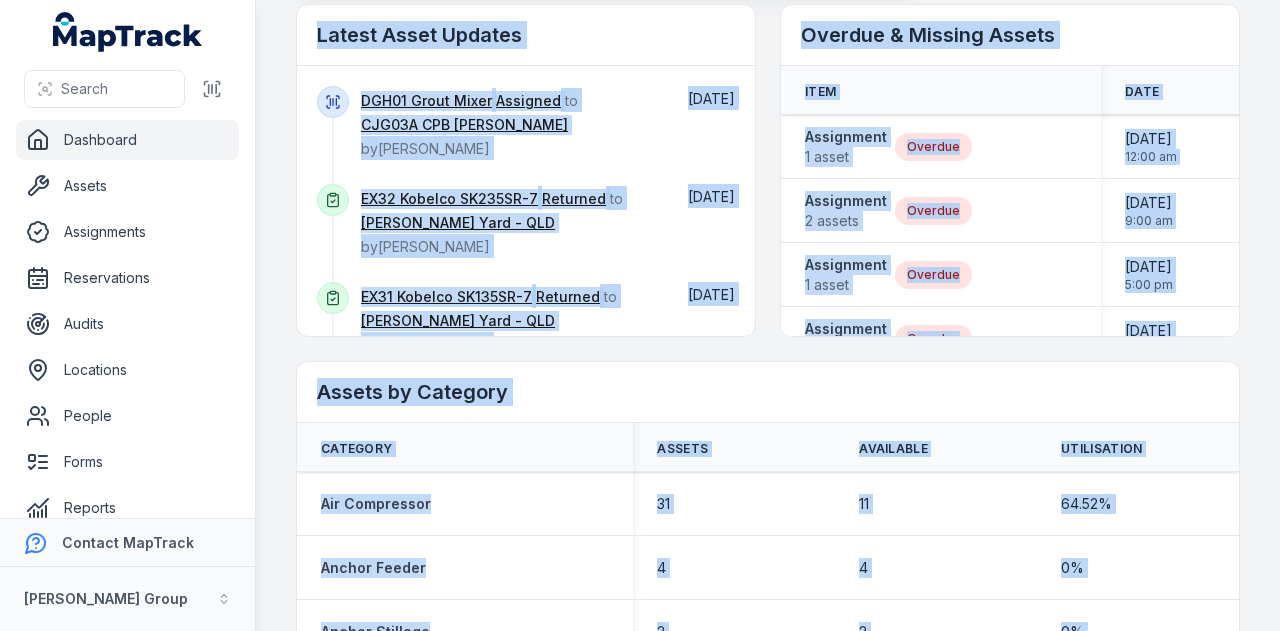 click on "Total Assets 401 Available Assets 297 Deployed Assets 104 Asset utilisation 25.94 %
@keyframes ping-animation {
0% {
transform: scale(0.8);
opacity: 0.5;
}
100% {
transform: scale(1.5);
opacity: 0;
}
}
.ping {
animation: ping-animation 1s linear;
transform-origin: center;
}
@keyframes ping-animation {
0% {
transform: scale(0.8);
opacity: 0.5;
}
100% {
transform: scale(1.5);
opacity: 0;
}
}
.ping {
animation: ping-animation 1s linear;
transform-origin: center;
}
24   45   Assets by Status Deployed Available Missing 25.9% 74.1% Latest Asset Updates DGH01 Grout Mixer   Assigned   to   CJG03A CPB John Holland Ghella  by  Ashley  Sutherland  July 10   Returned   to" at bounding box center [768, 315] 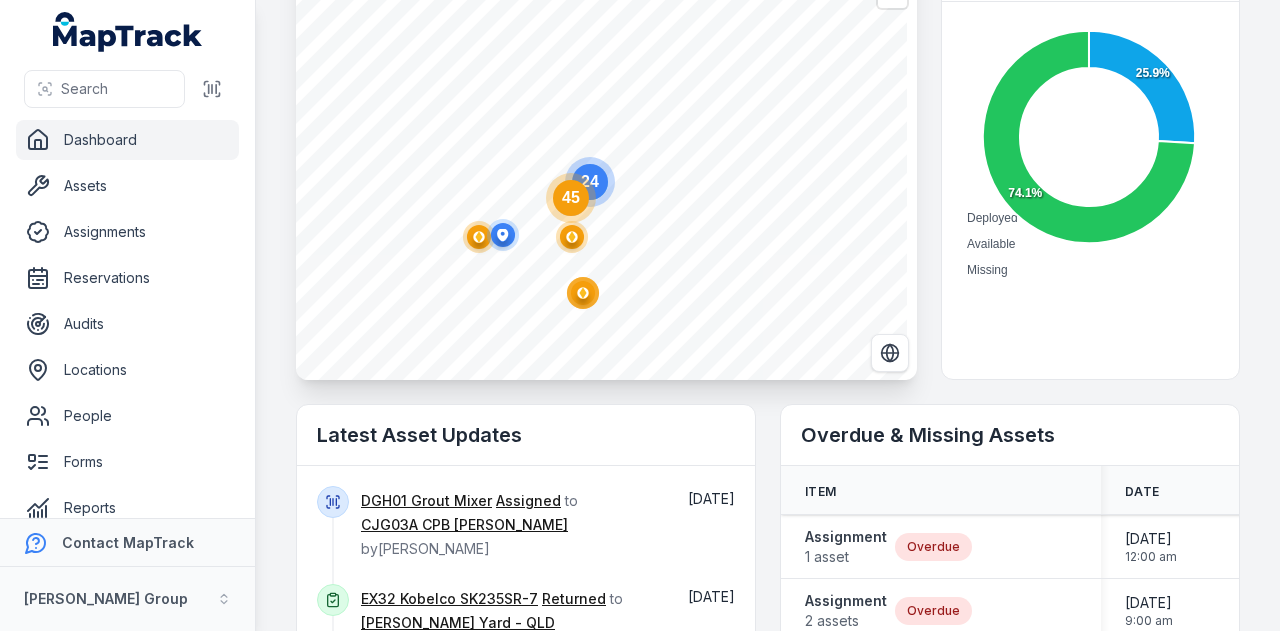 scroll, scrollTop: 0, scrollLeft: 0, axis: both 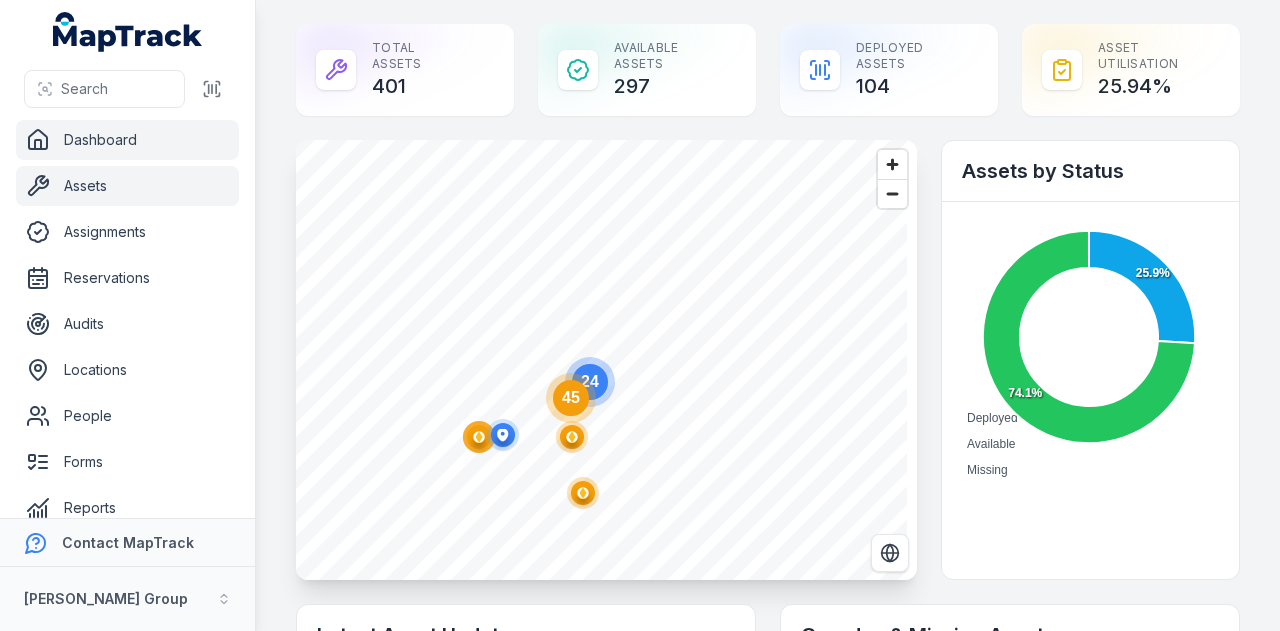 click on "Assets" at bounding box center [127, 186] 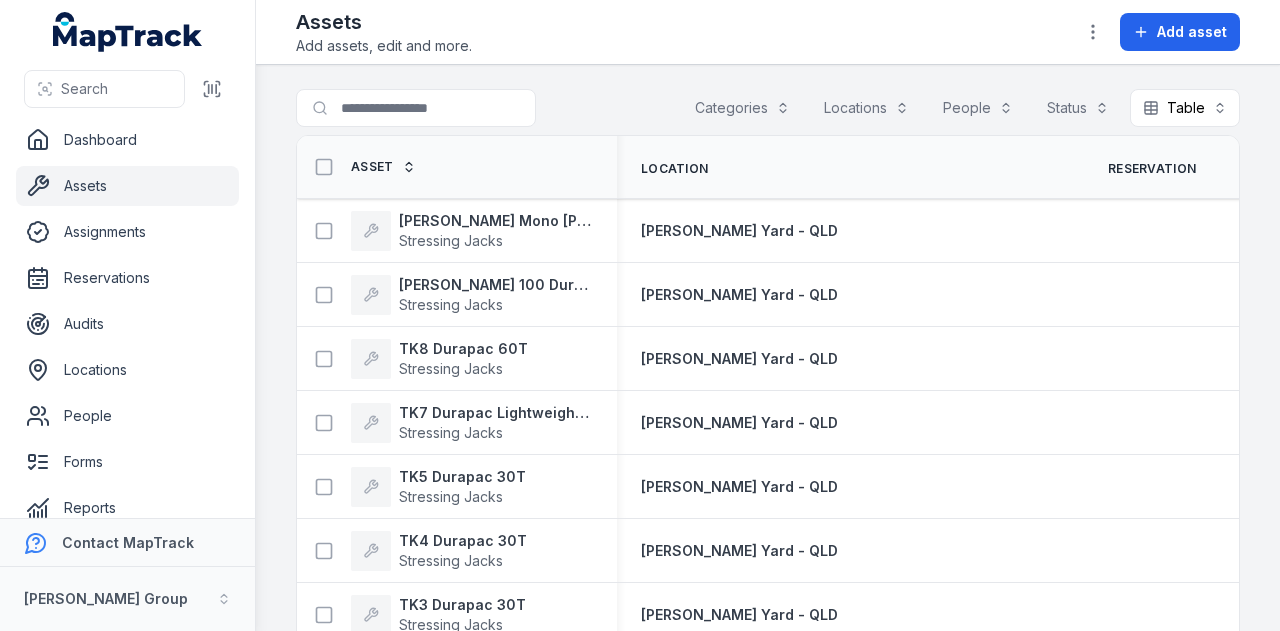 scroll, scrollTop: 0, scrollLeft: 0, axis: both 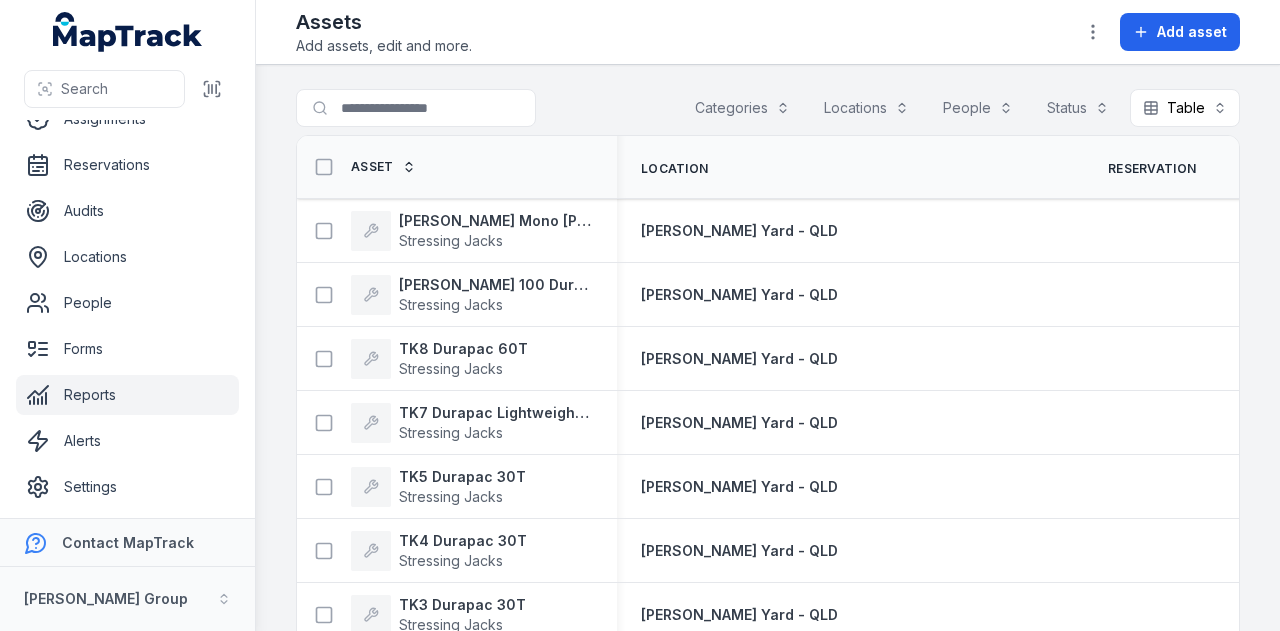 click on "Reports" at bounding box center [127, 395] 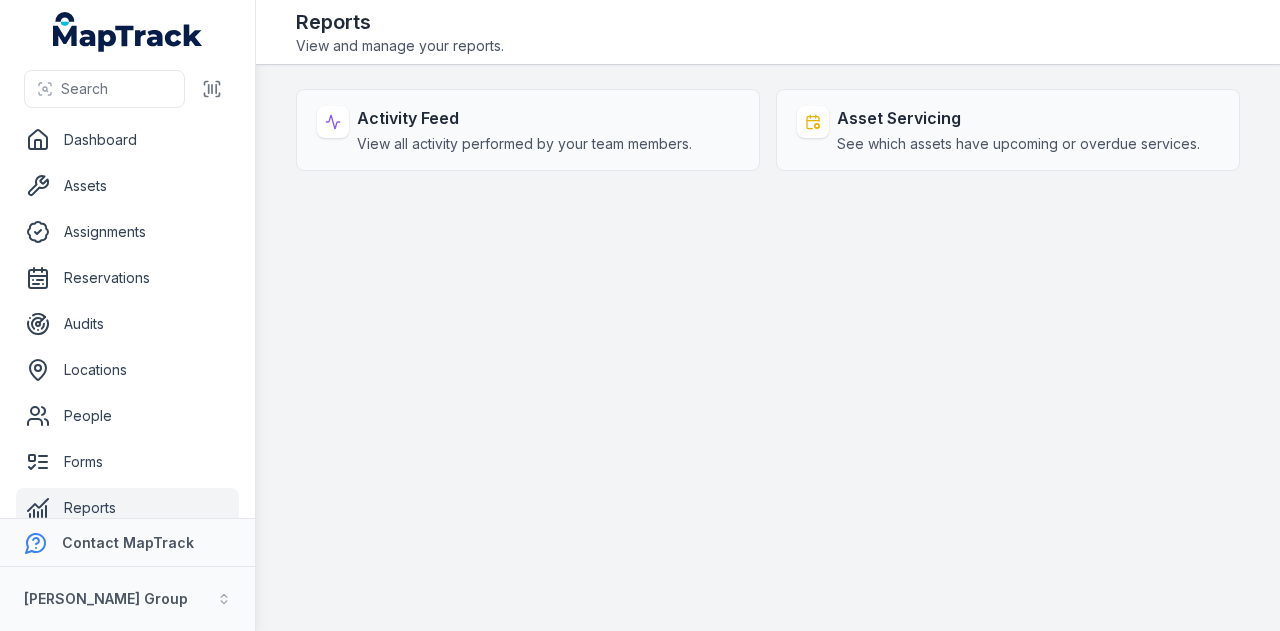 scroll, scrollTop: 0, scrollLeft: 0, axis: both 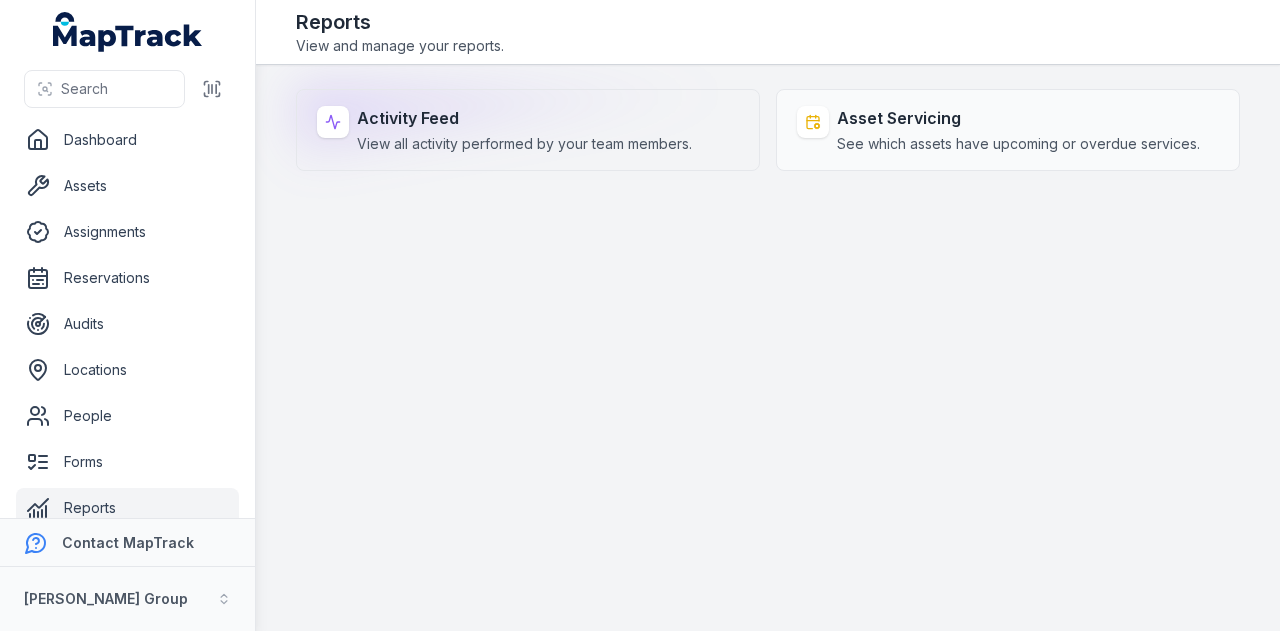 click on "View all activity performed by your team members." at bounding box center [524, 144] 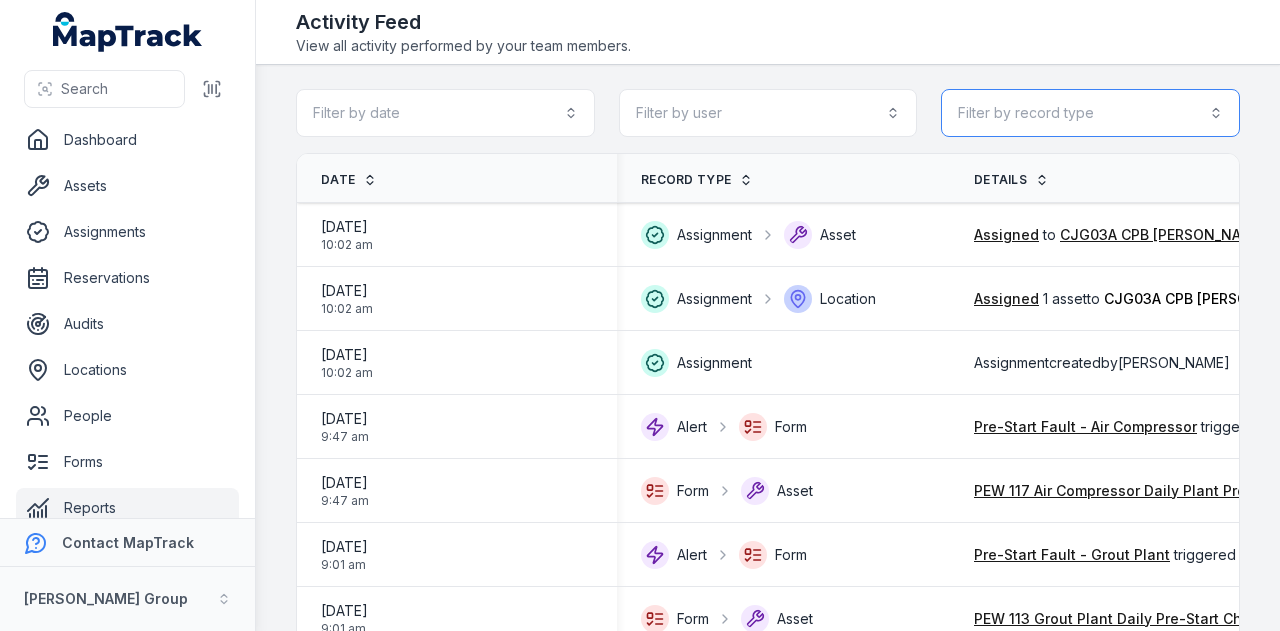 click on "Filter by record type" at bounding box center [1090, 113] 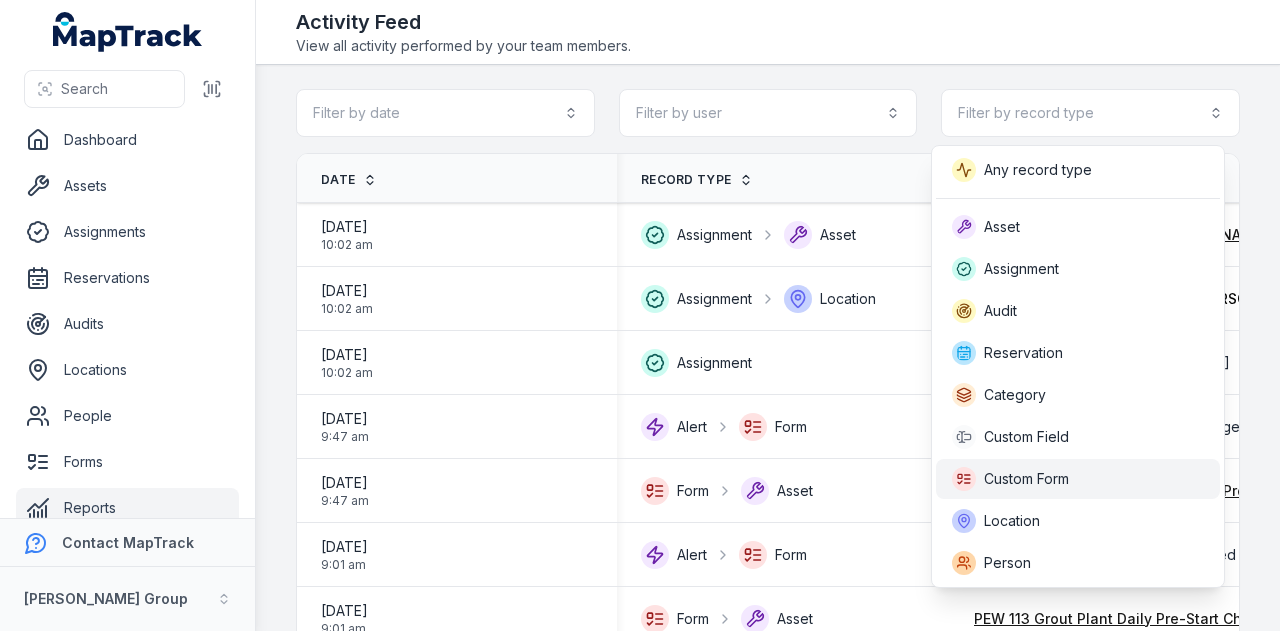 click on "Custom Form" at bounding box center (1026, 479) 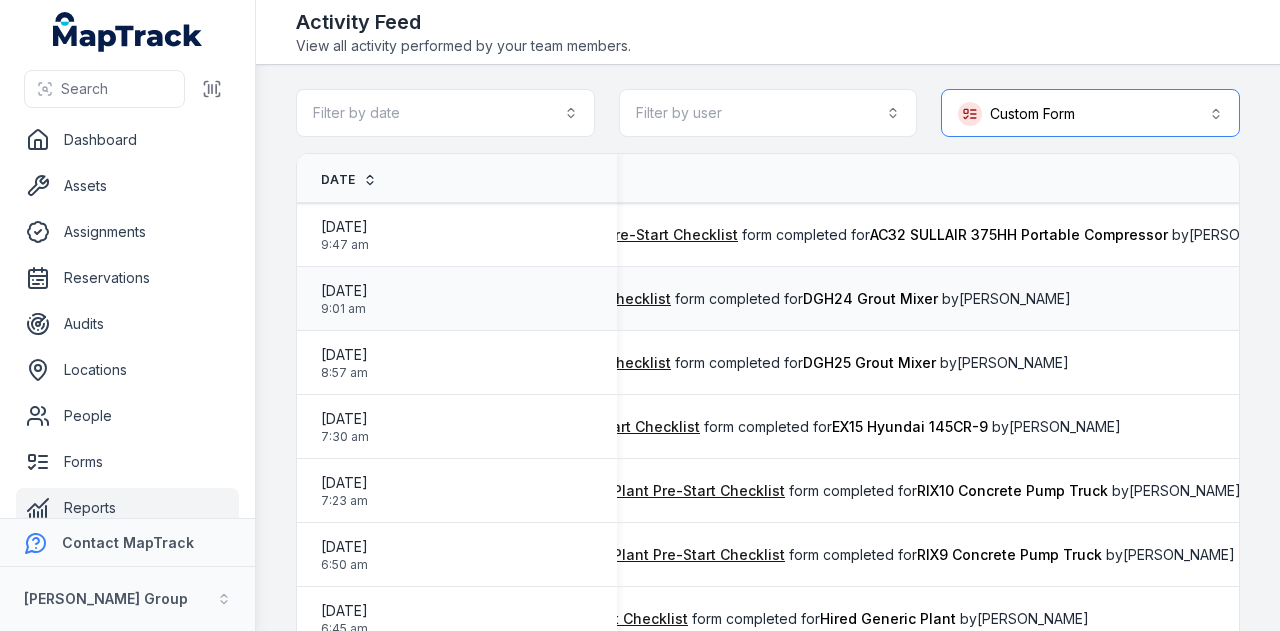scroll, scrollTop: 0, scrollLeft: 505, axis: horizontal 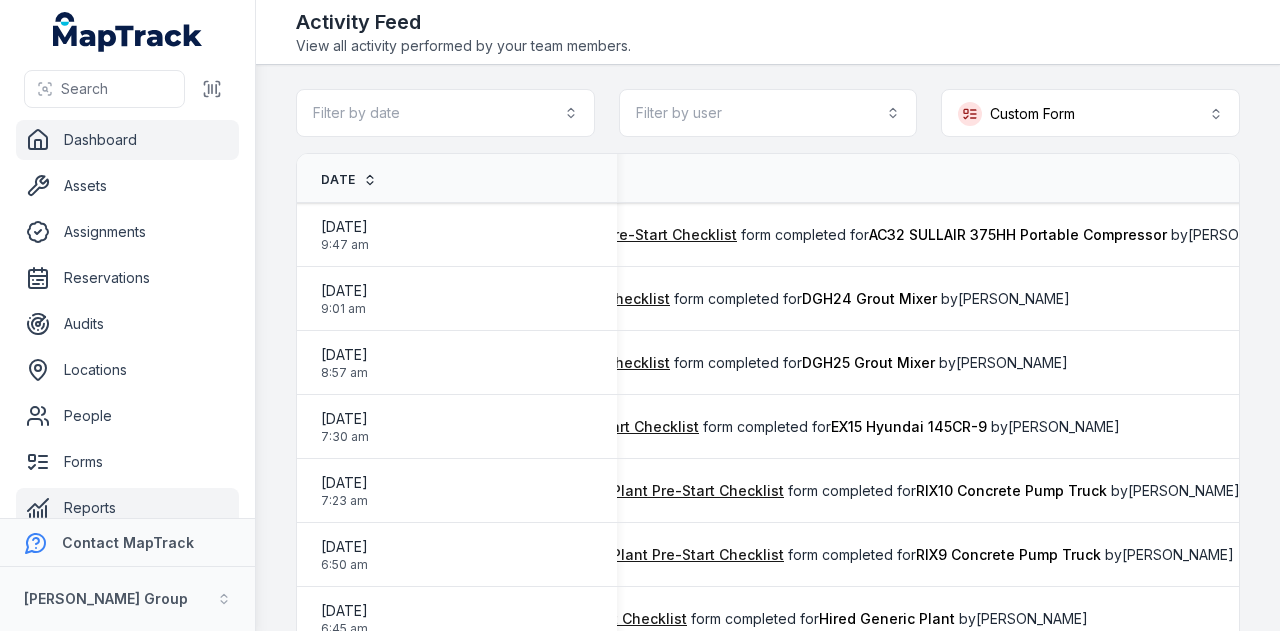 click on "Dashboard" at bounding box center (127, 140) 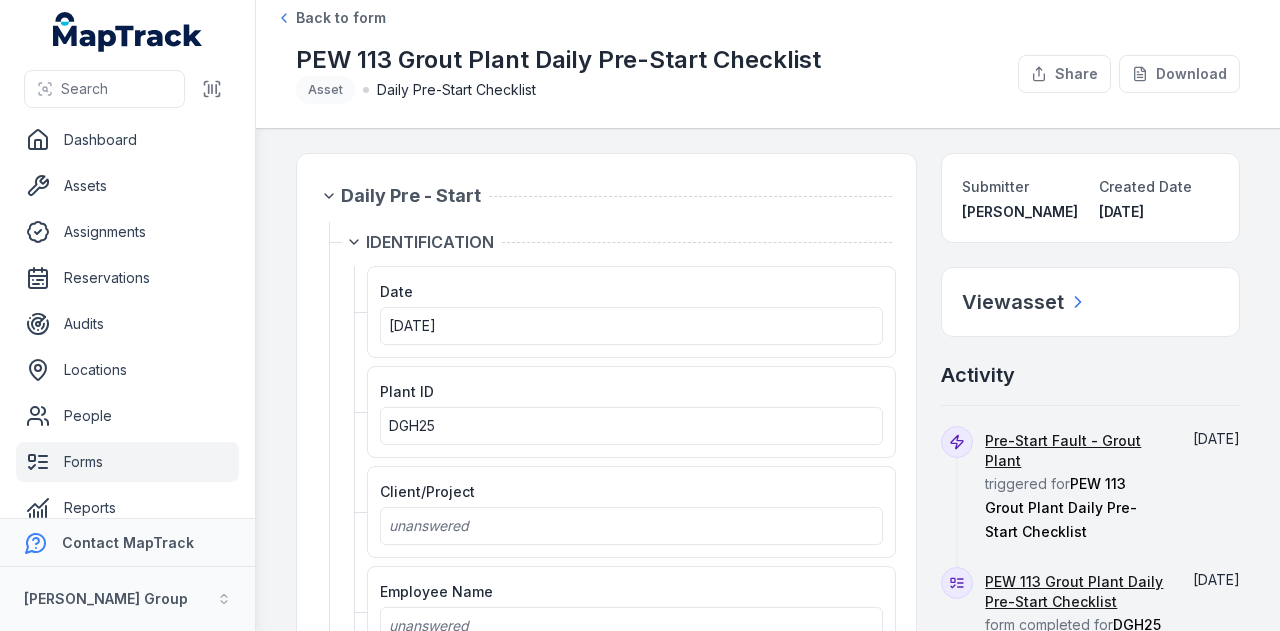 scroll, scrollTop: 0, scrollLeft: 0, axis: both 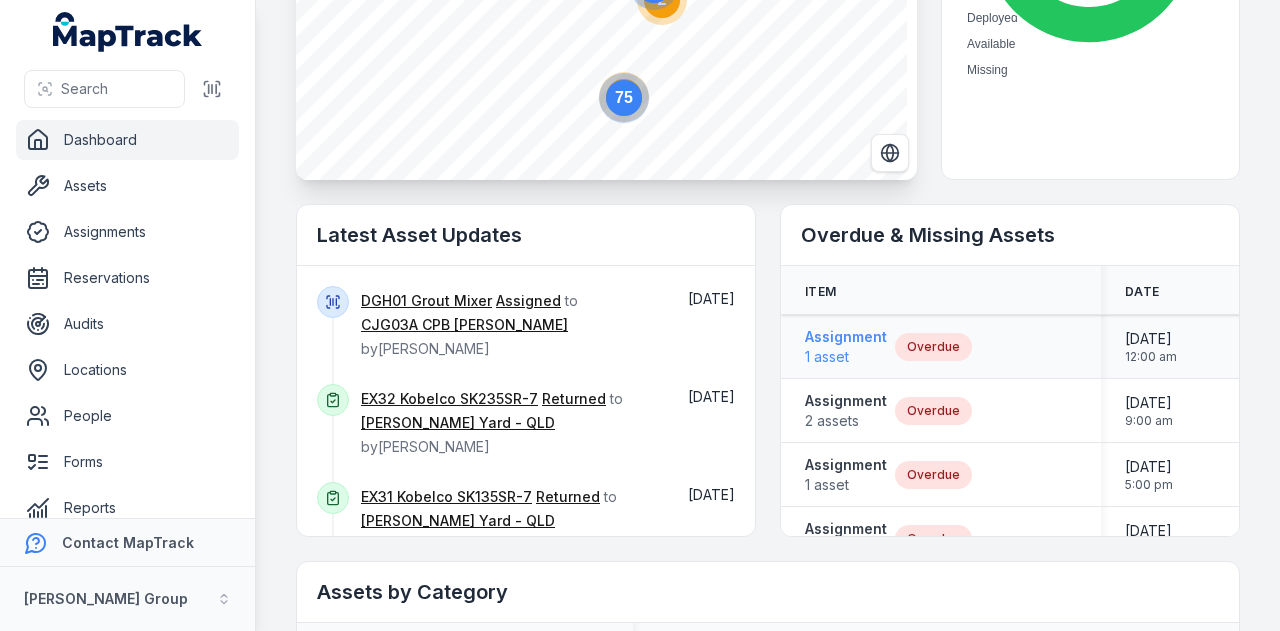 click on "Assignment" at bounding box center [846, 337] 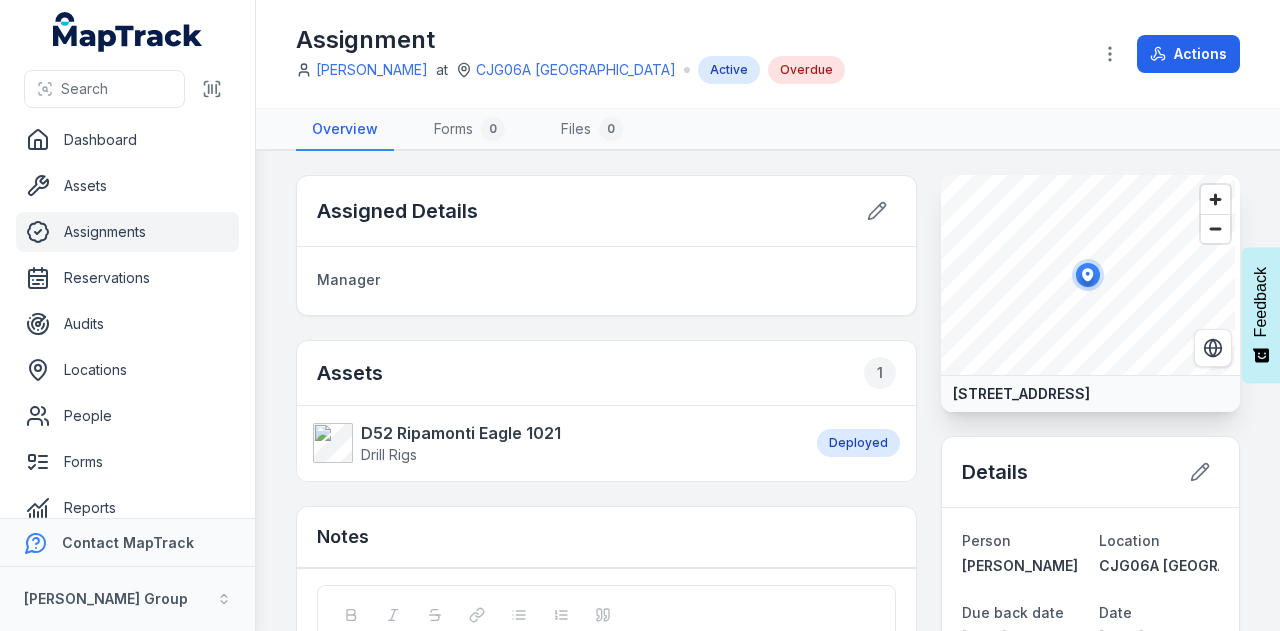 scroll, scrollTop: 0, scrollLeft: 0, axis: both 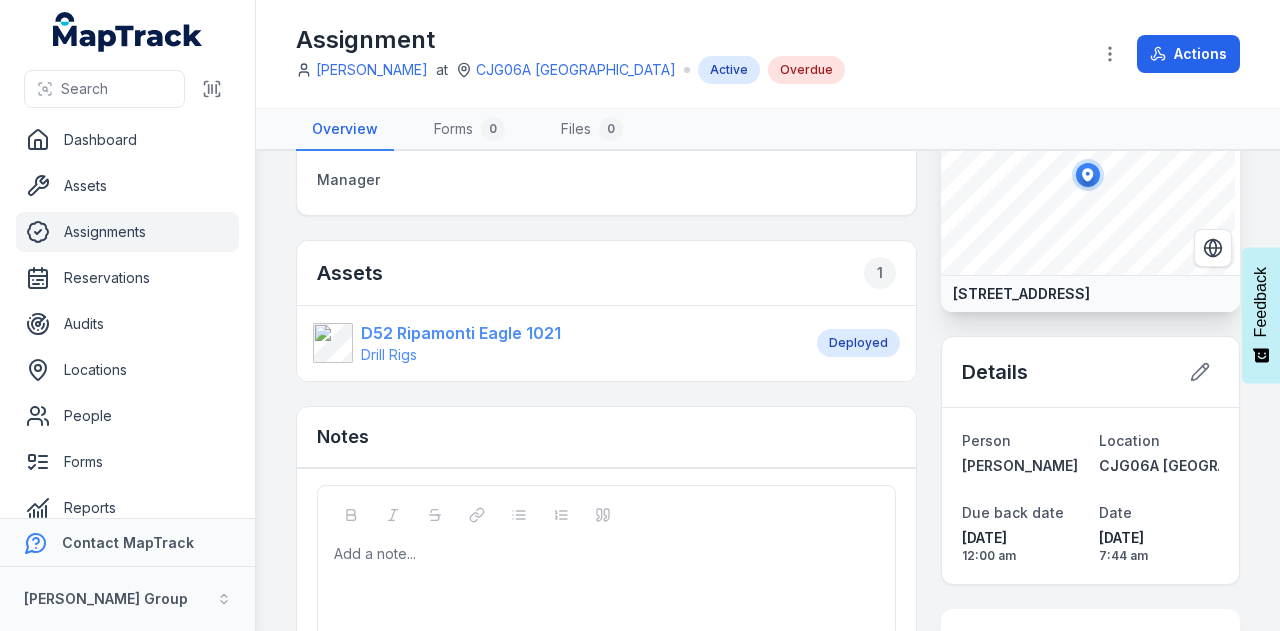 click on "D52 Ripamonti Eagle 1021" at bounding box center (461, 333) 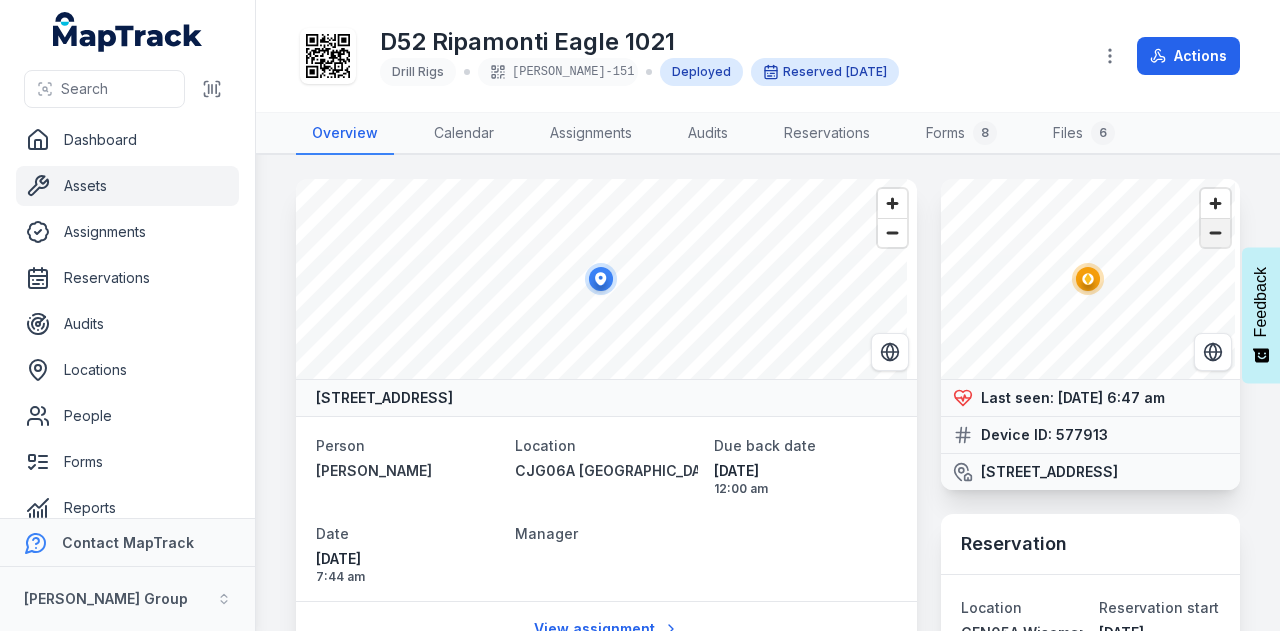 click at bounding box center (1215, 233) 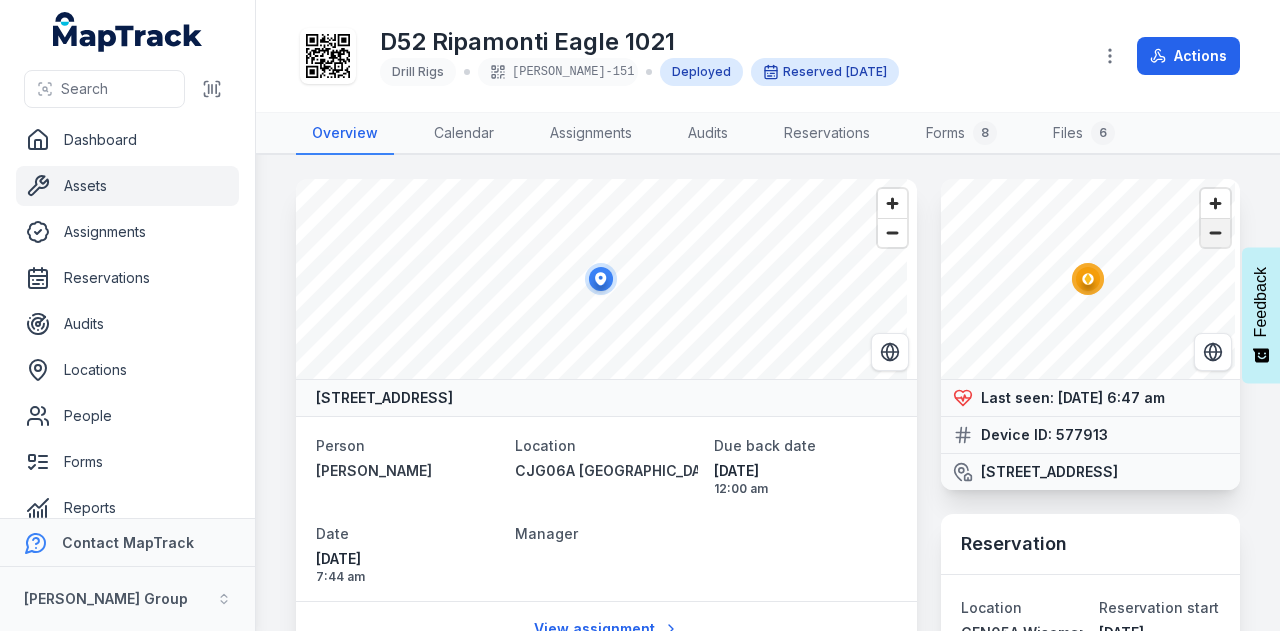 click at bounding box center (1215, 233) 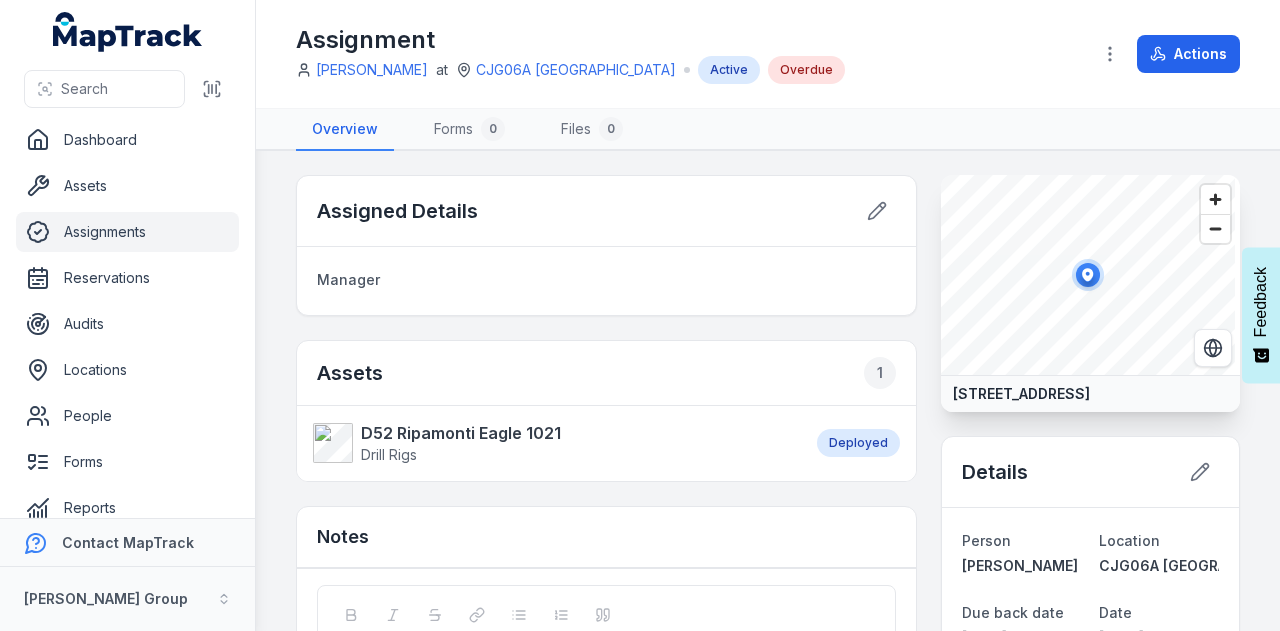 click on "Assignments" at bounding box center [127, 232] 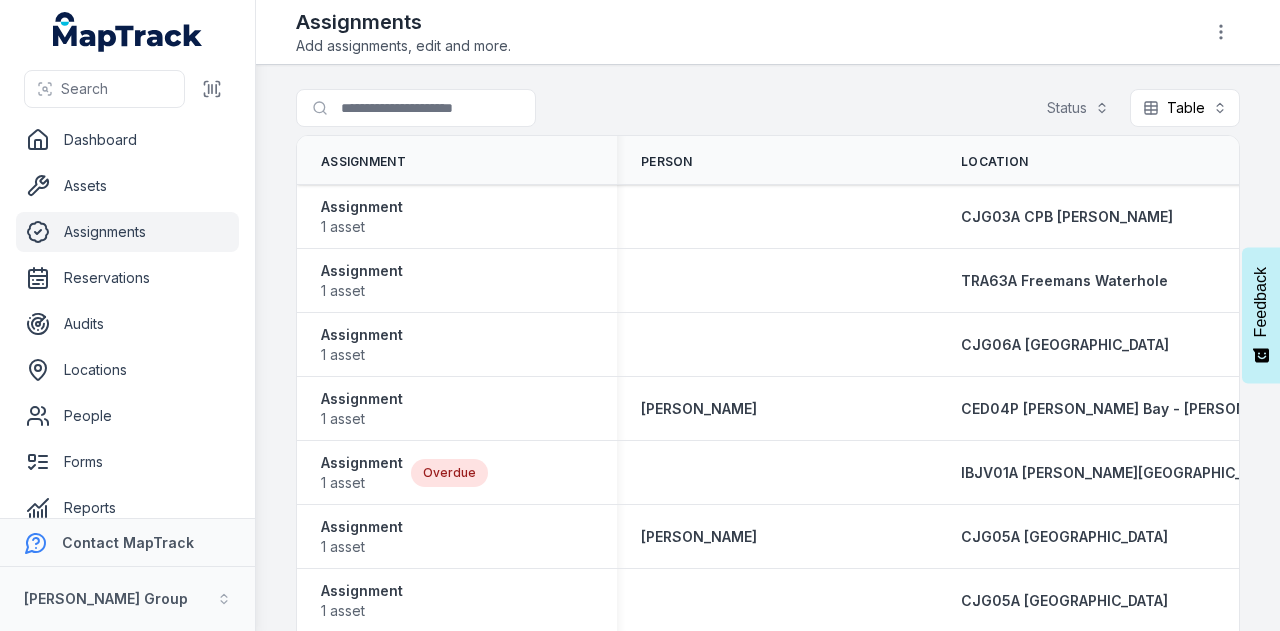 scroll, scrollTop: 0, scrollLeft: 0, axis: both 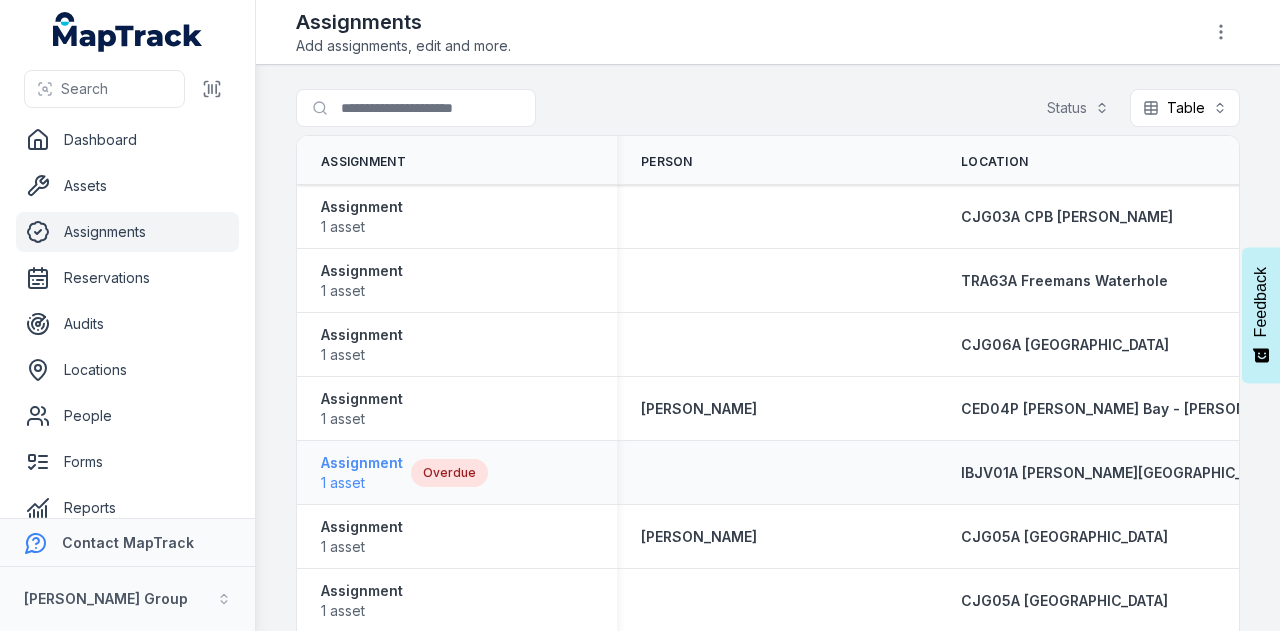 click on "Assignment" at bounding box center (362, 463) 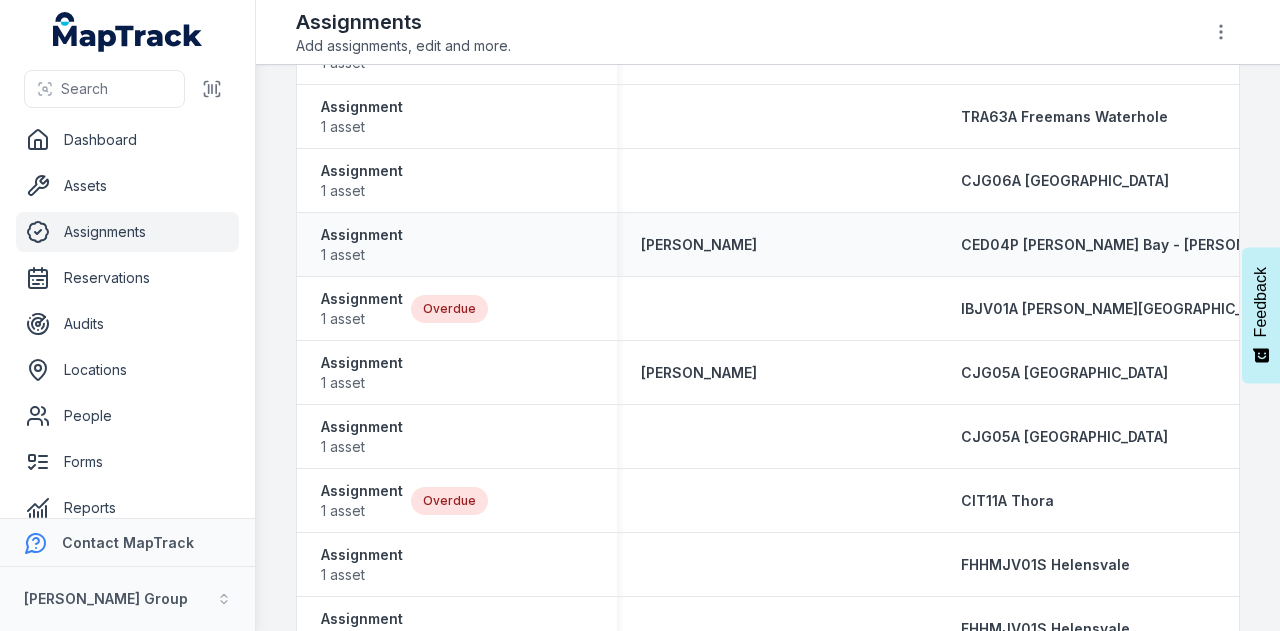 scroll, scrollTop: 300, scrollLeft: 0, axis: vertical 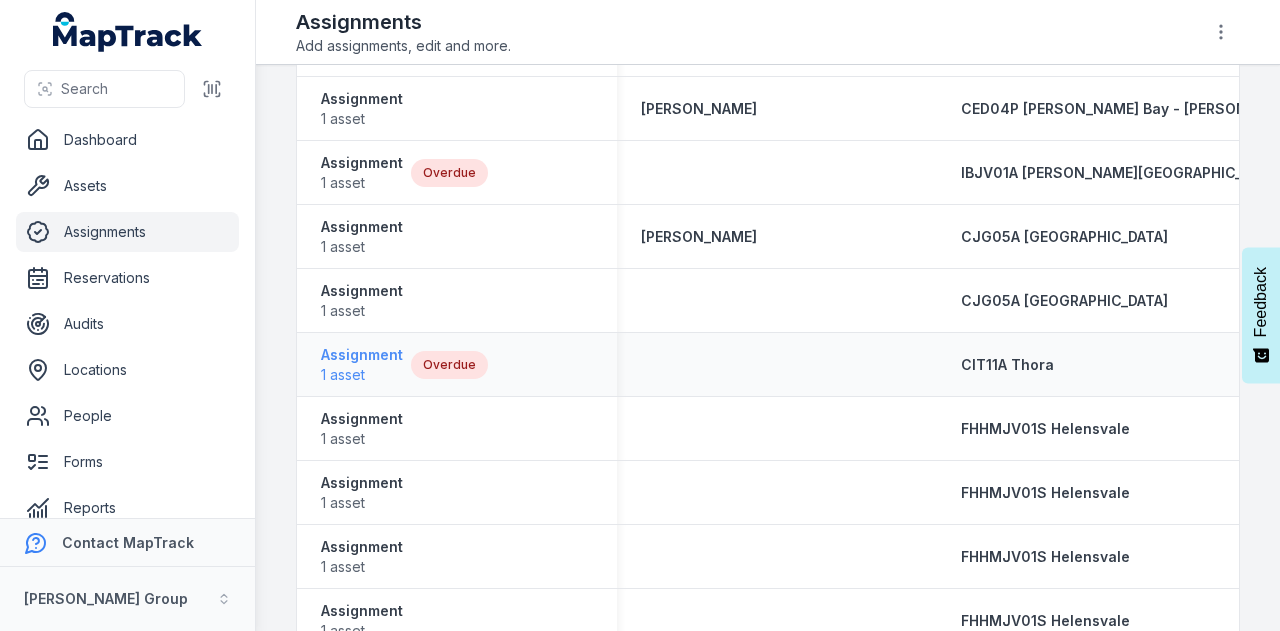 click on "Assignment" at bounding box center [362, 355] 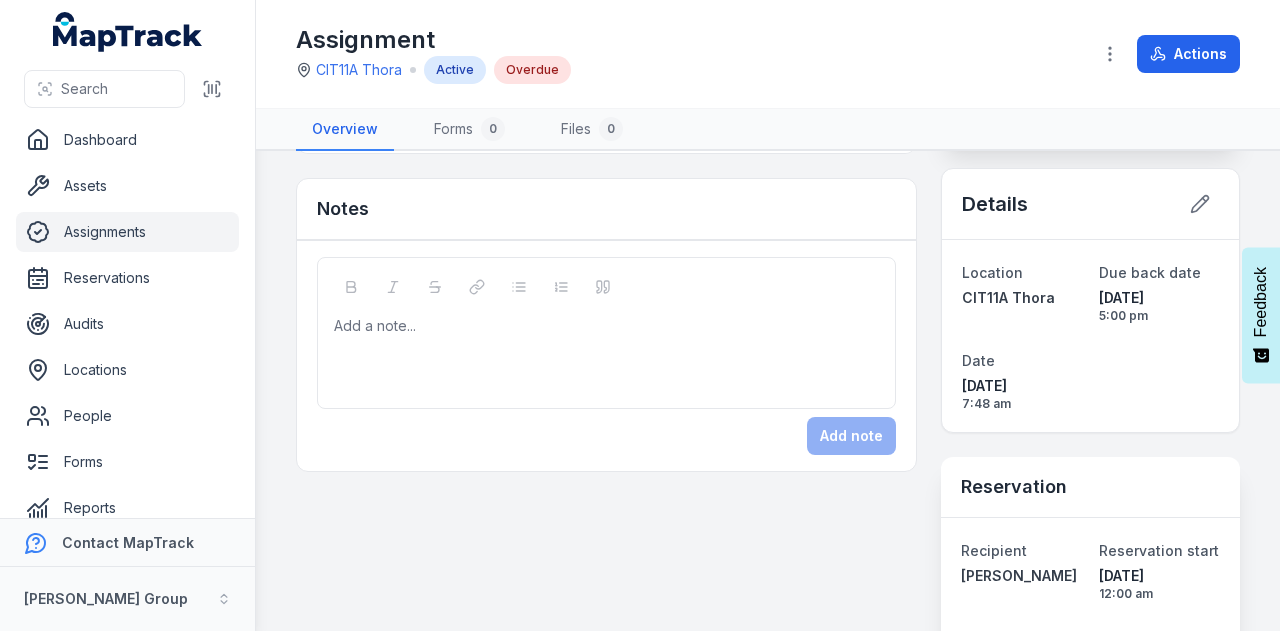 scroll, scrollTop: 300, scrollLeft: 0, axis: vertical 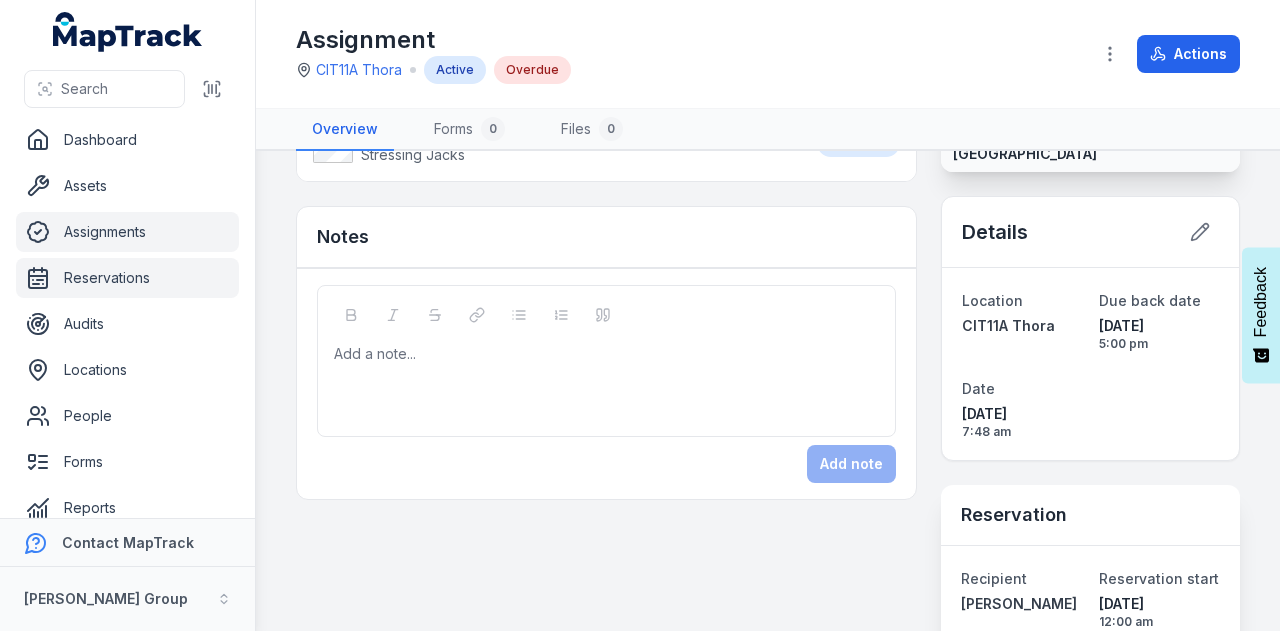 click on "Reservations" at bounding box center [127, 278] 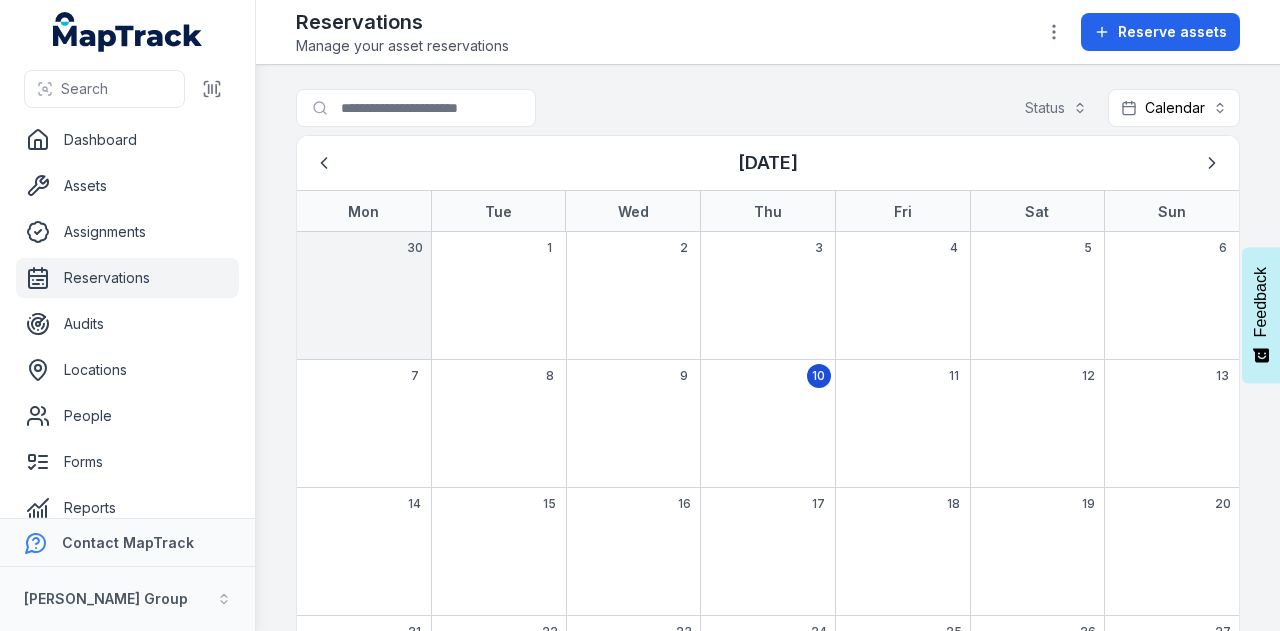 scroll, scrollTop: 0, scrollLeft: 0, axis: both 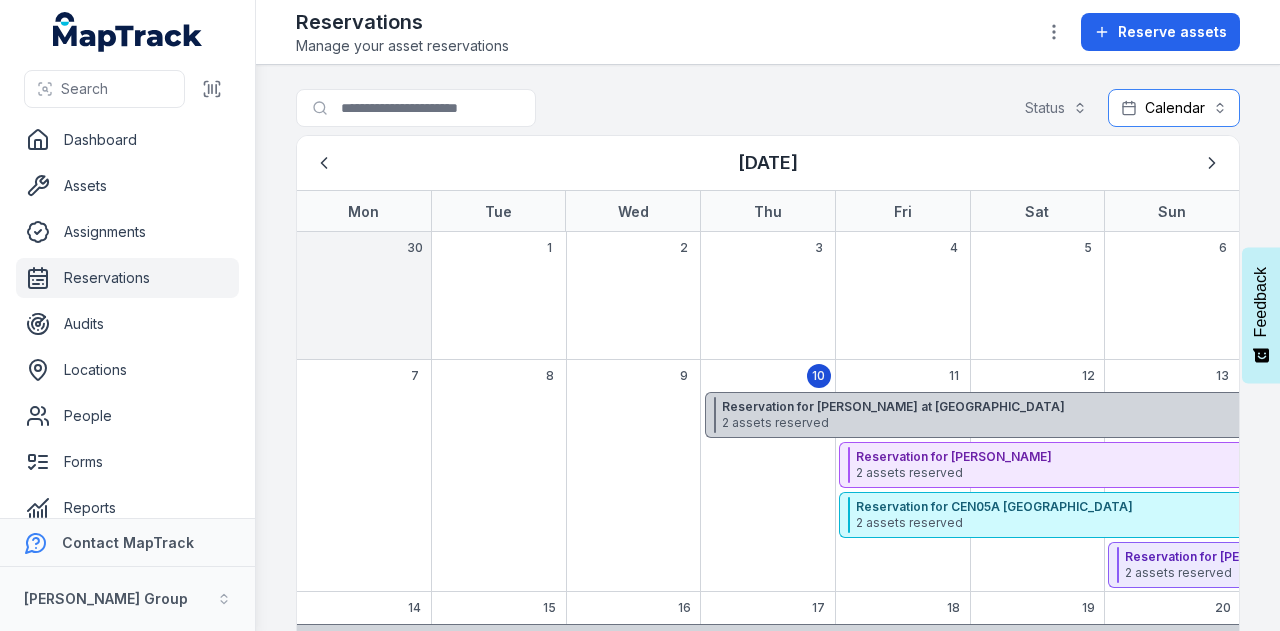 click on "Calendar ********" at bounding box center (1174, 108) 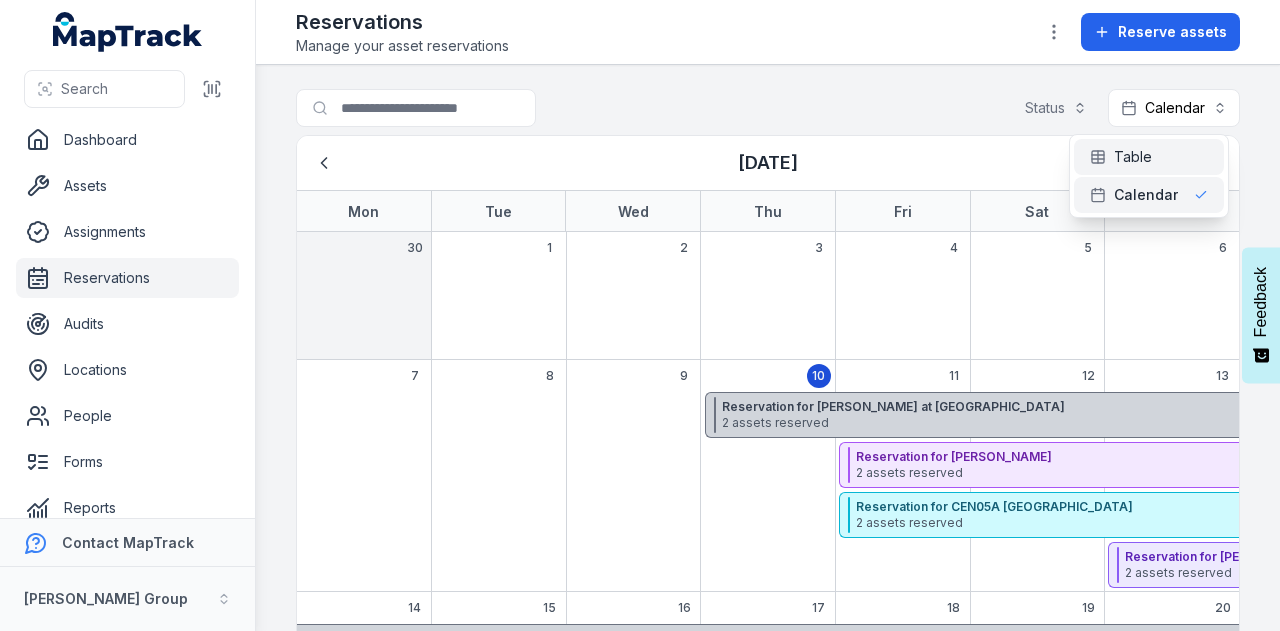click on "Table" at bounding box center [1149, 157] 